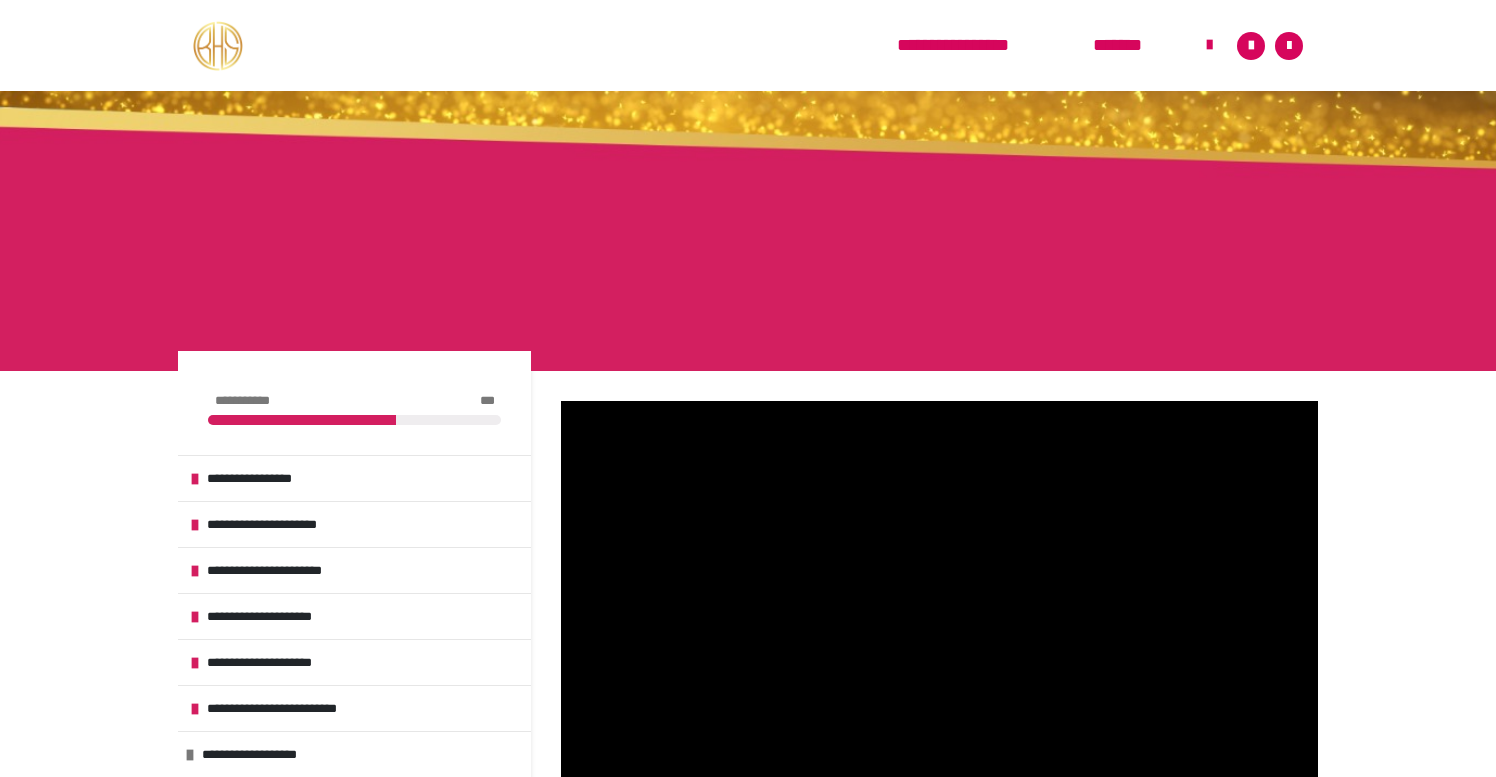 scroll, scrollTop: 284, scrollLeft: 0, axis: vertical 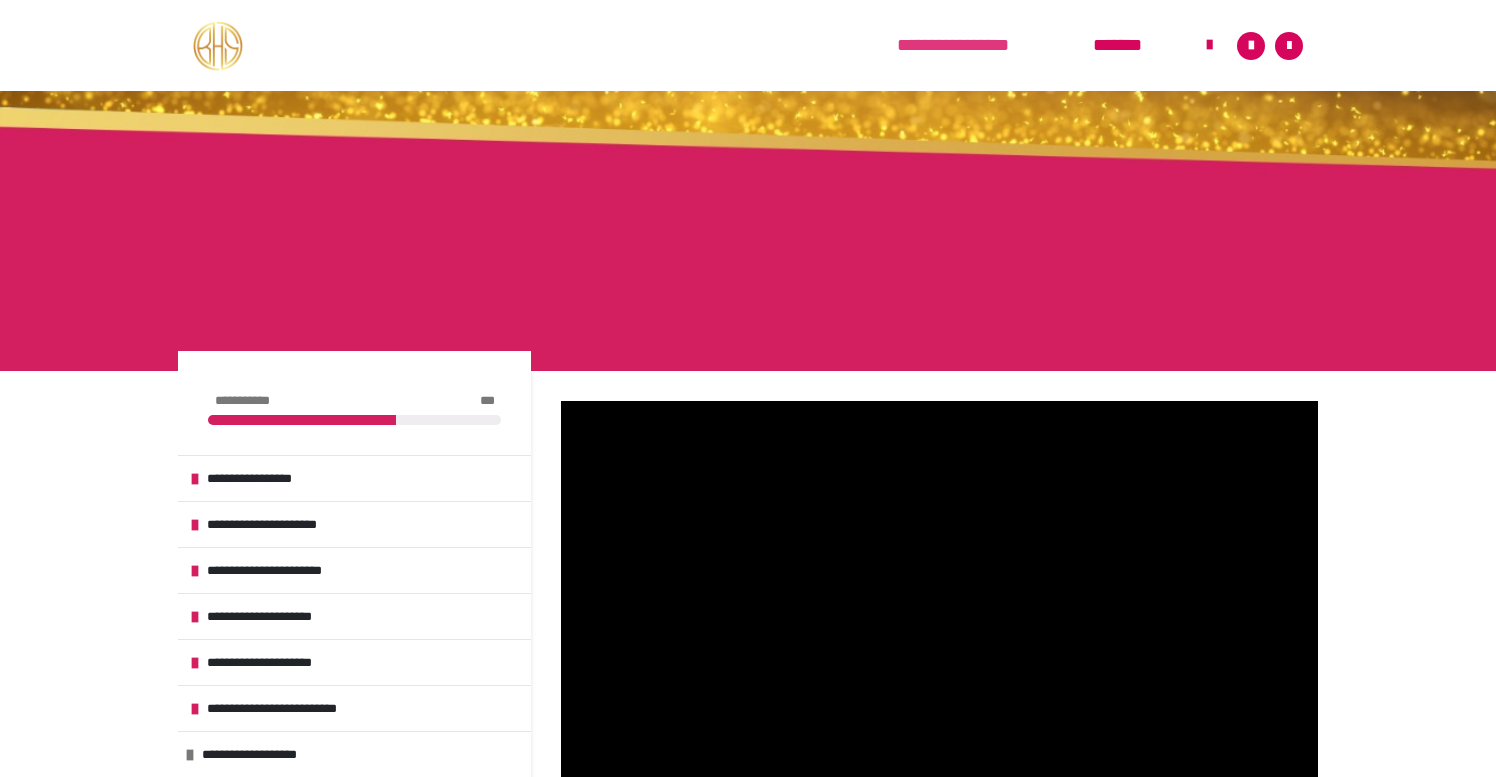 click on "**********" at bounding box center [985, 45] 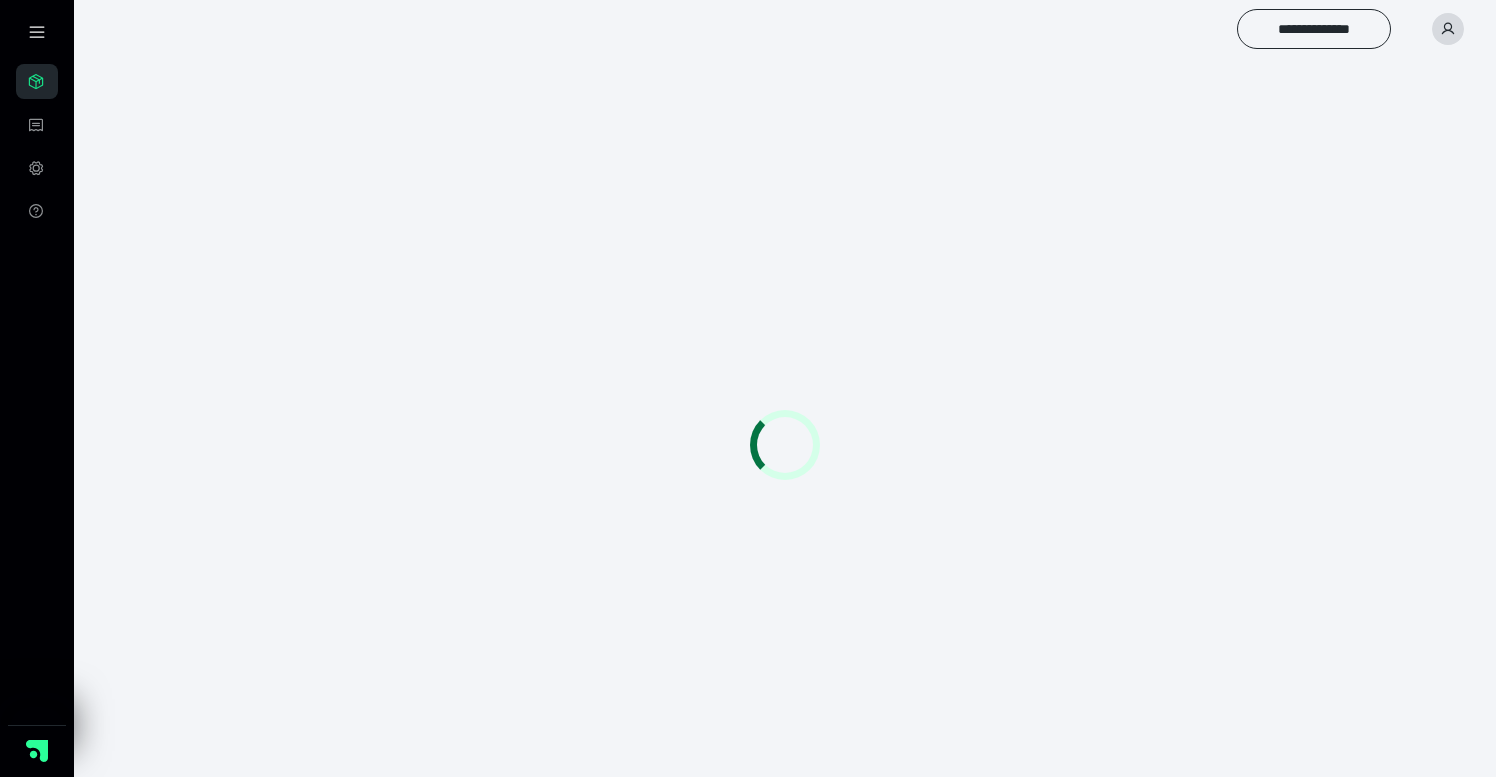 scroll, scrollTop: 0, scrollLeft: 0, axis: both 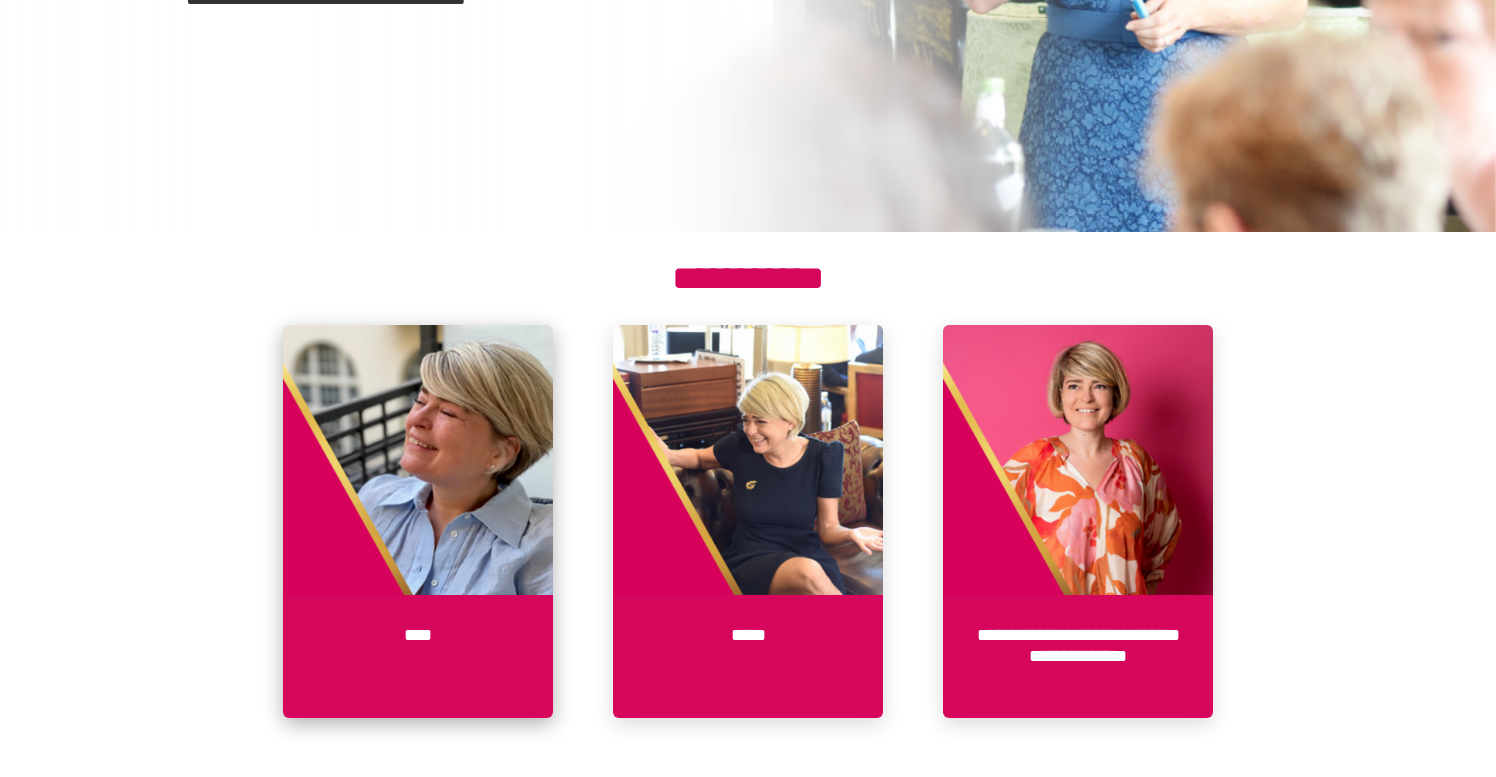 click at bounding box center [418, 460] 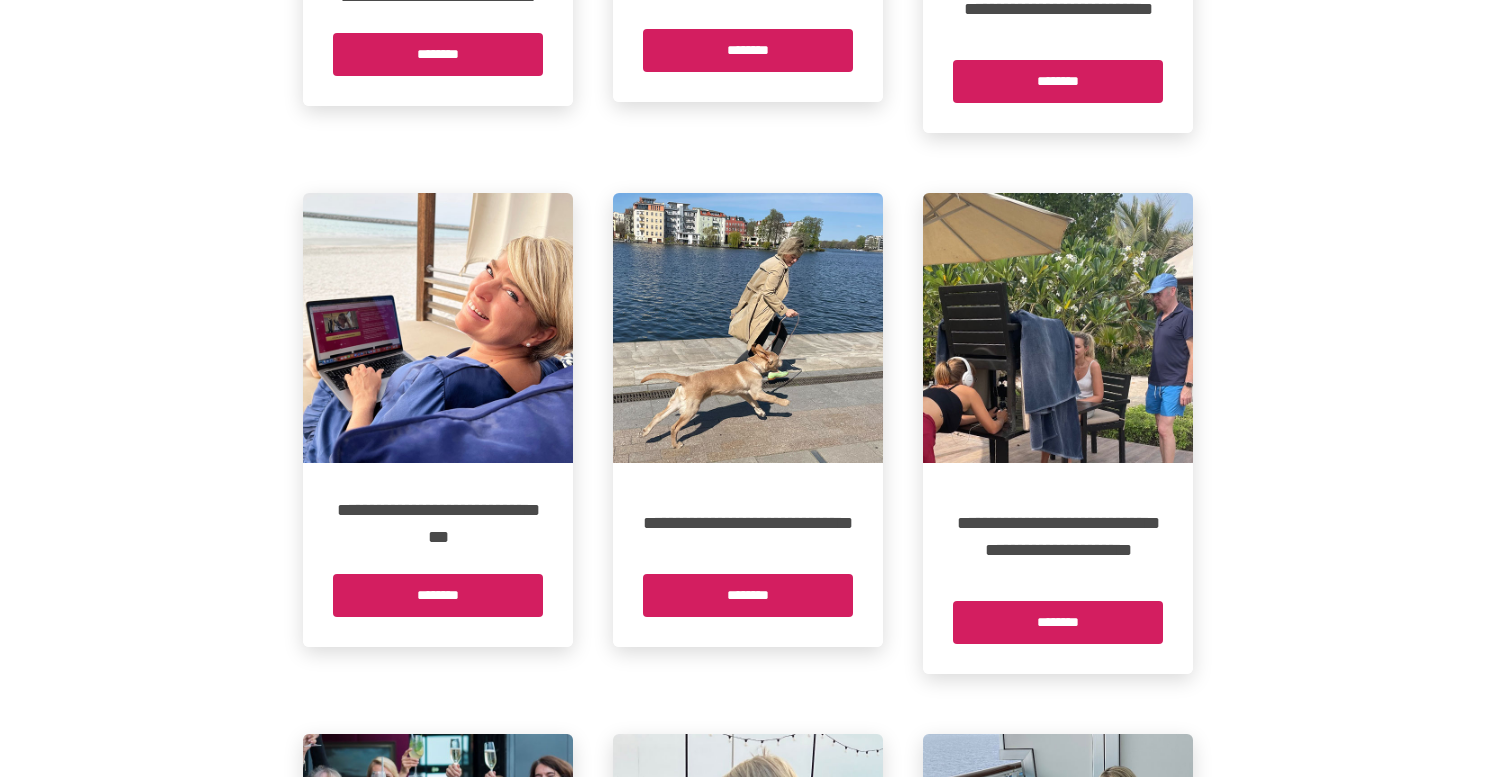 scroll, scrollTop: 1843, scrollLeft: 0, axis: vertical 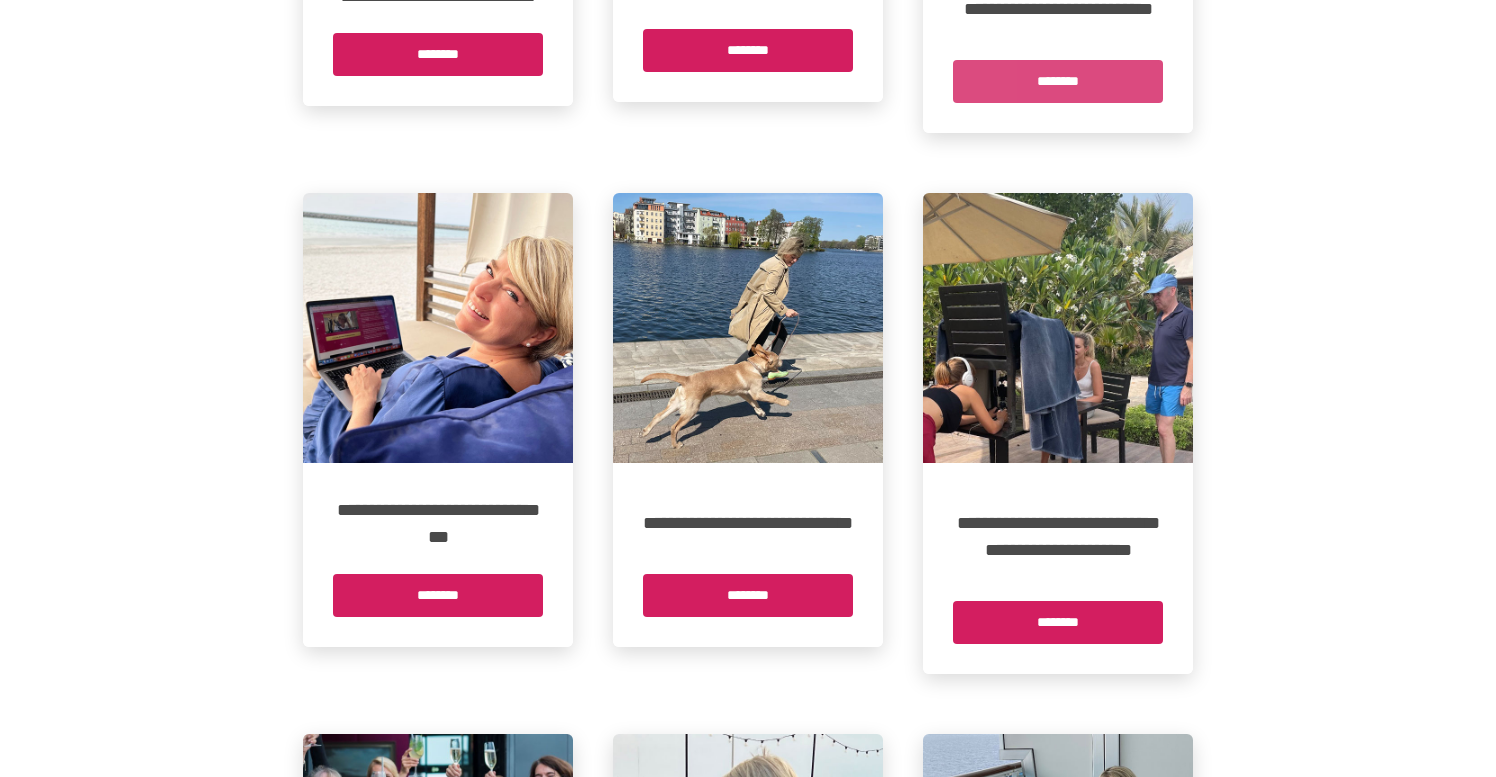 click on "********" at bounding box center (1058, 81) 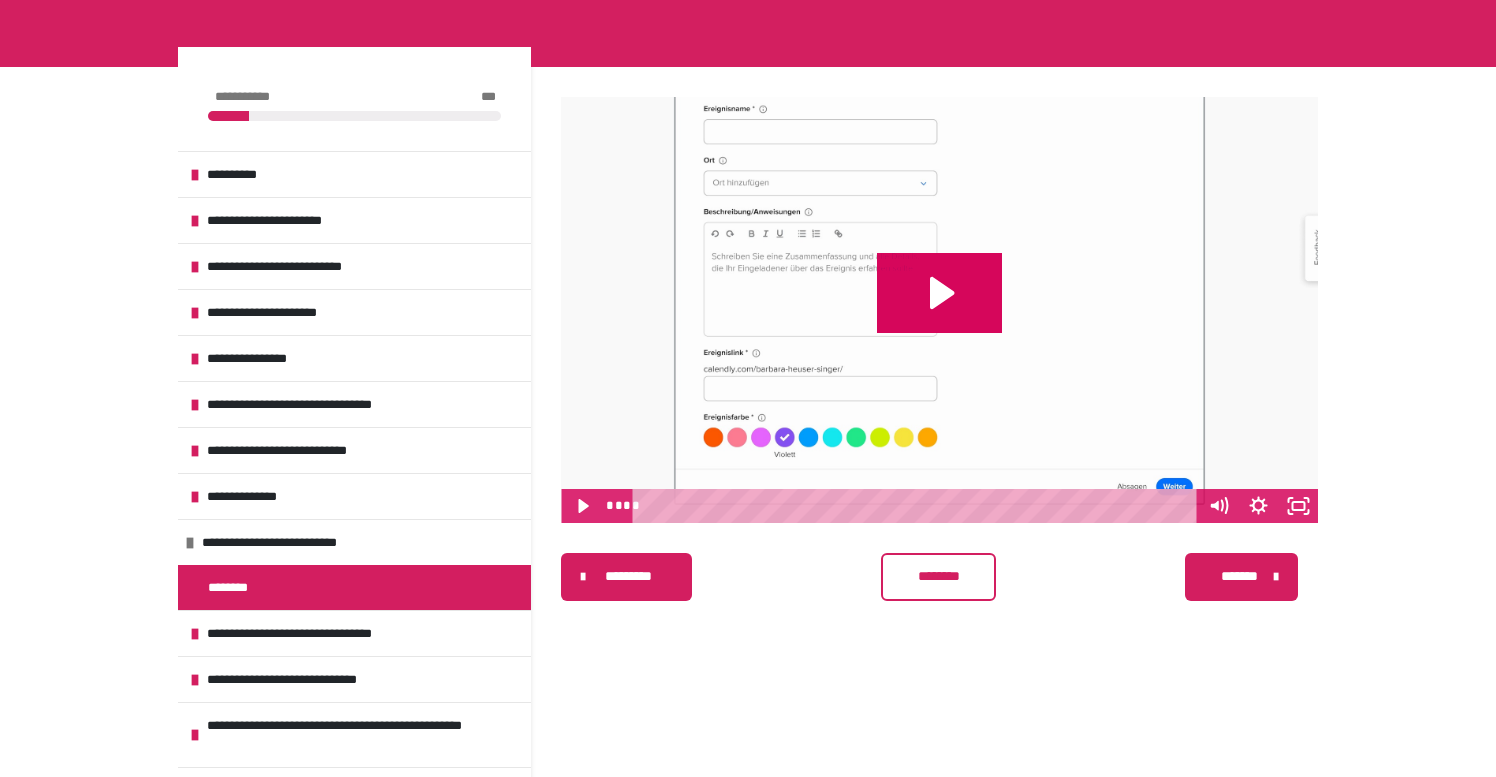 scroll, scrollTop: 408, scrollLeft: 0, axis: vertical 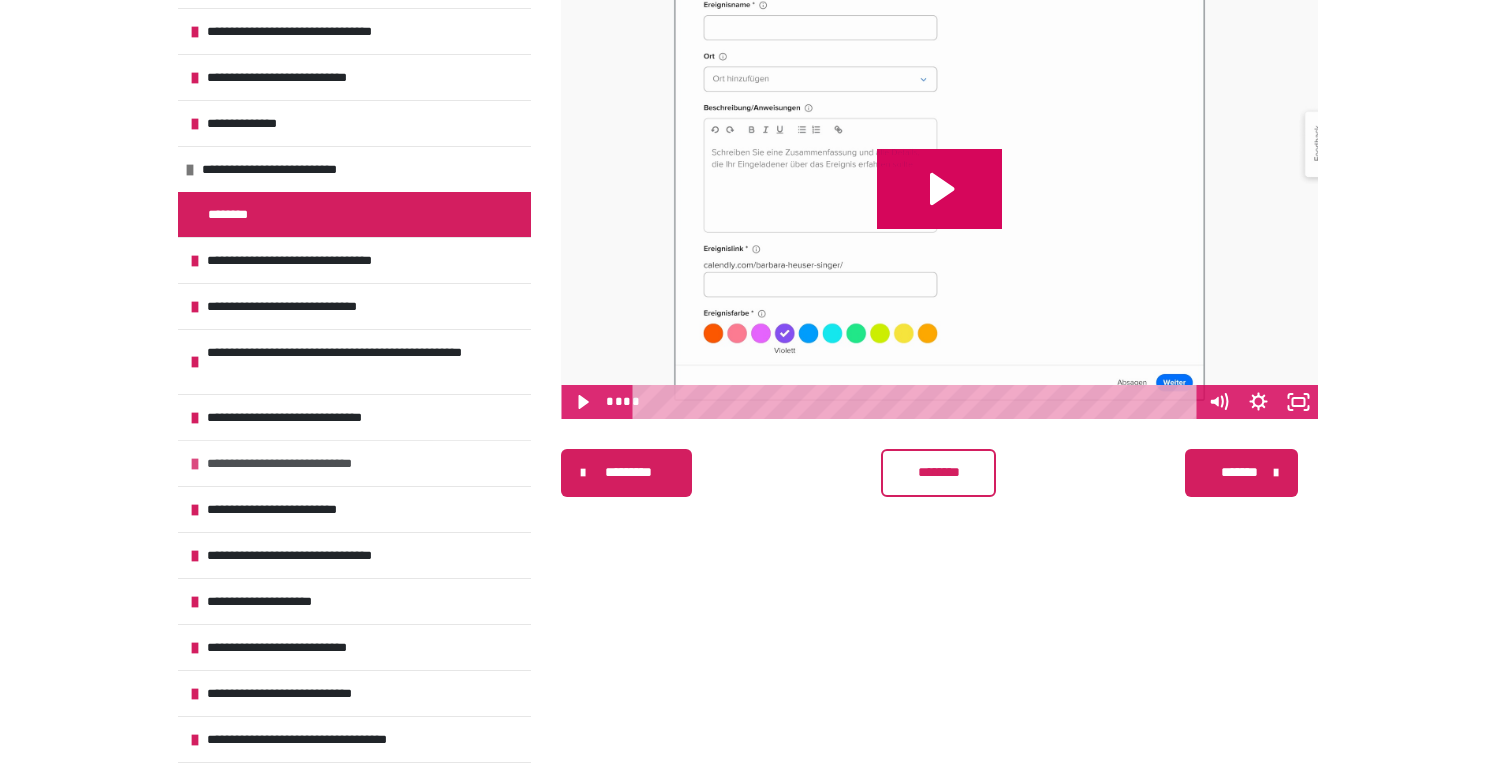 click at bounding box center [195, 464] 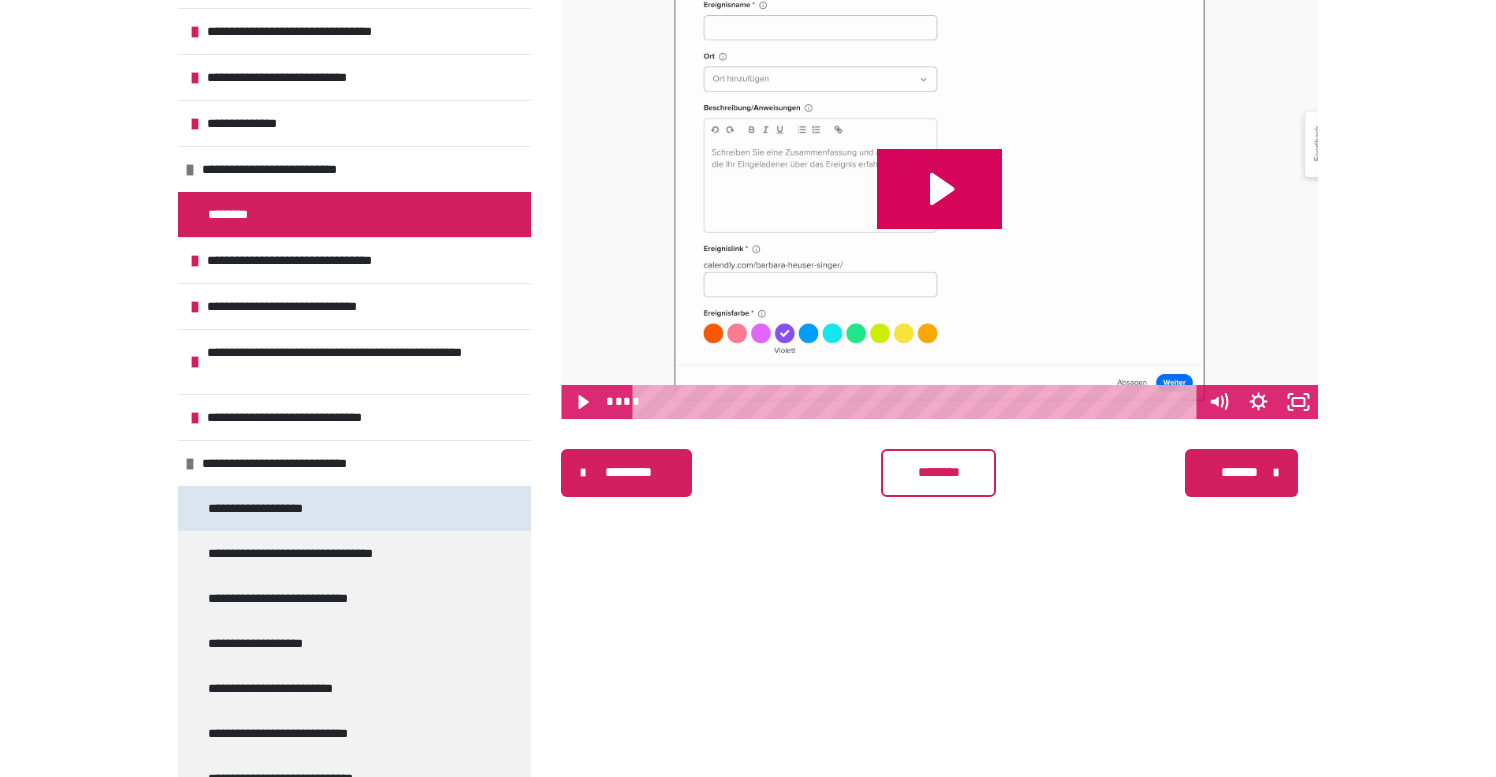 click on "**********" at bounding box center (269, 508) 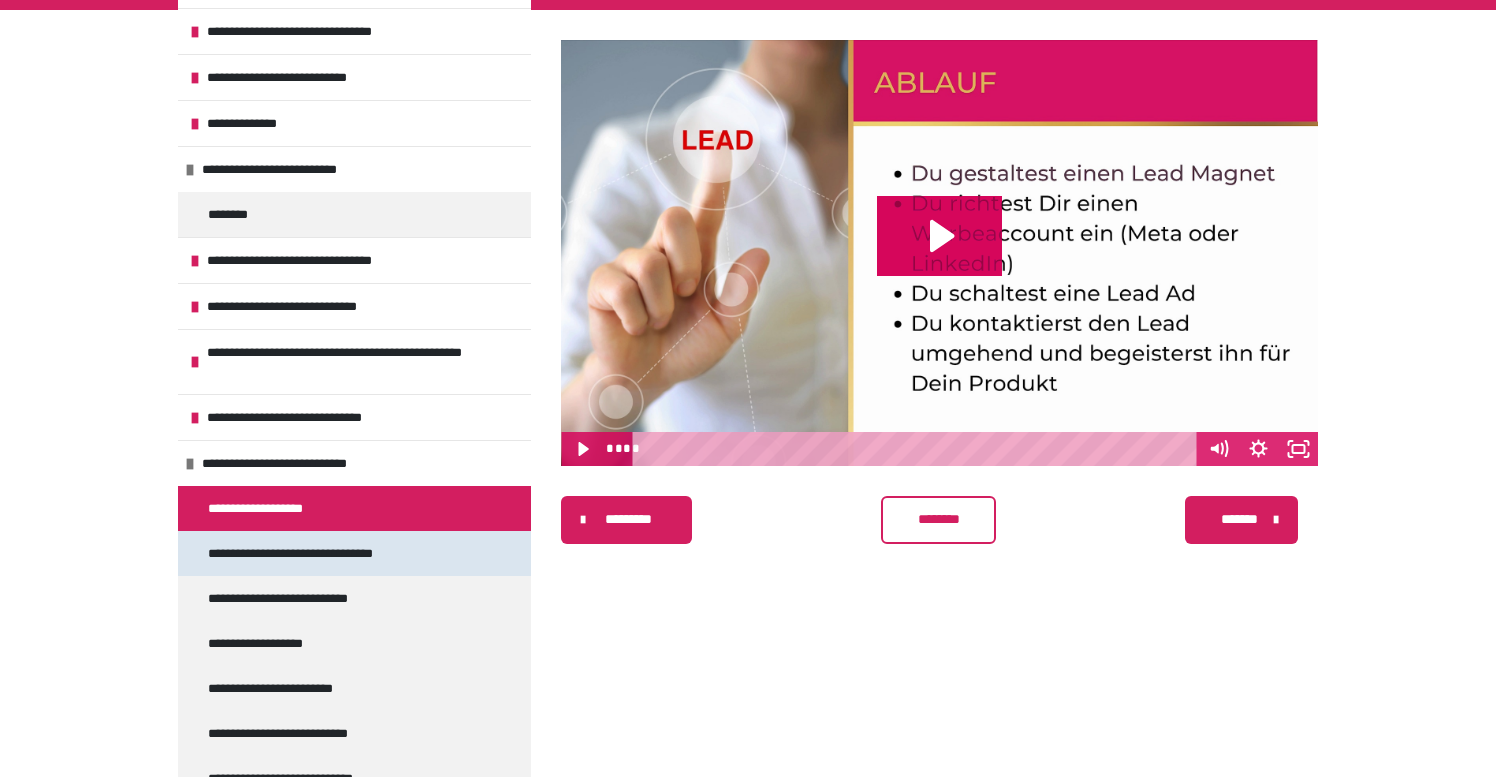 click on "**********" at bounding box center (324, 553) 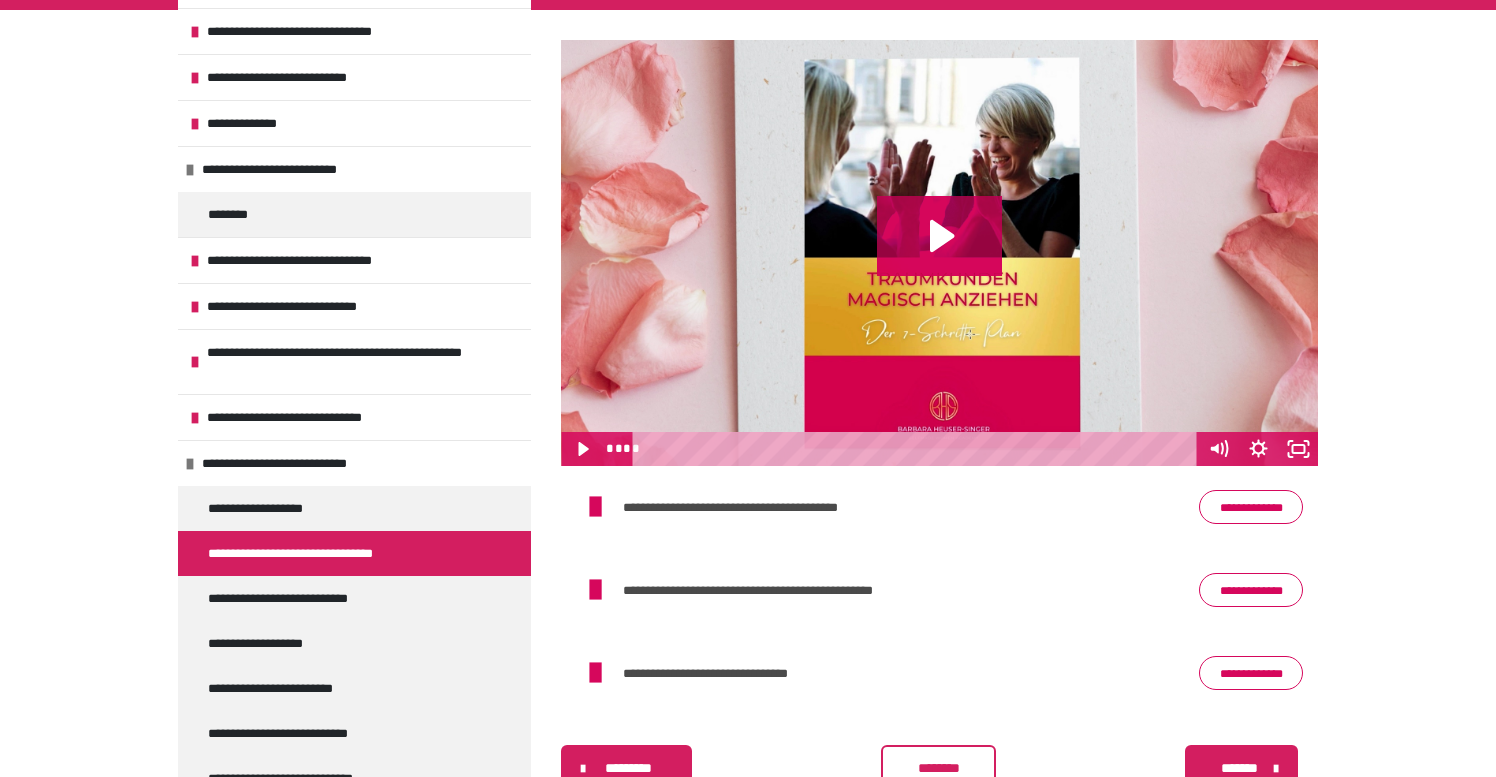 click on "**********" at bounding box center [1251, 507] 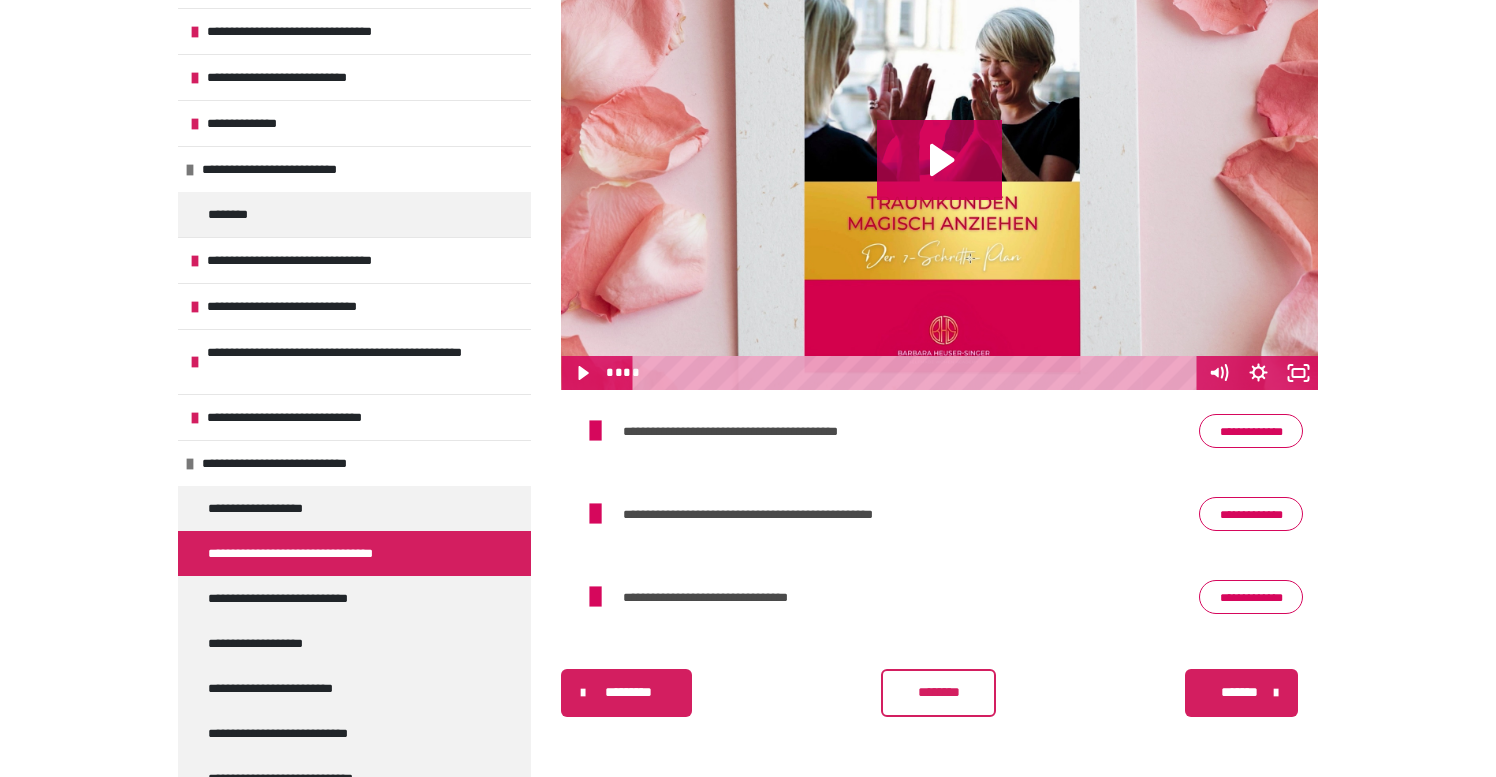 scroll, scrollTop: 437, scrollLeft: 0, axis: vertical 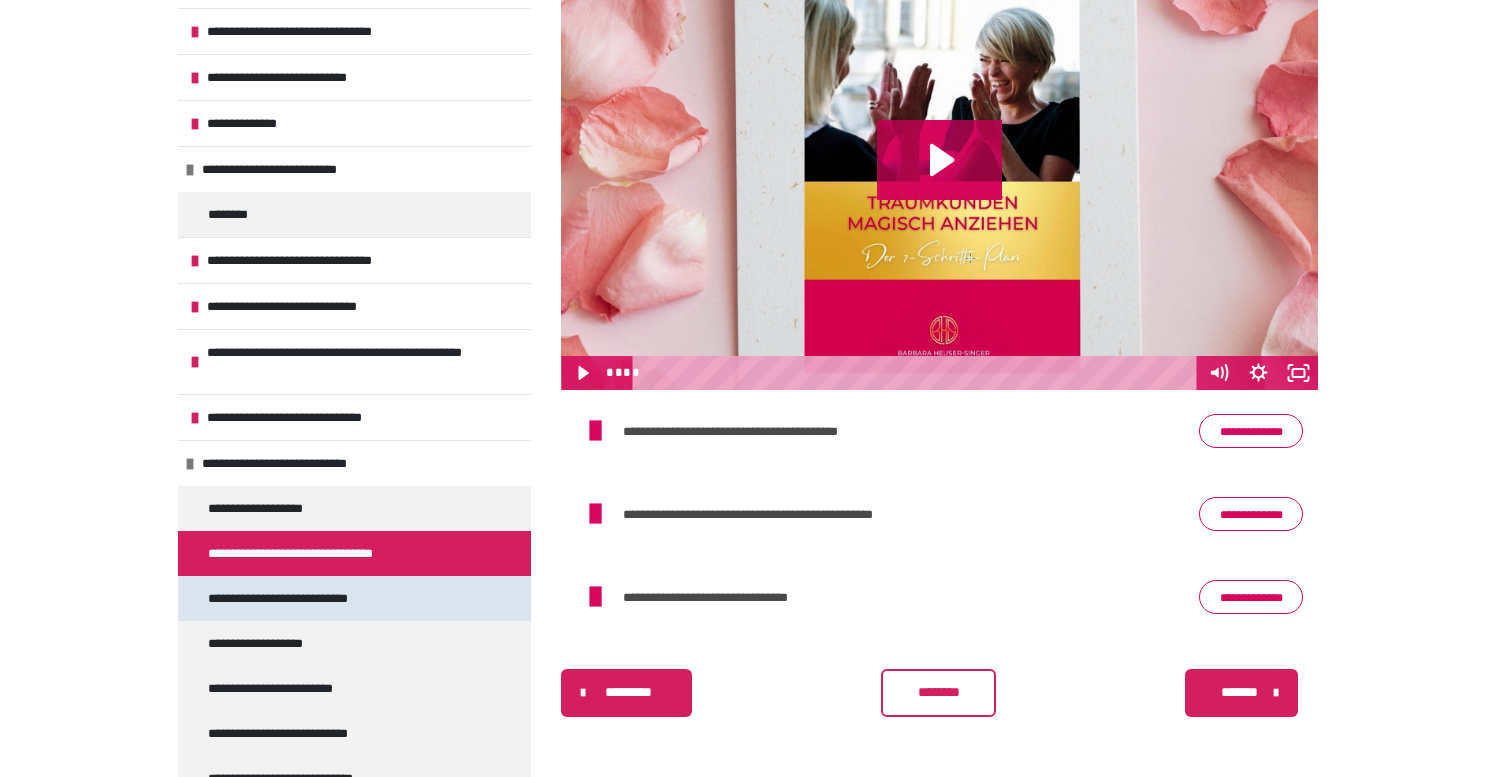 click on "**********" at bounding box center [301, 598] 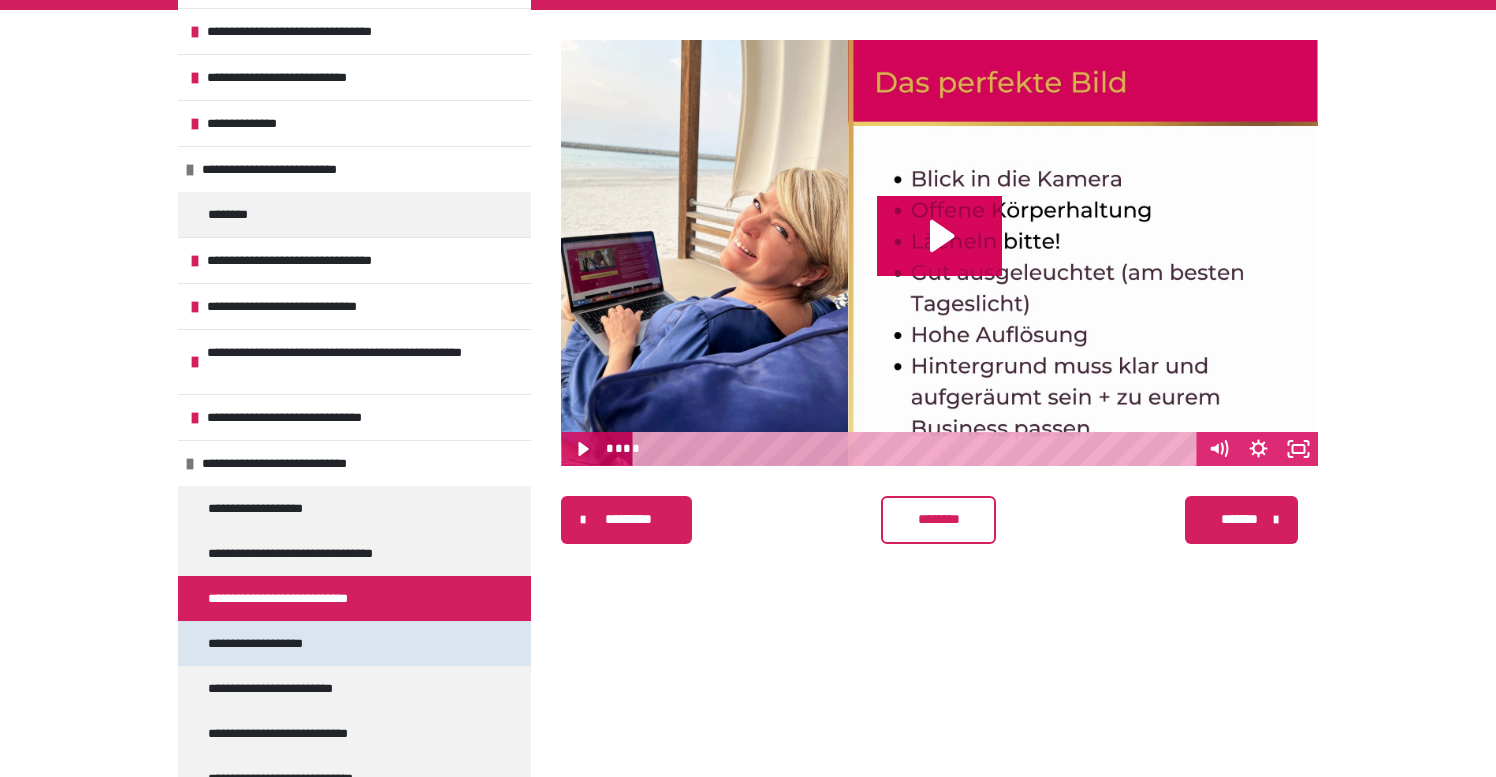 click on "**********" at bounding box center (354, 643) 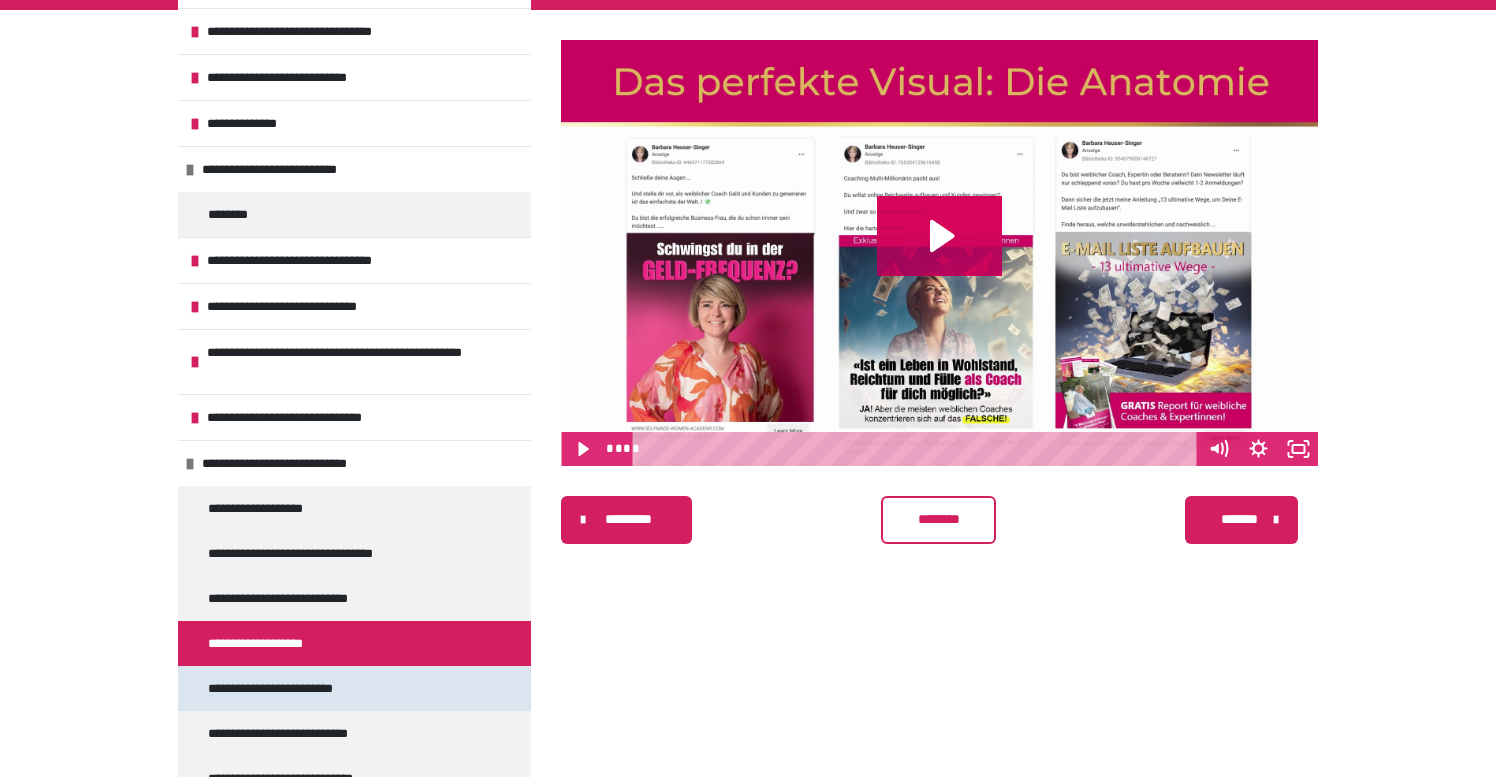 click on "**********" at bounding box center (296, 688) 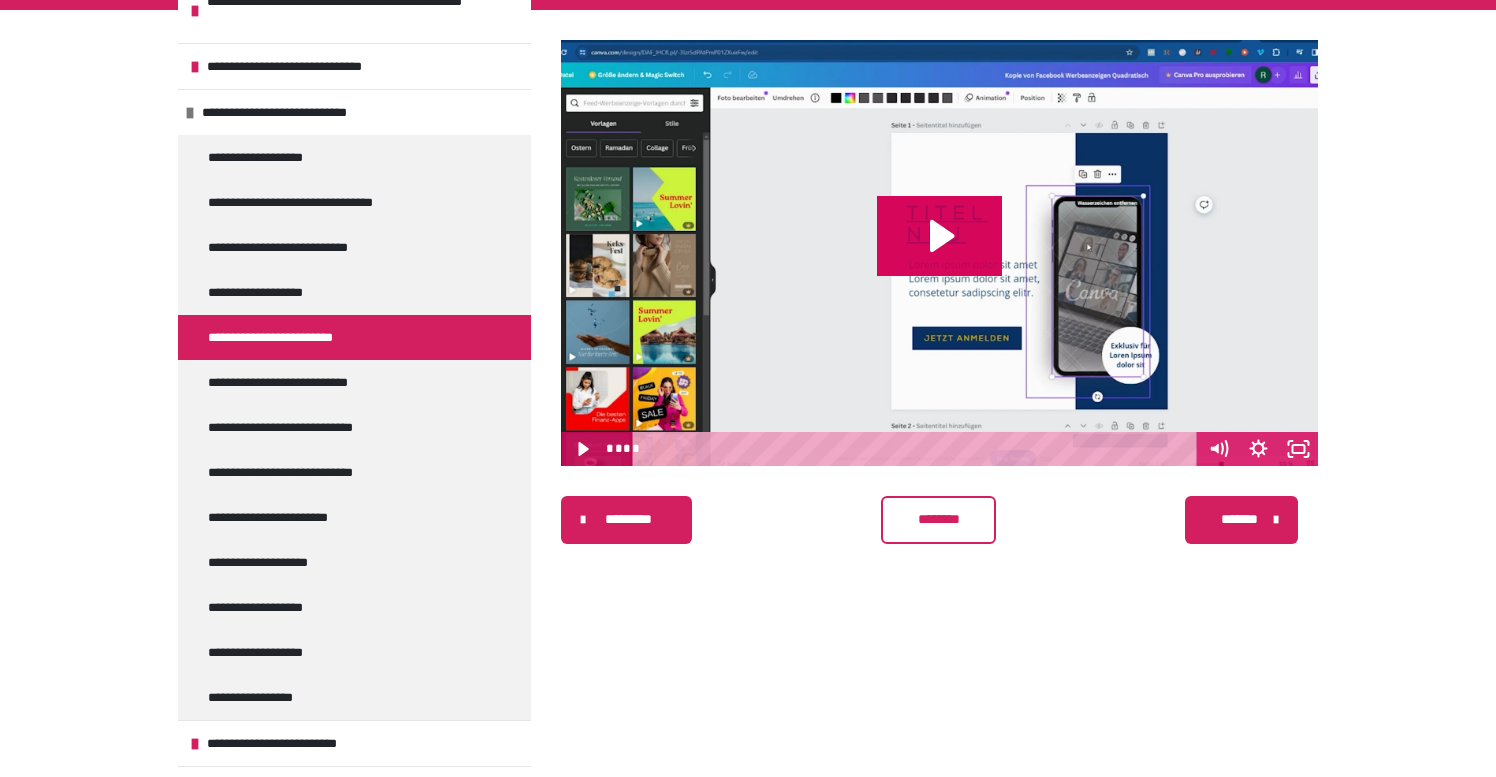 scroll, scrollTop: 675, scrollLeft: 0, axis: vertical 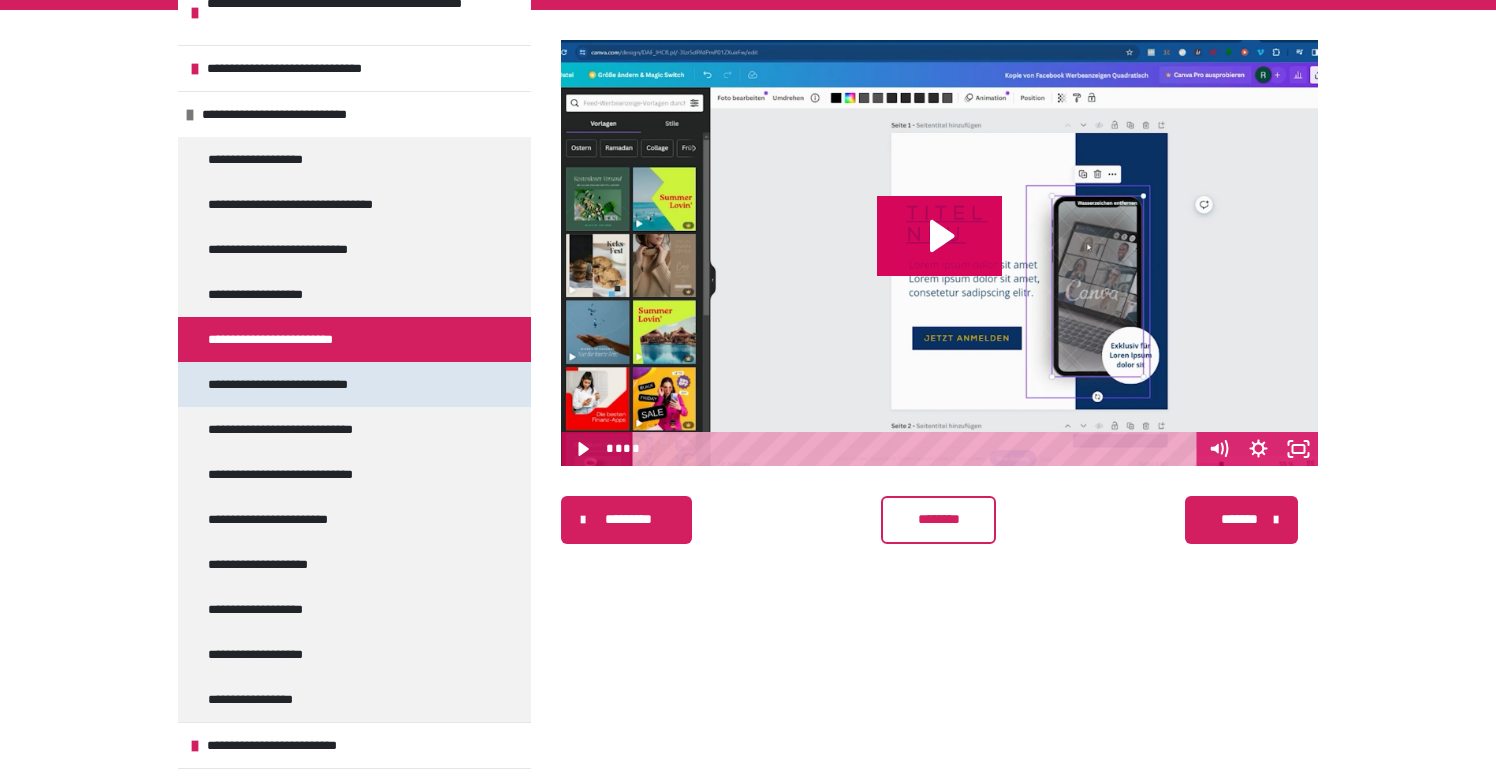 click on "**********" at bounding box center (312, 384) 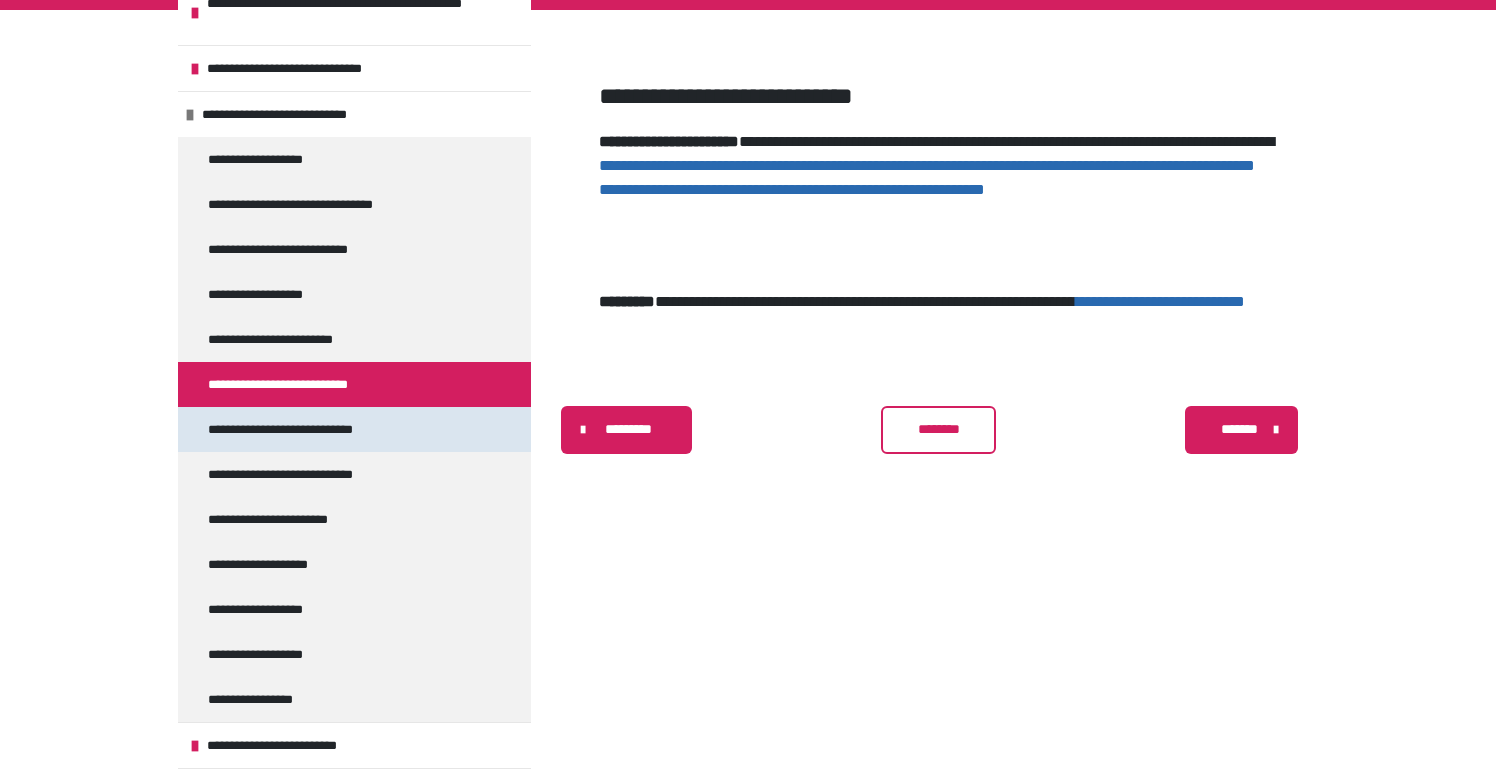click on "**********" at bounding box center [323, 429] 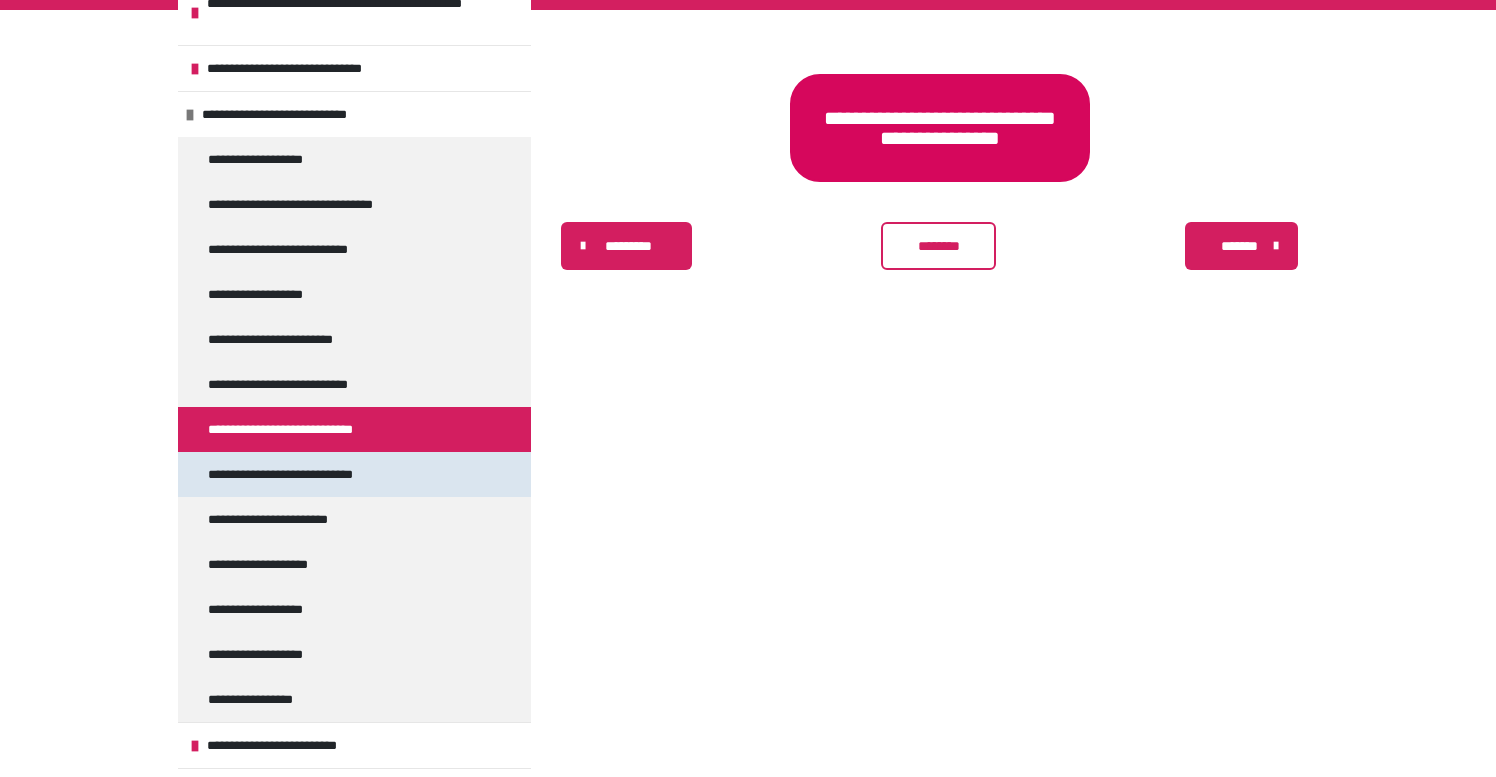 click on "**********" at bounding box center (319, 474) 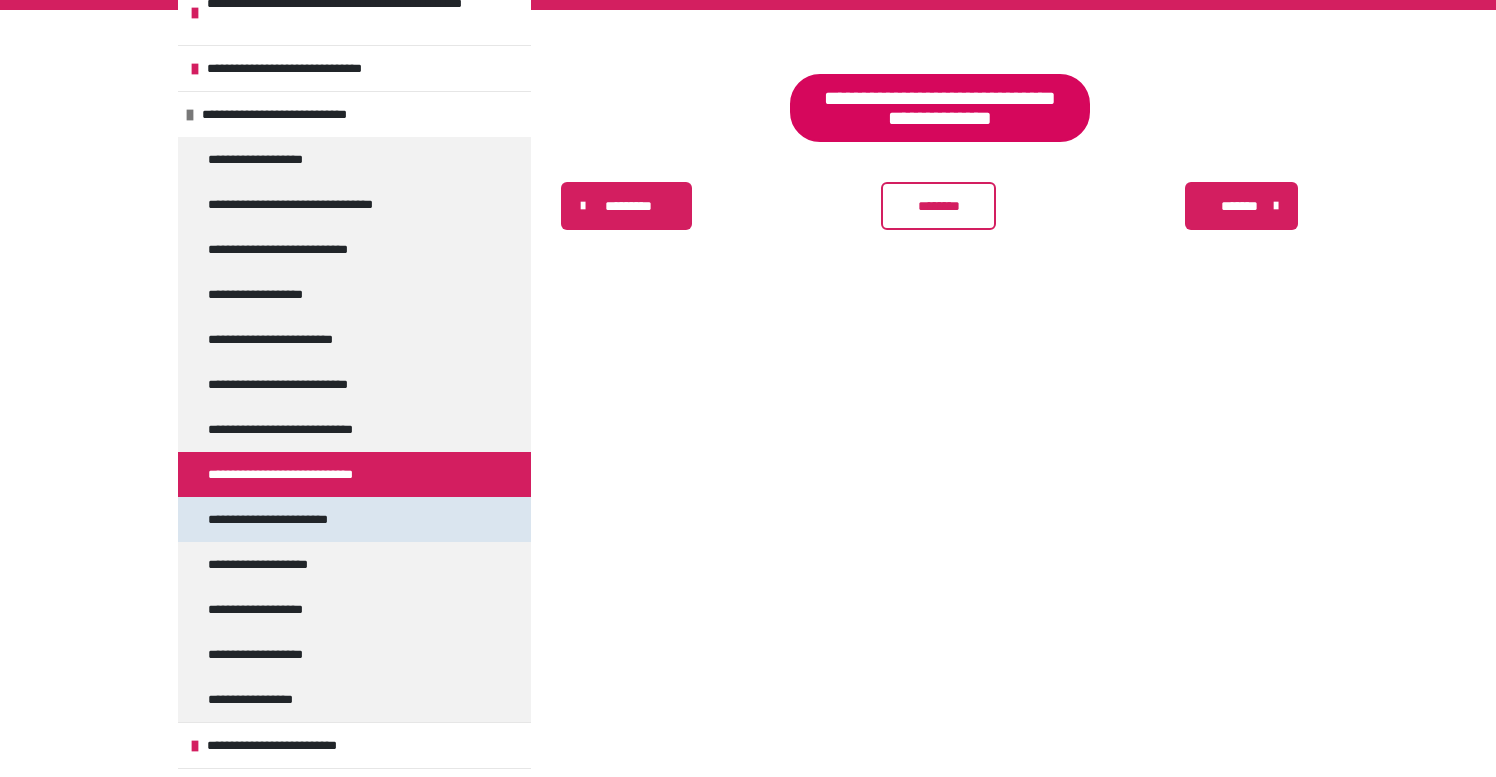 click on "**********" at bounding box center (287, 519) 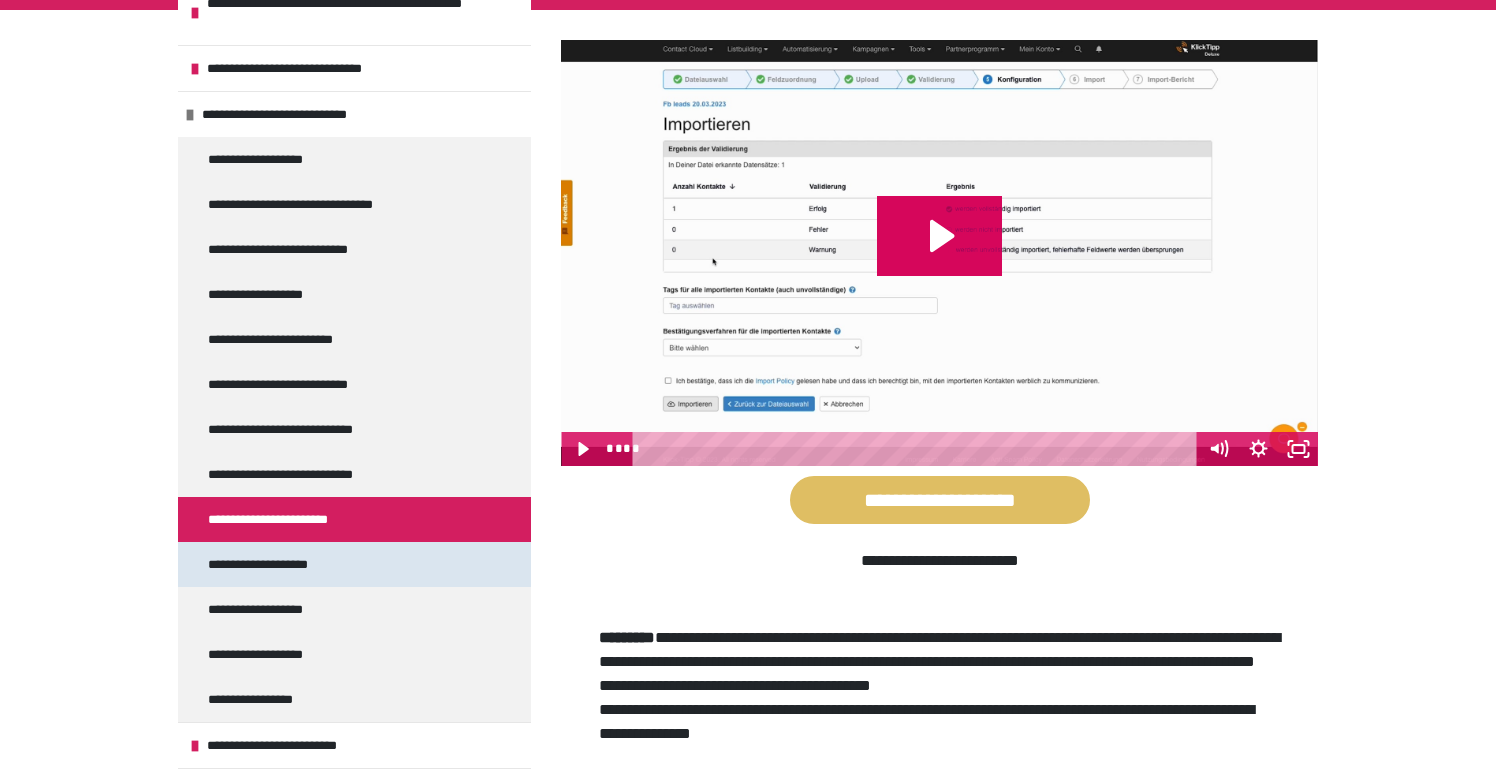 click on "**********" at bounding box center [280, 564] 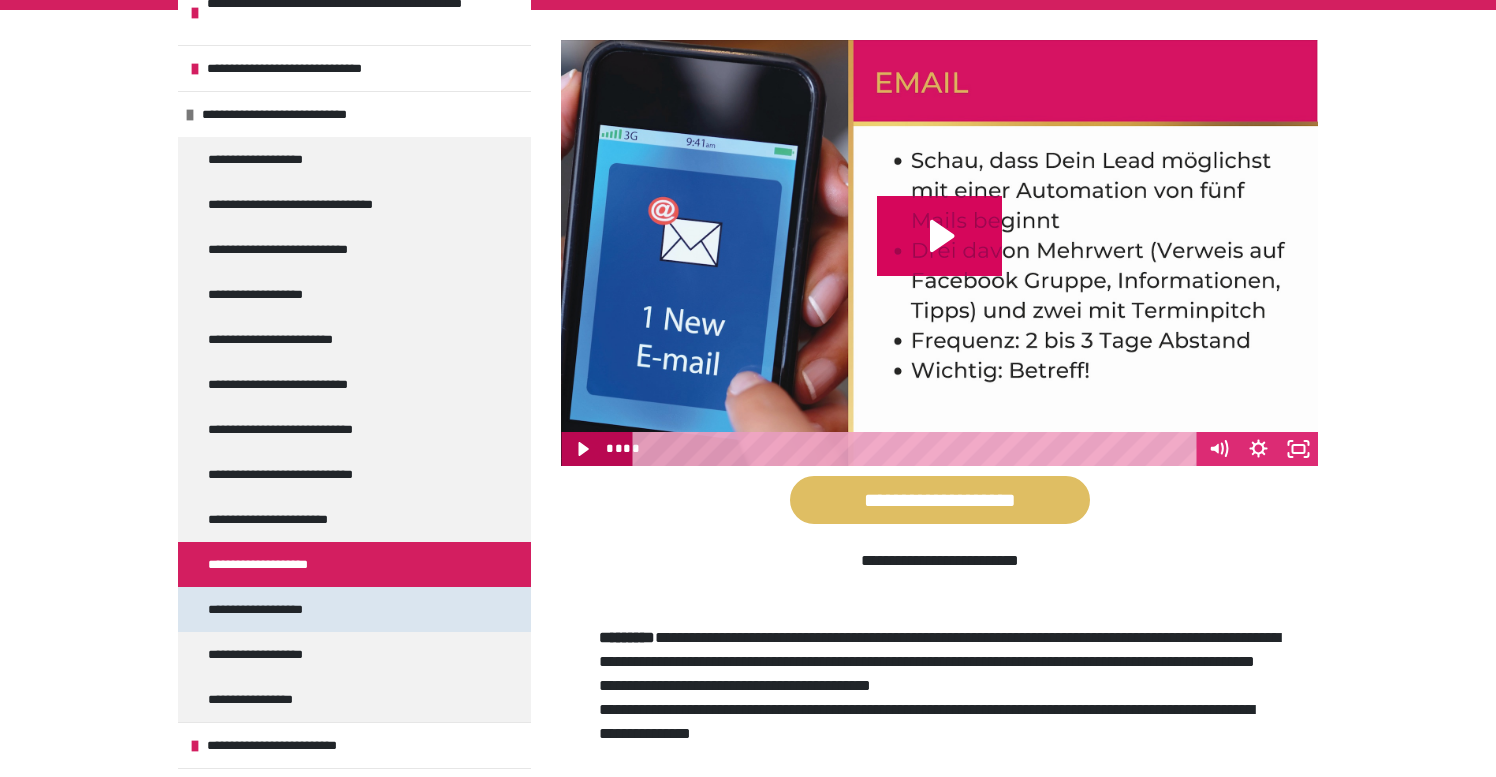 click on "**********" at bounding box center (270, 609) 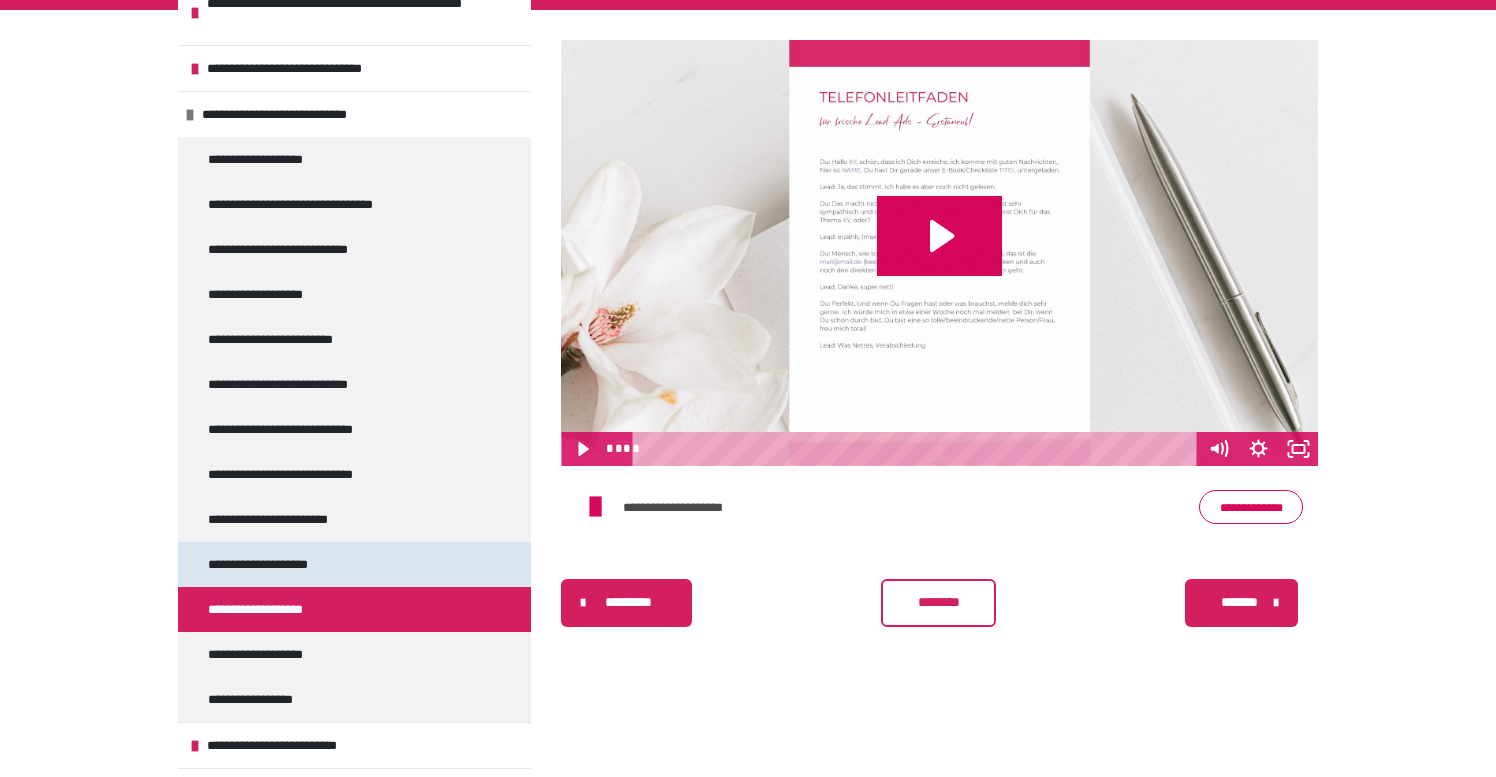 click on "**********" at bounding box center [354, 564] 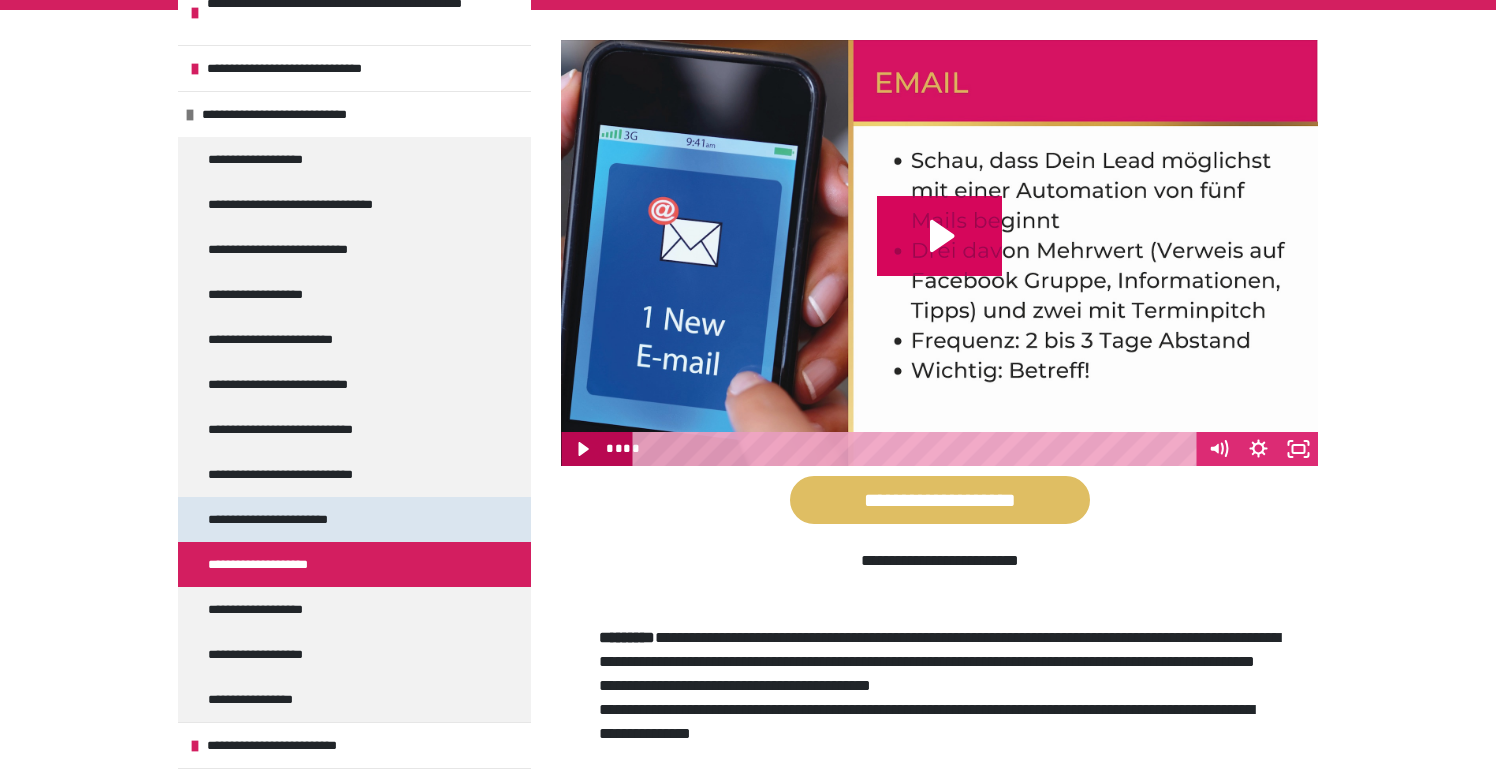 click on "**********" at bounding box center [354, 519] 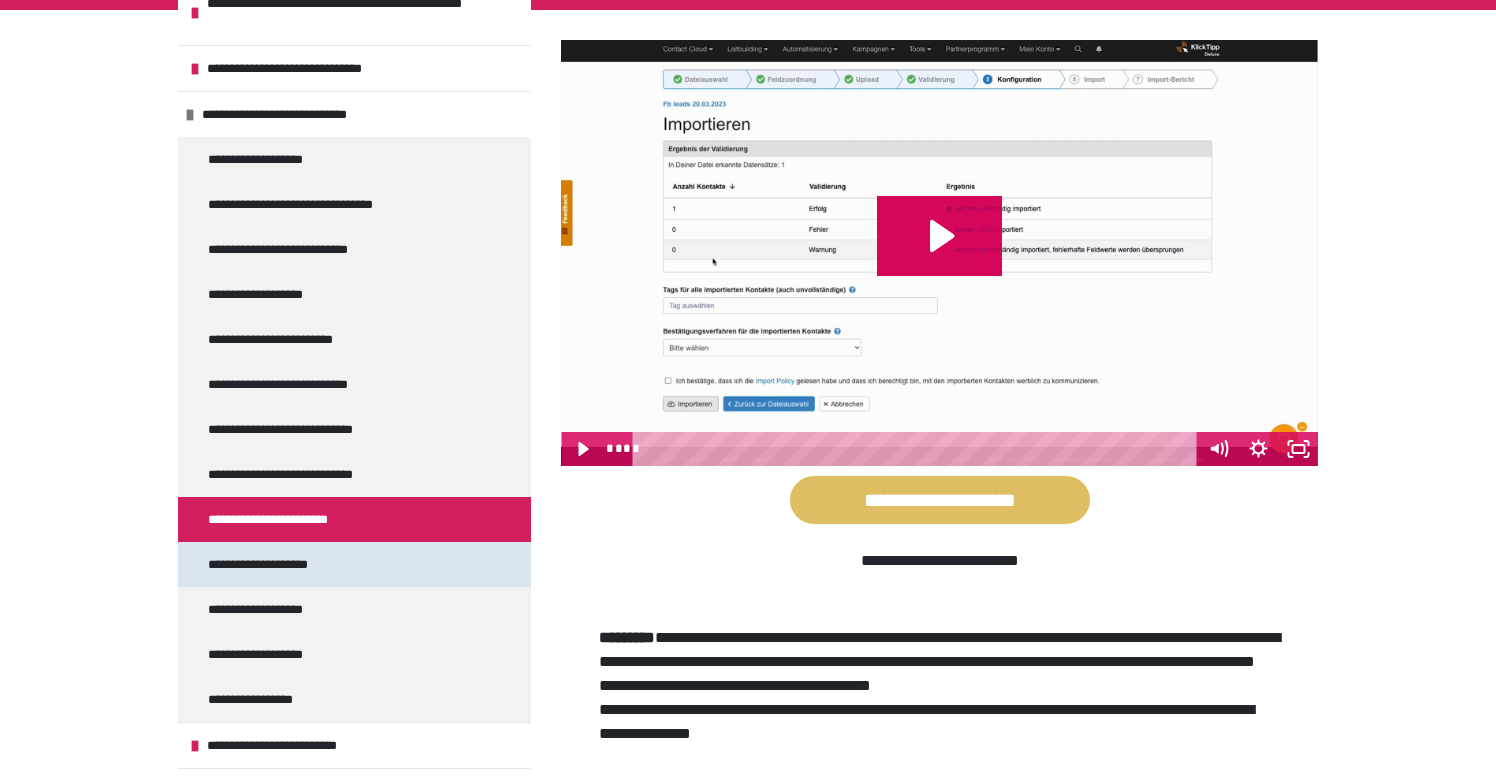 click on "**********" at bounding box center [354, 564] 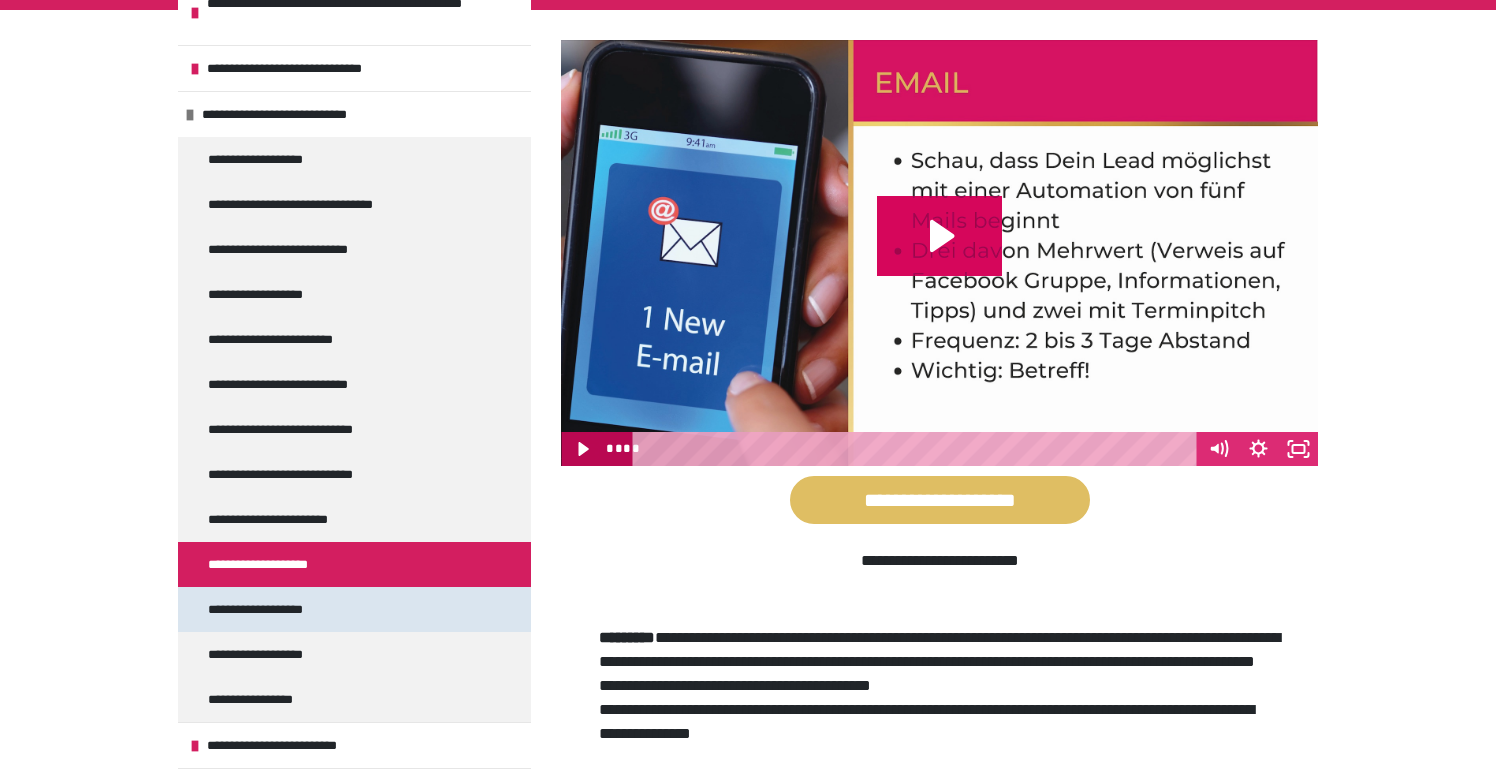click on "**********" at bounding box center [354, 609] 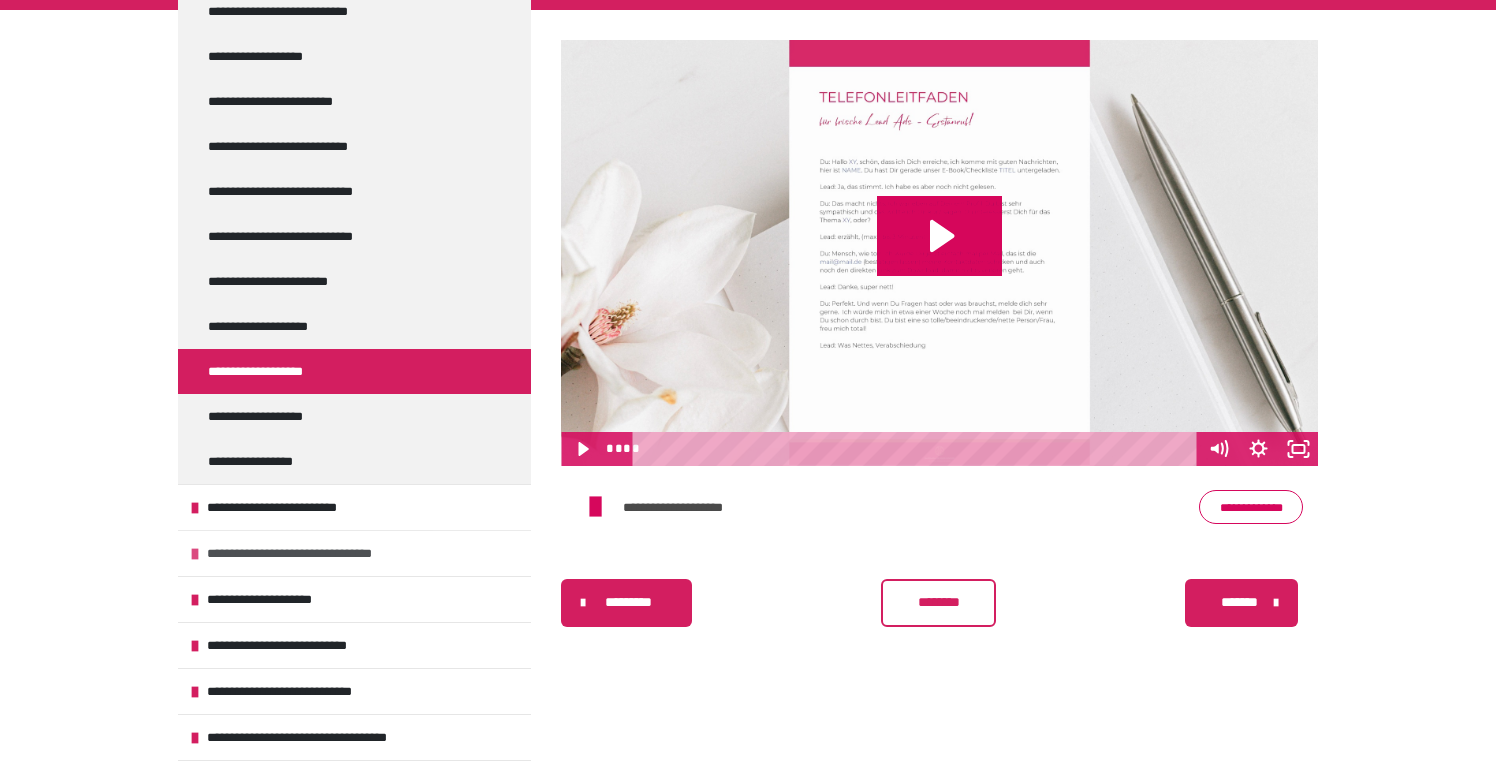 scroll, scrollTop: 920, scrollLeft: 0, axis: vertical 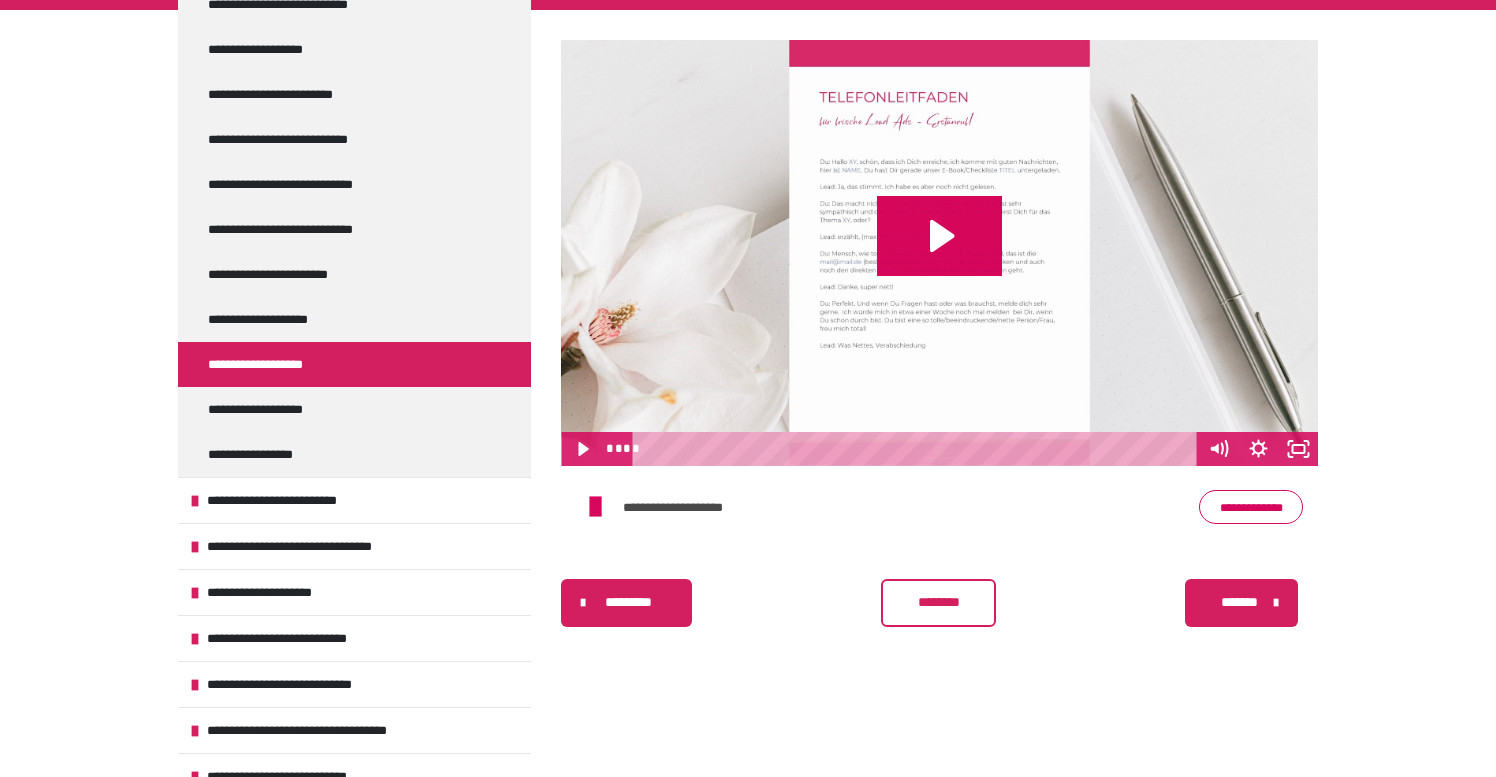 click on "**********" at bounding box center (1251, 507) 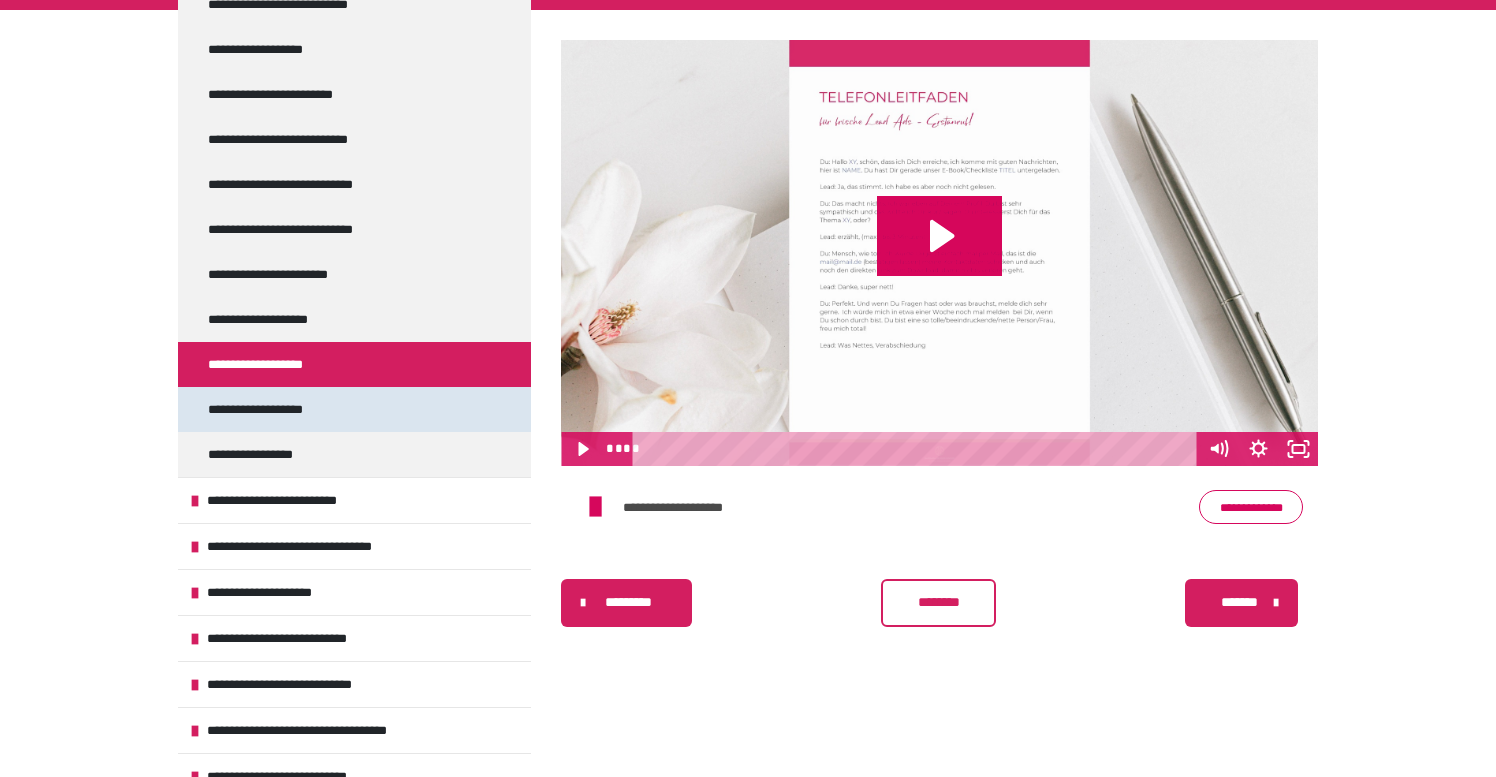 click on "**********" at bounding box center (272, 409) 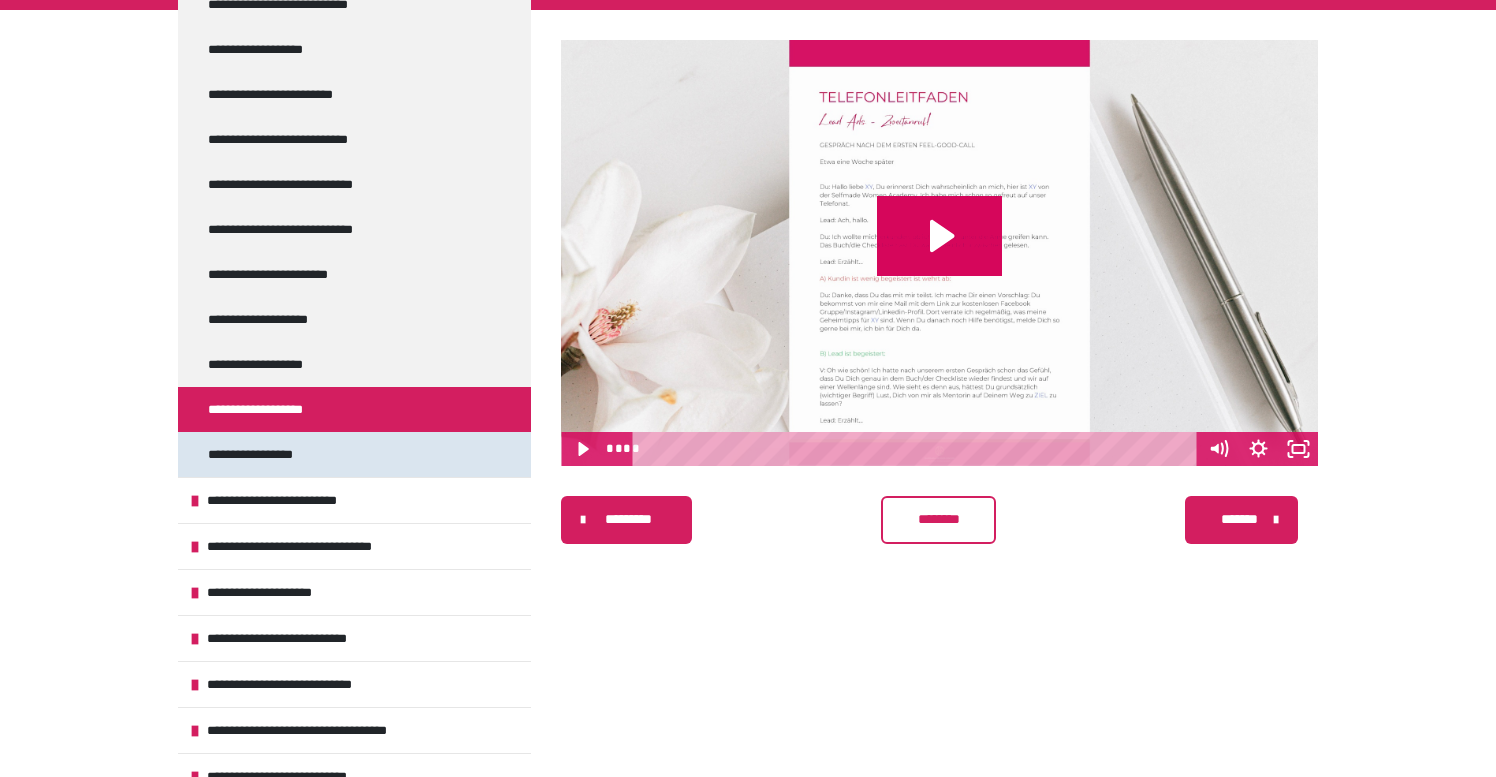 click on "**********" at bounding box center (268, 454) 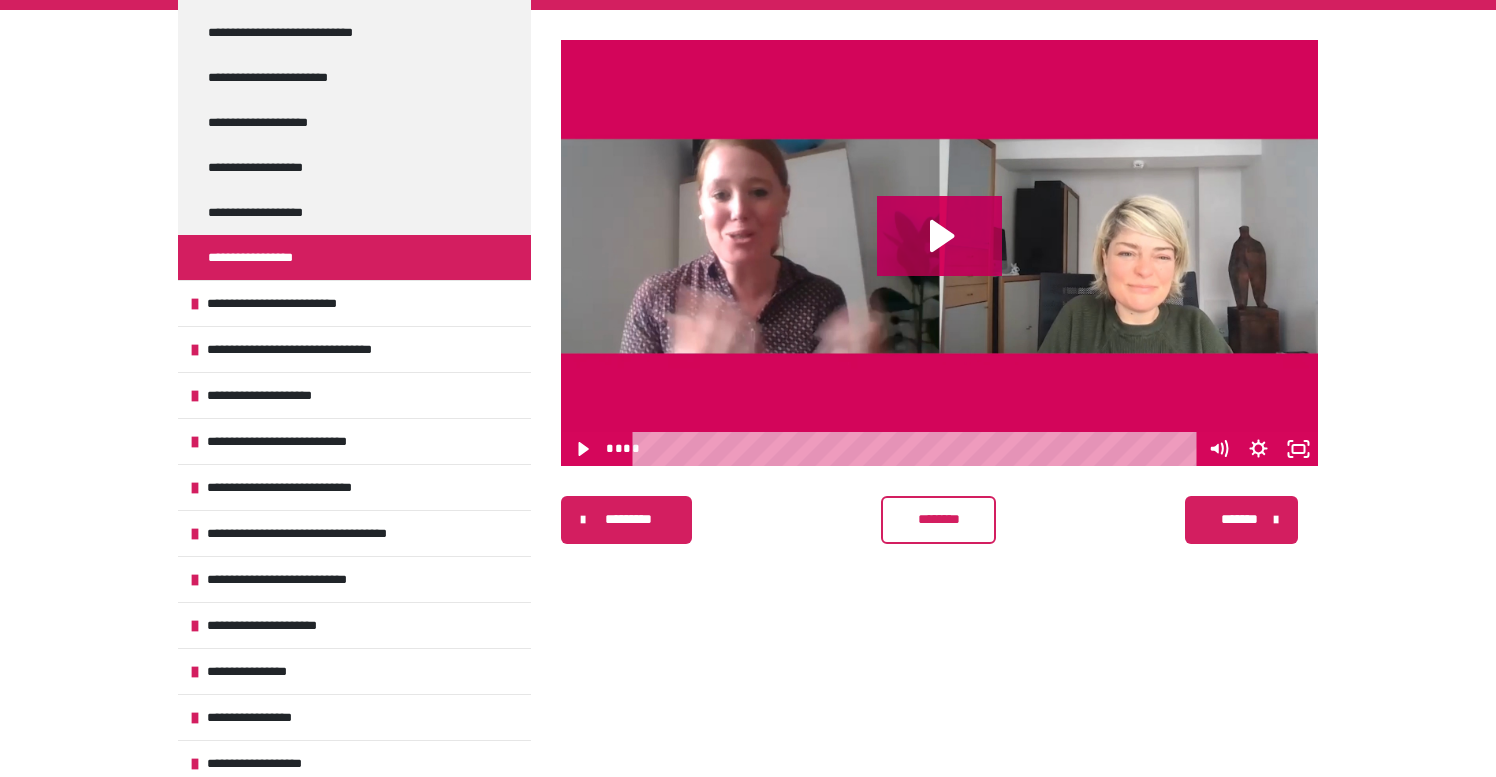 scroll, scrollTop: 1125, scrollLeft: 0, axis: vertical 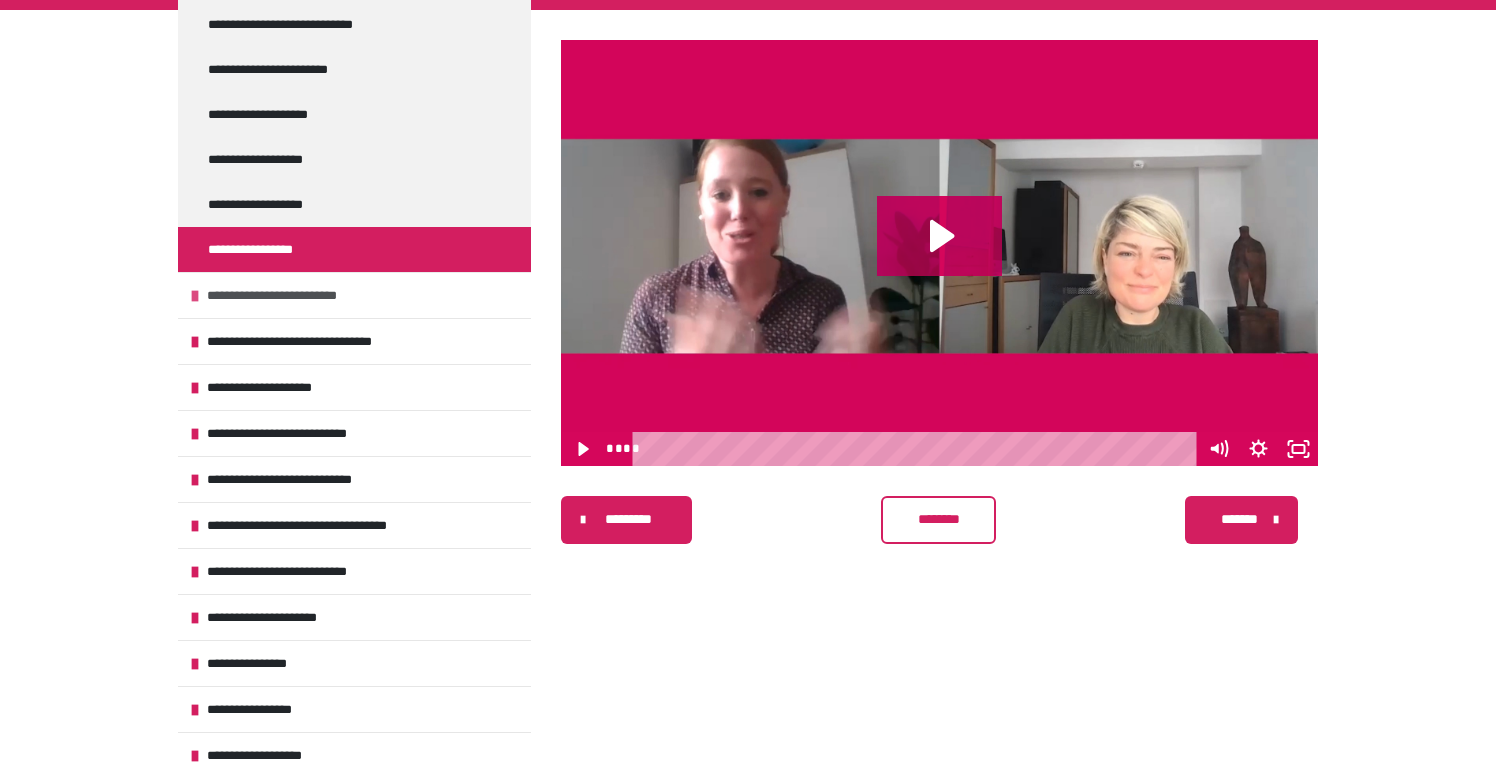 click on "**********" at bounding box center (354, 295) 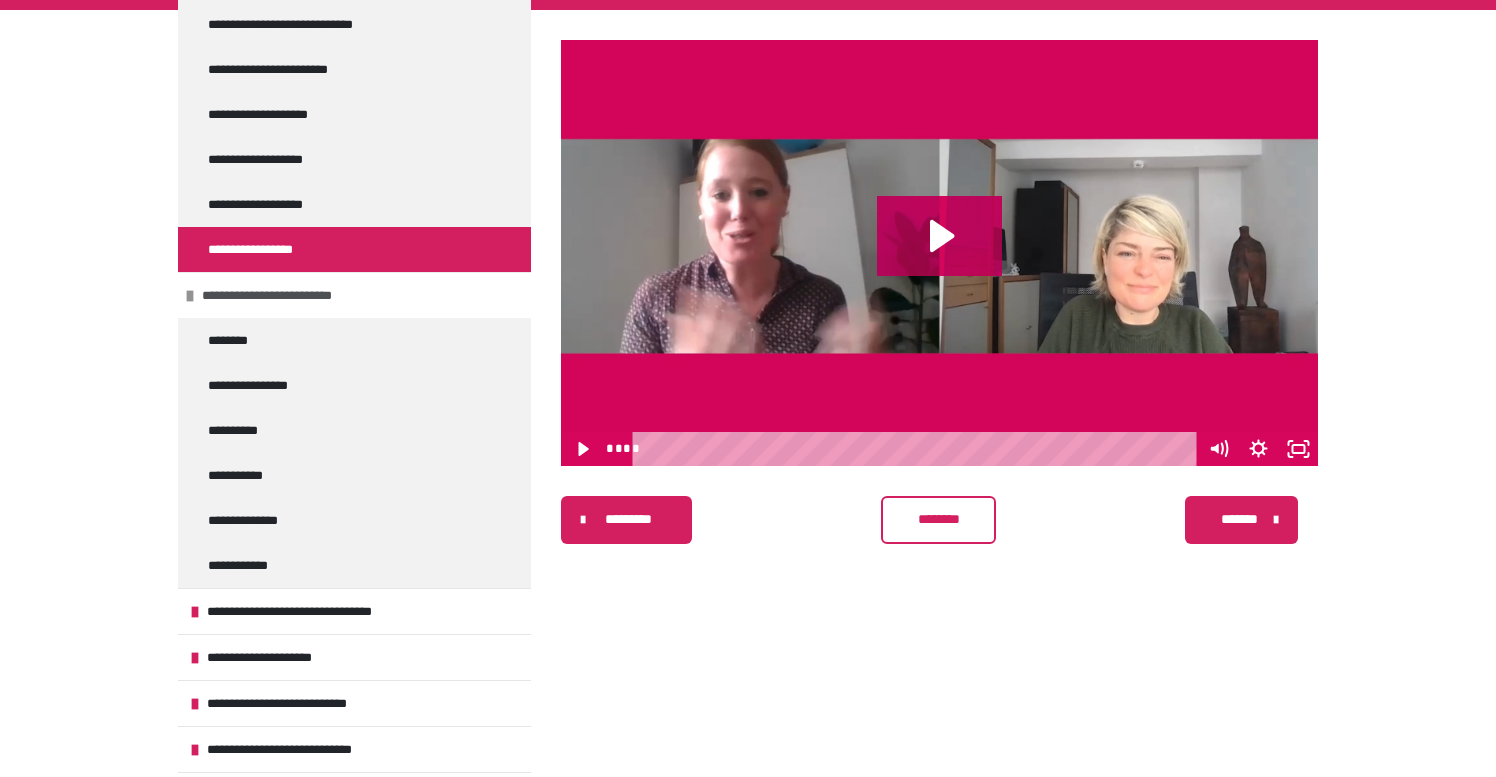 click at bounding box center [190, 296] 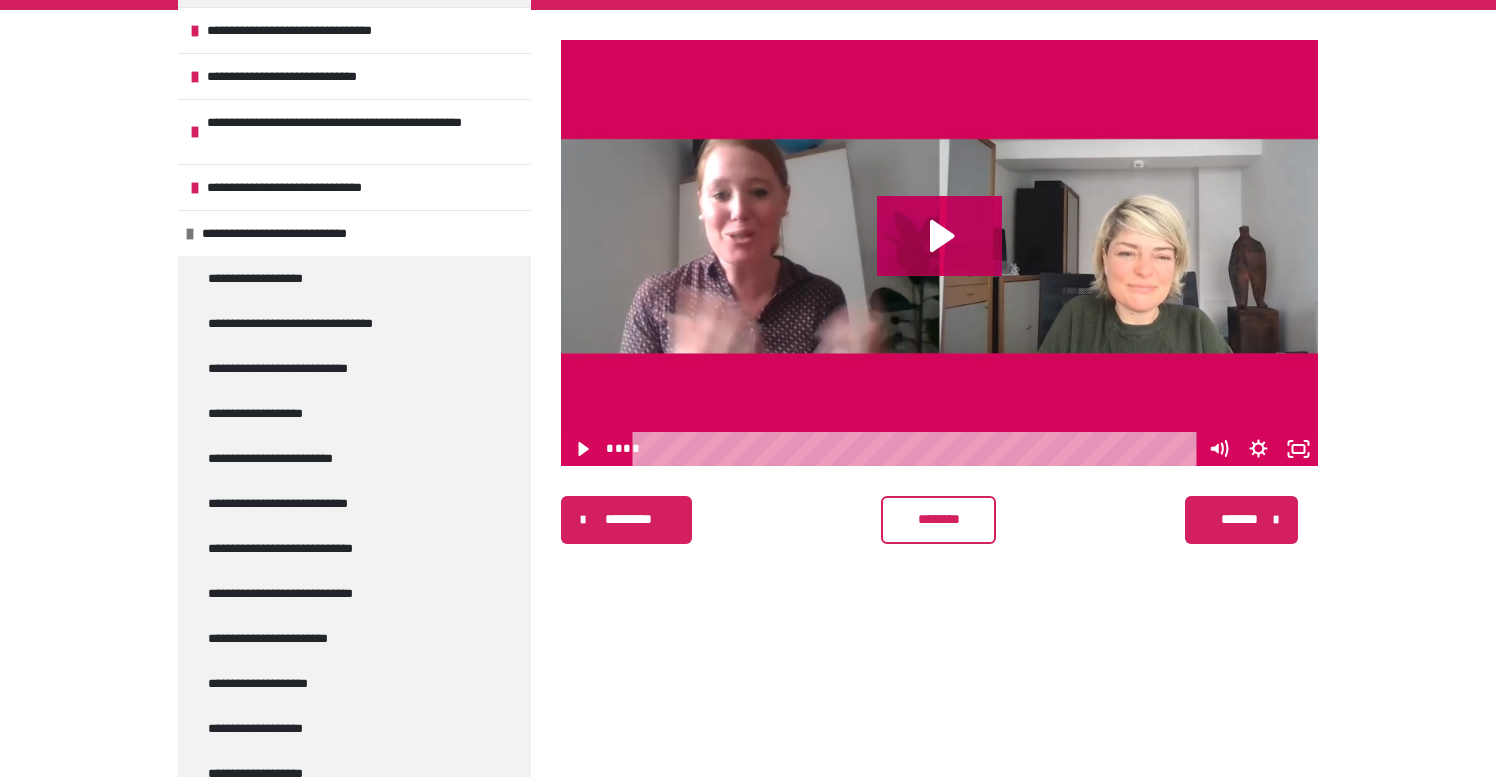 scroll, scrollTop: 516, scrollLeft: 0, axis: vertical 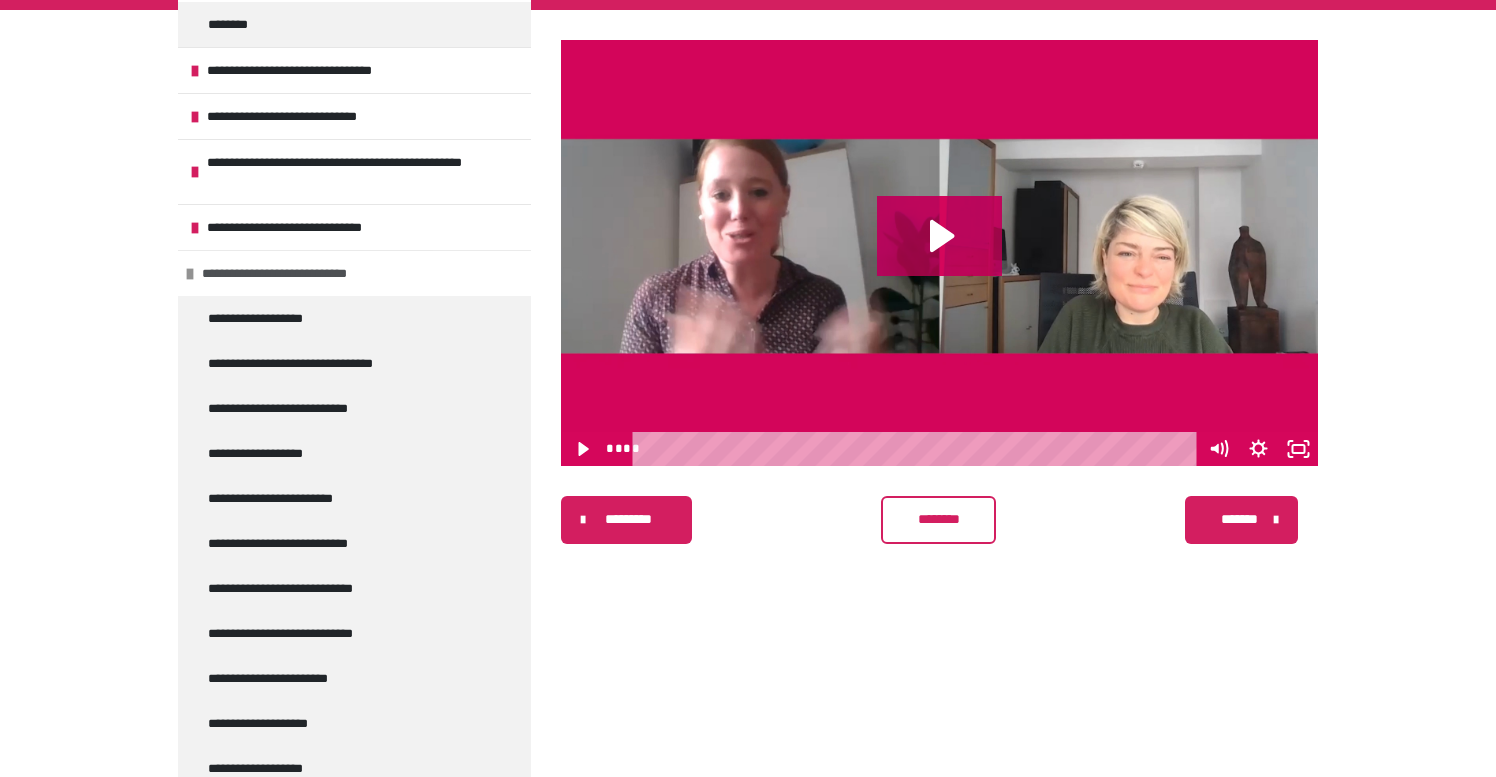 click at bounding box center [190, 274] 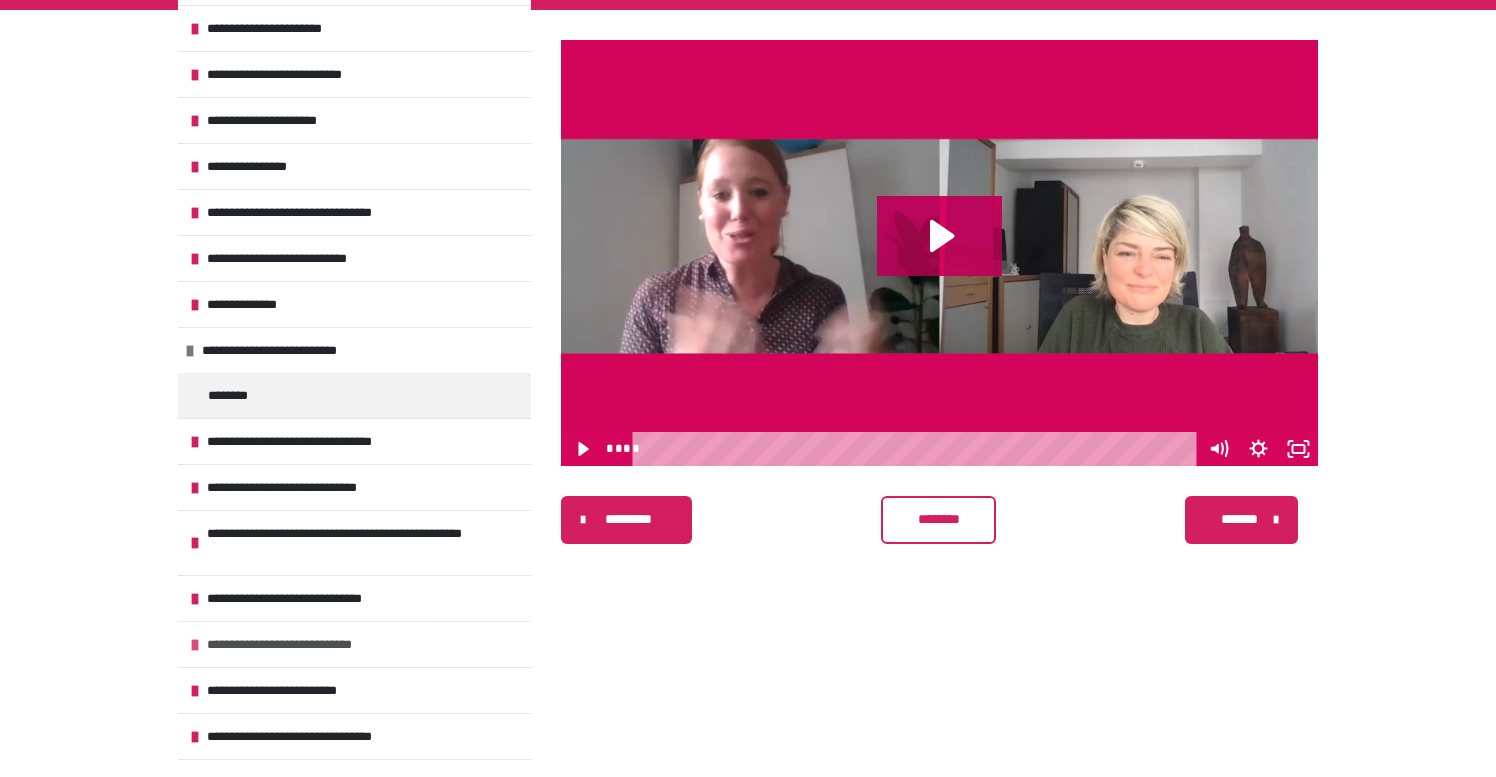 scroll, scrollTop: 4, scrollLeft: 0, axis: vertical 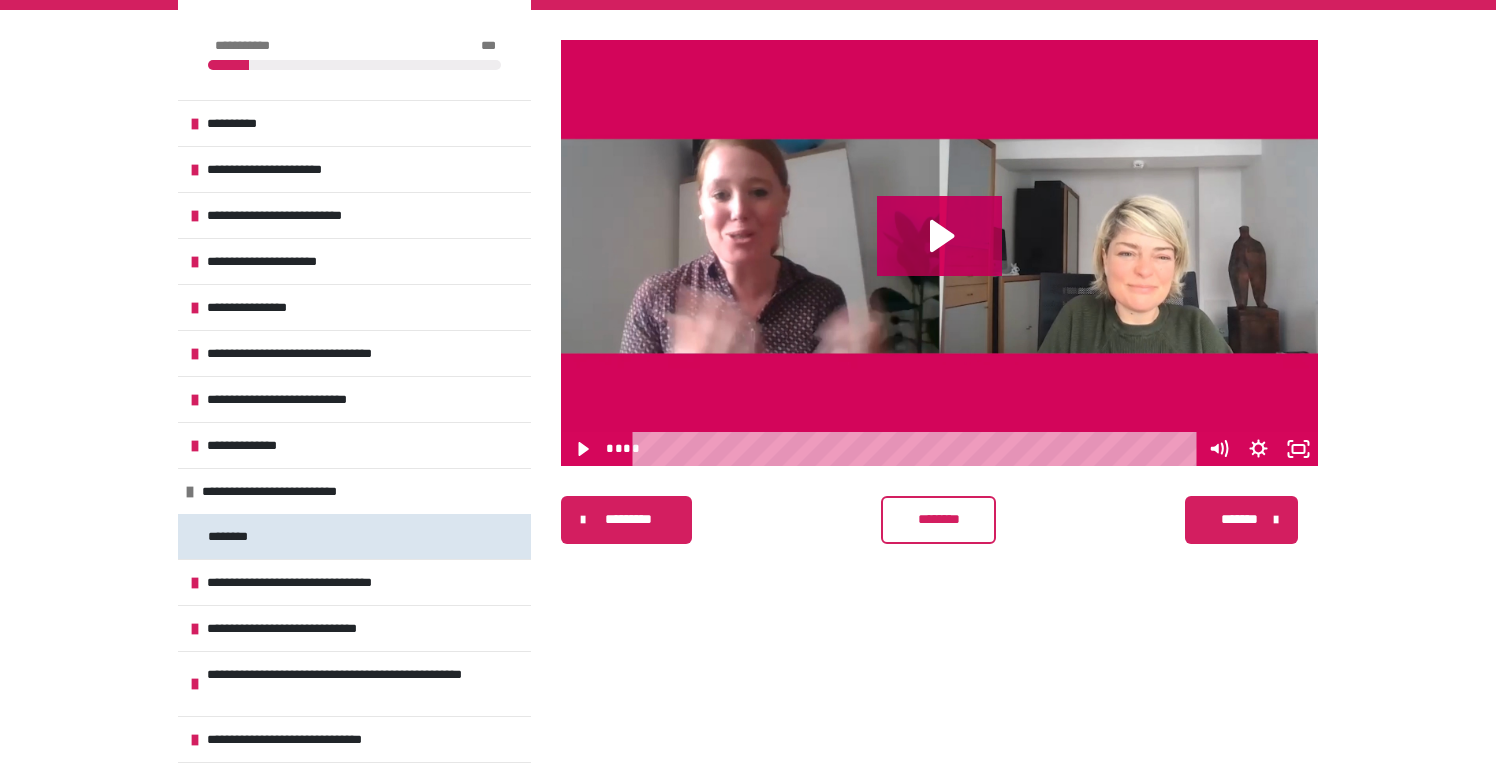 click on "********" at bounding box center (236, 536) 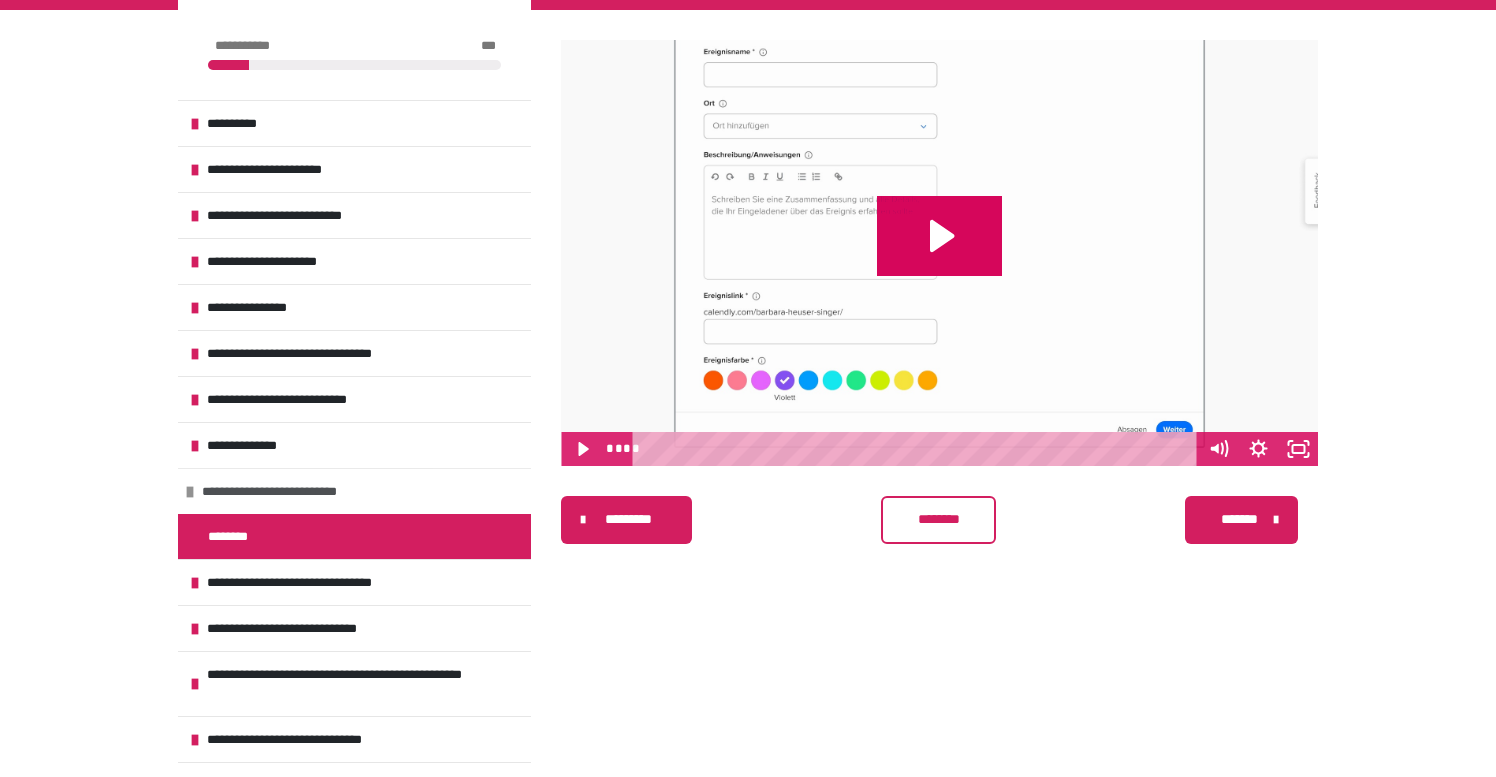 click at bounding box center (190, 492) 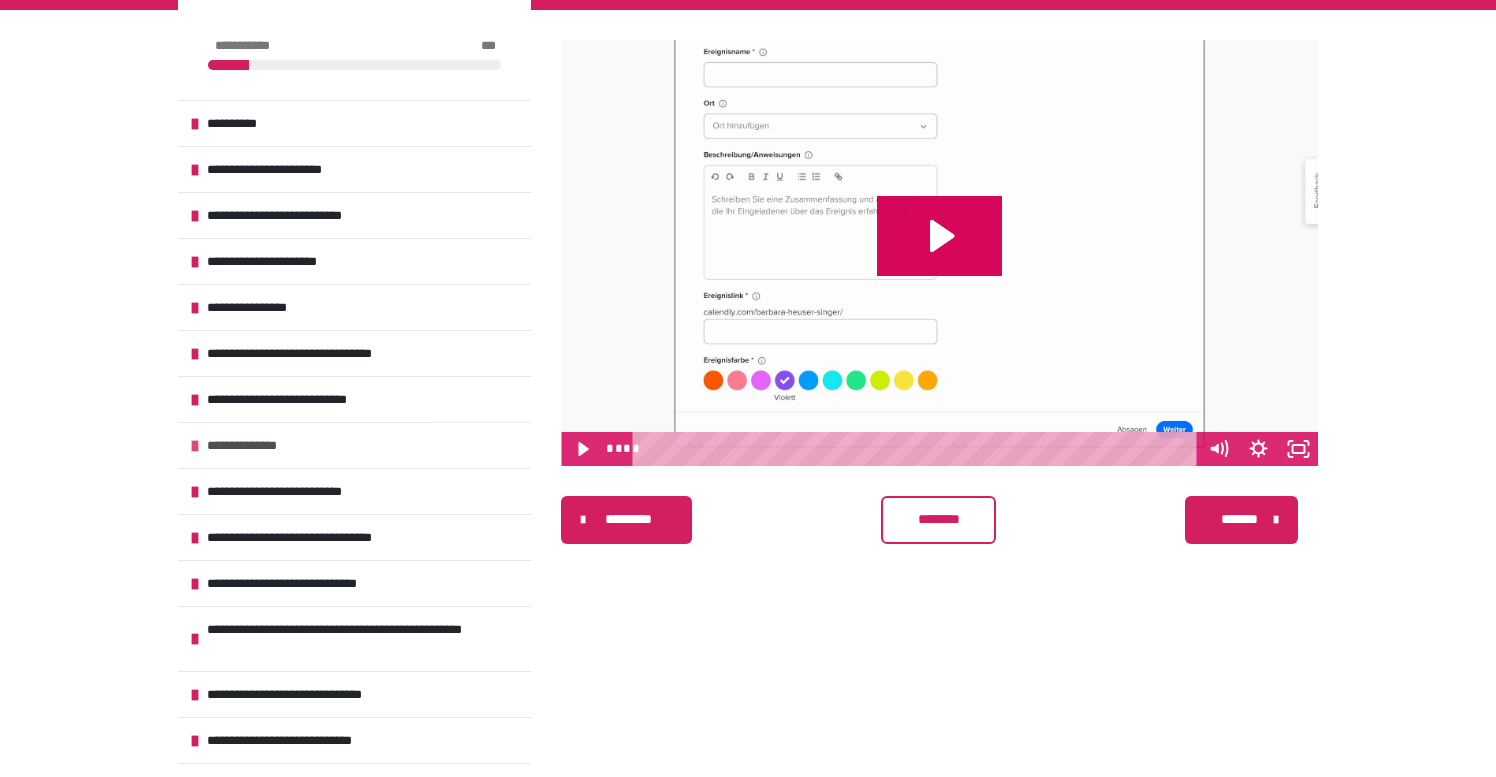 click at bounding box center (195, 446) 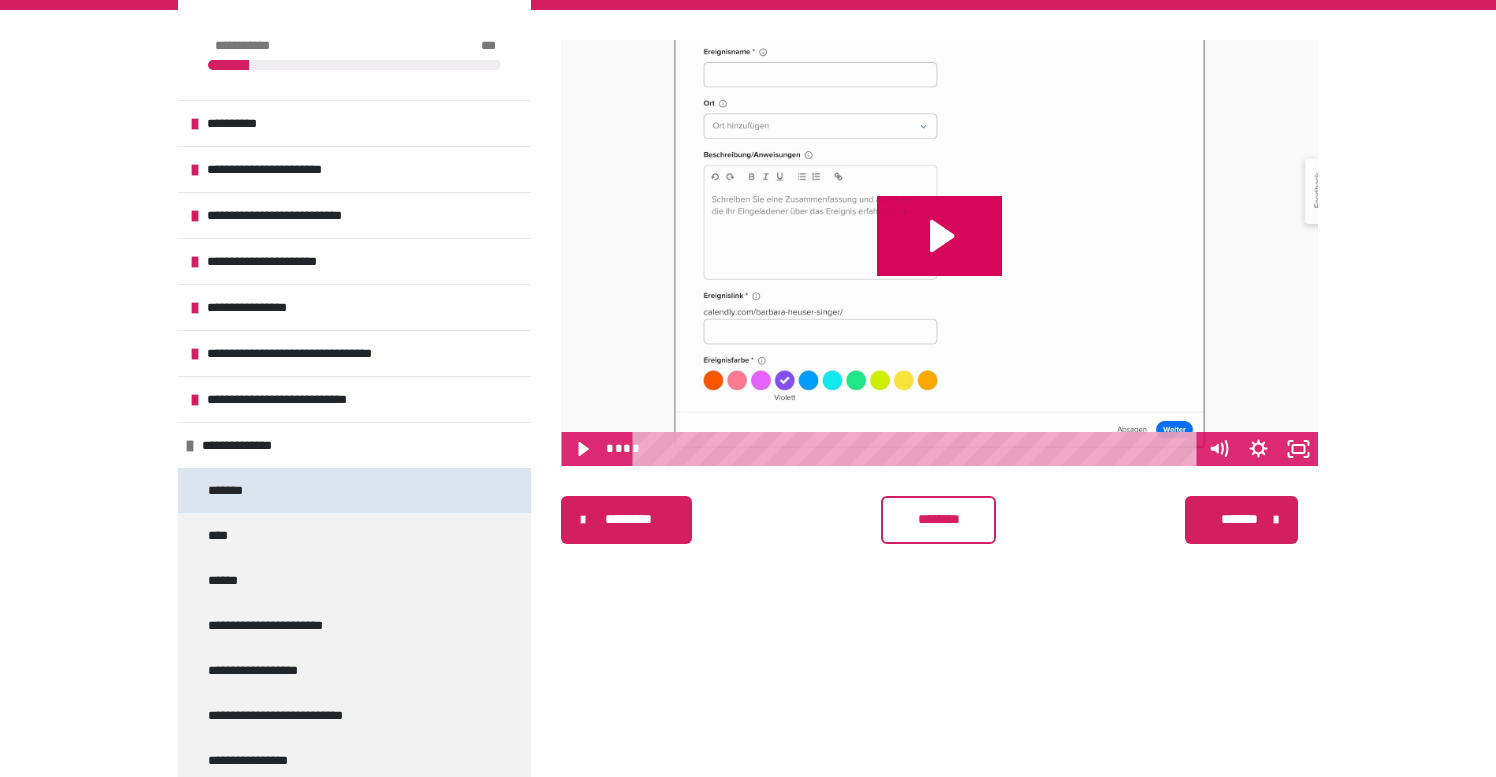 click on "*******" at bounding box center (235, 490) 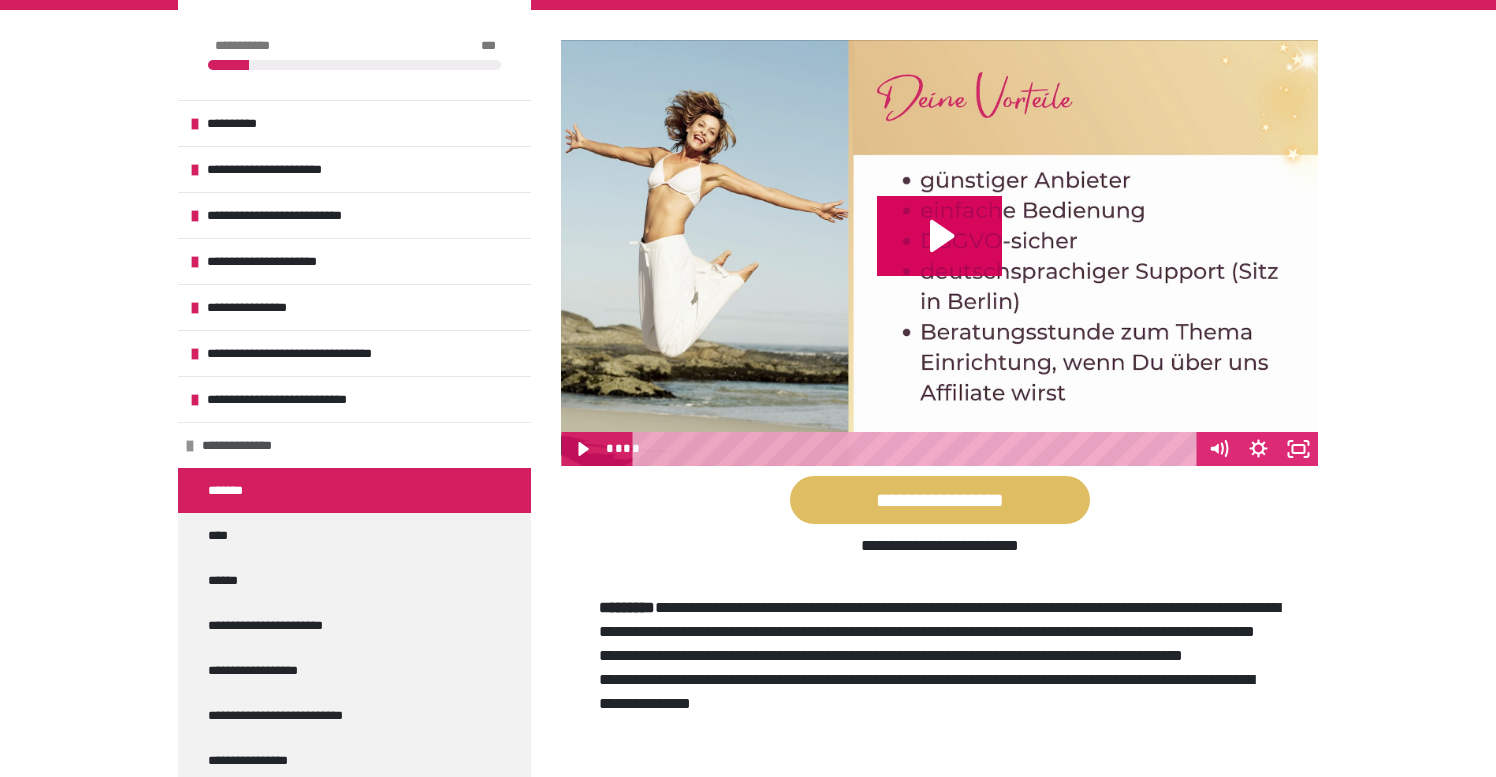 click at bounding box center [190, 446] 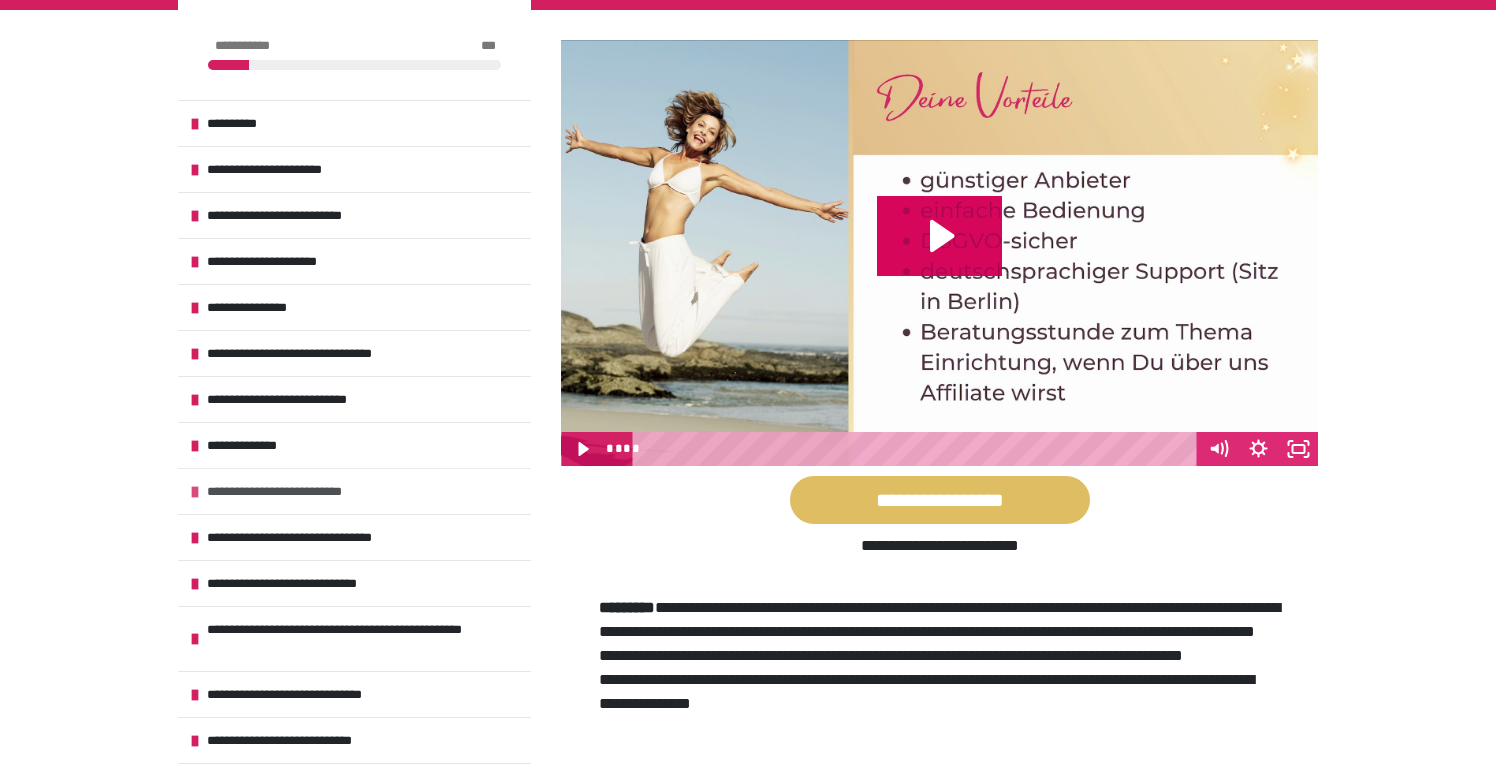 click on "**********" at bounding box center (323, 491) 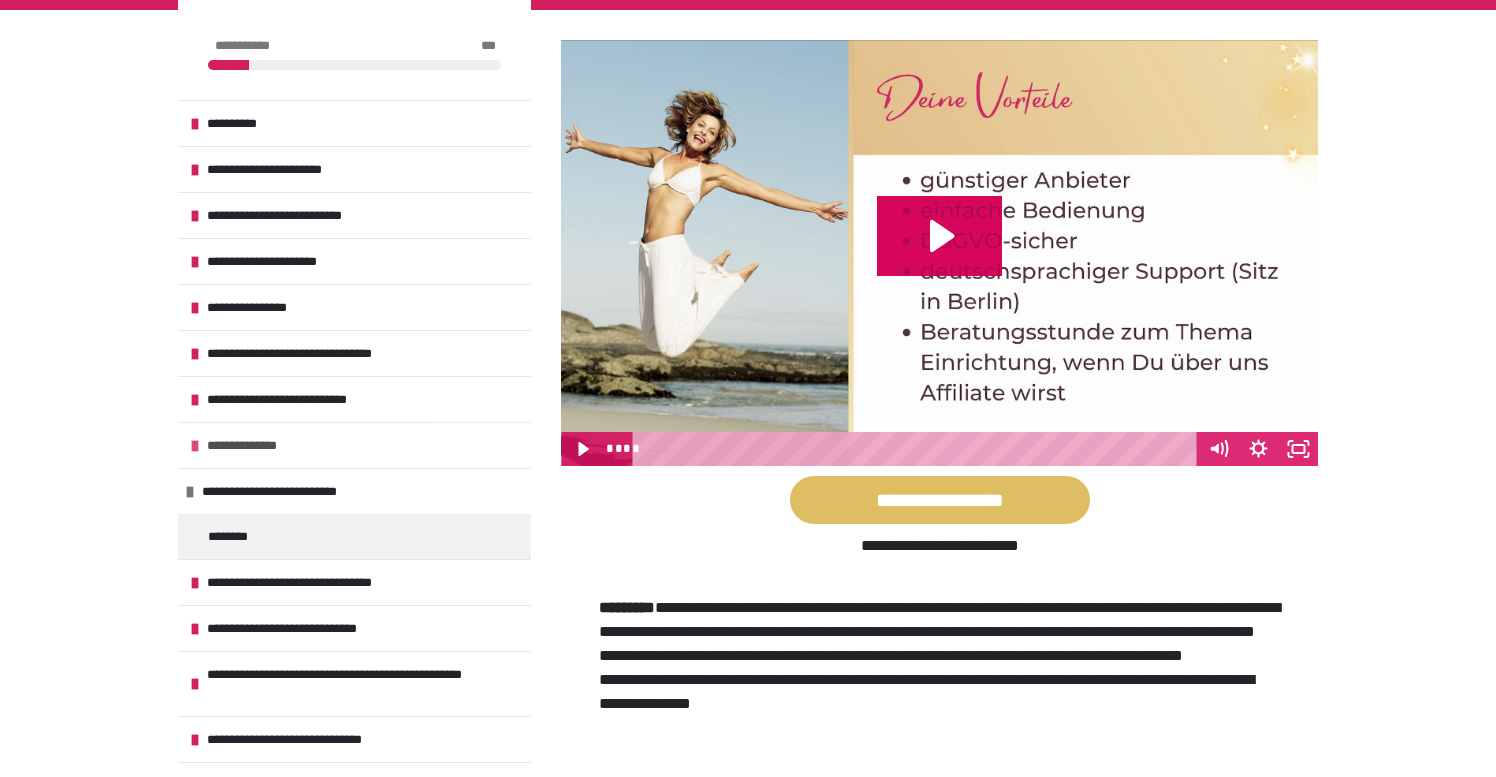 click at bounding box center [195, 446] 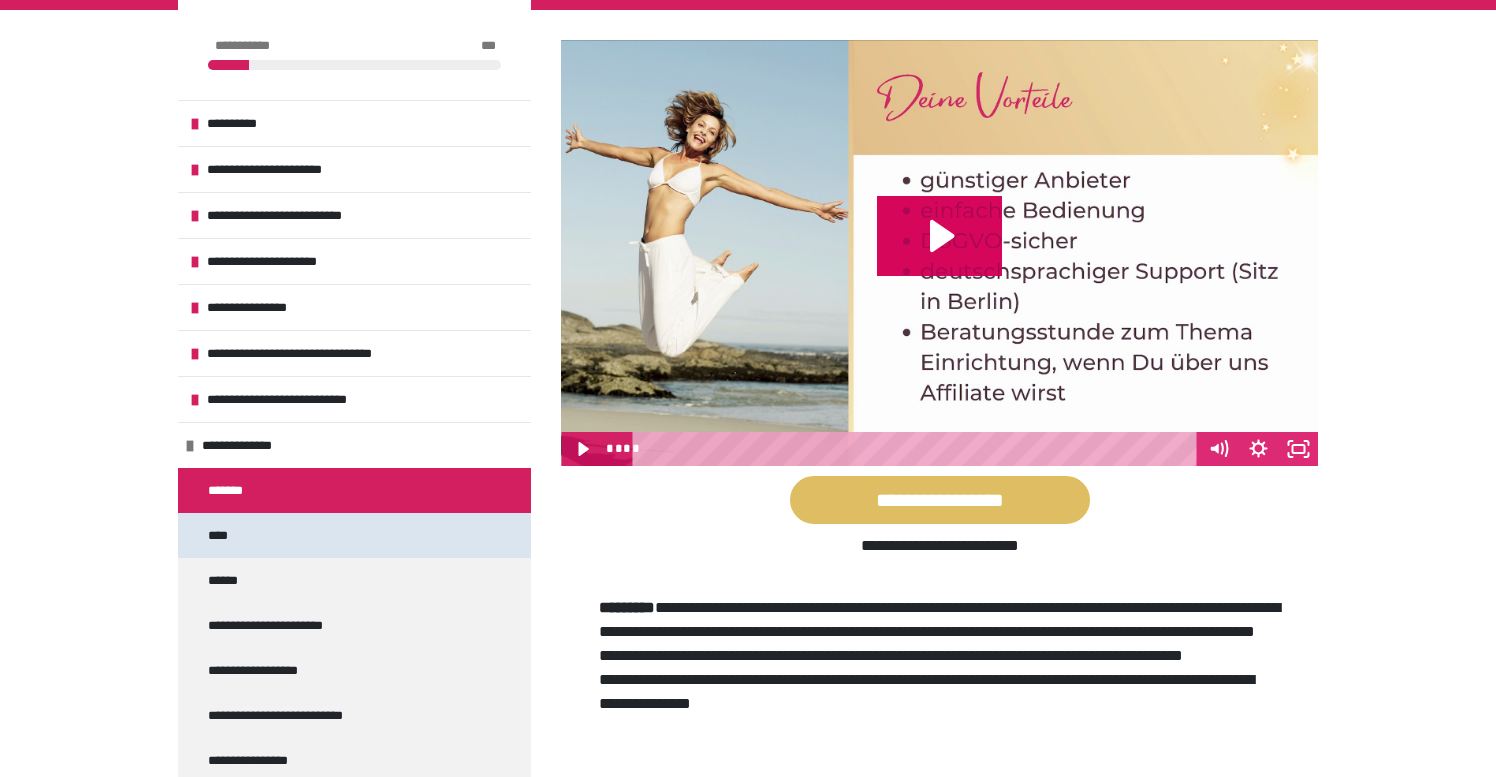 click on "****" at bounding box center (227, 535) 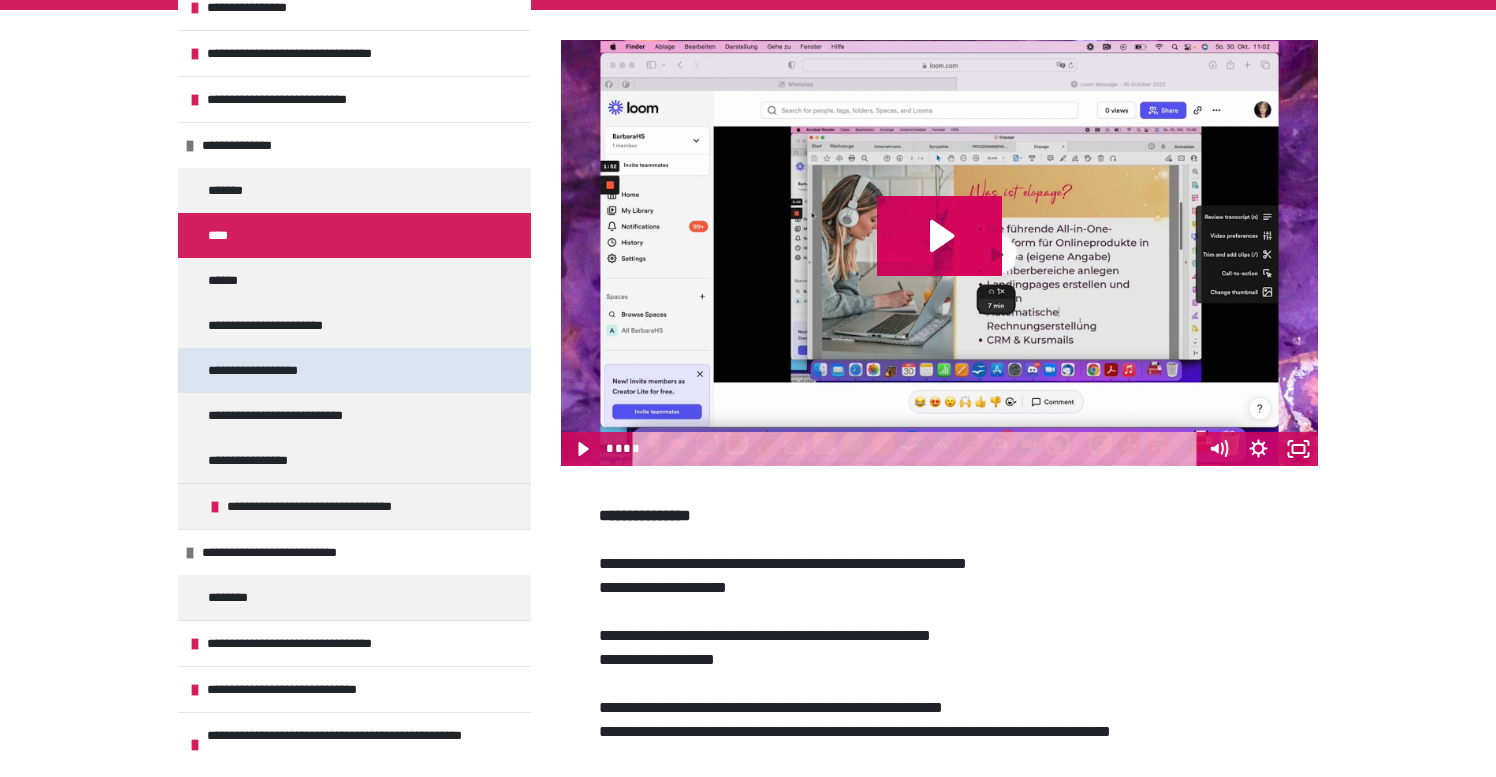 scroll, scrollTop: 332, scrollLeft: 0, axis: vertical 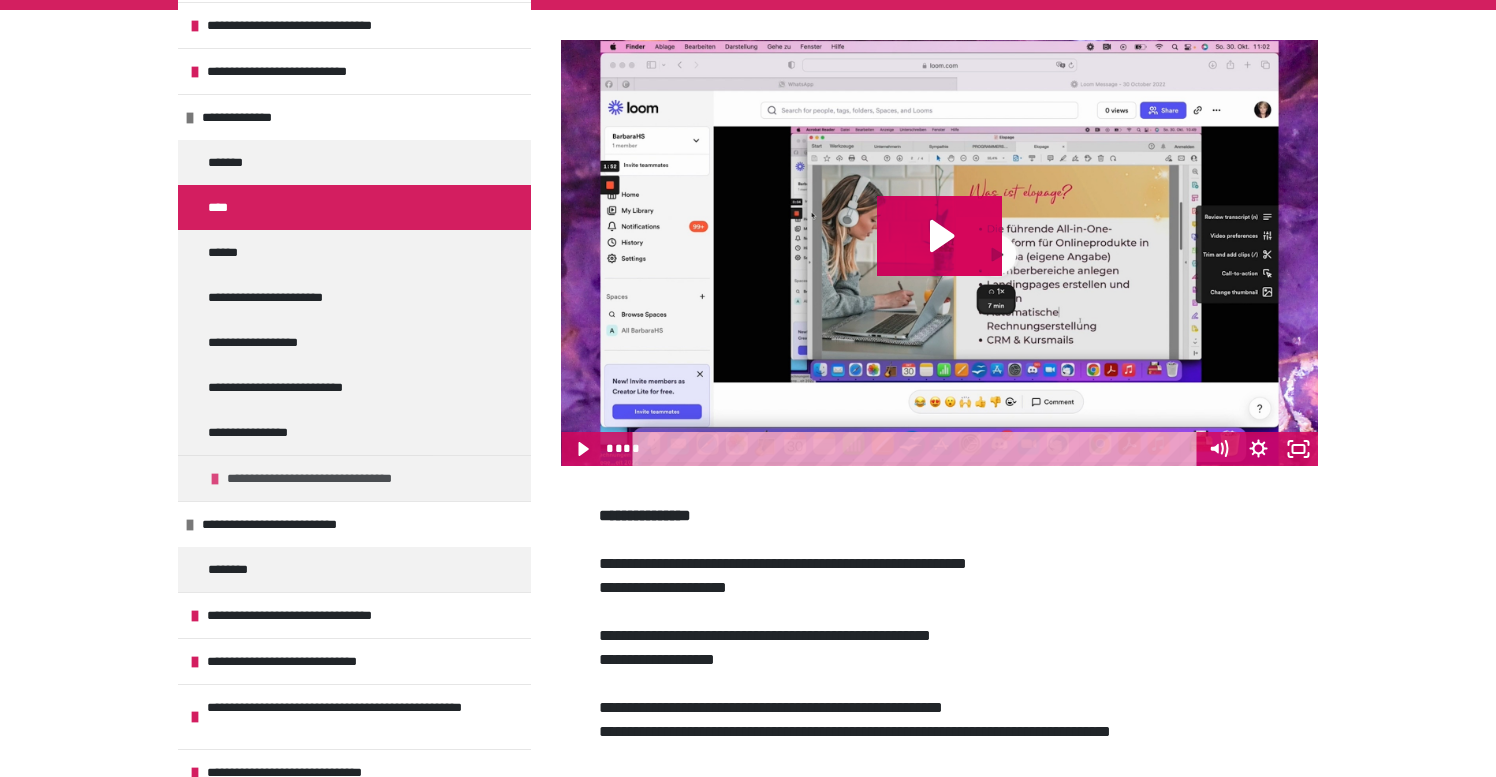 click on "**********" at bounding box center (336, 478) 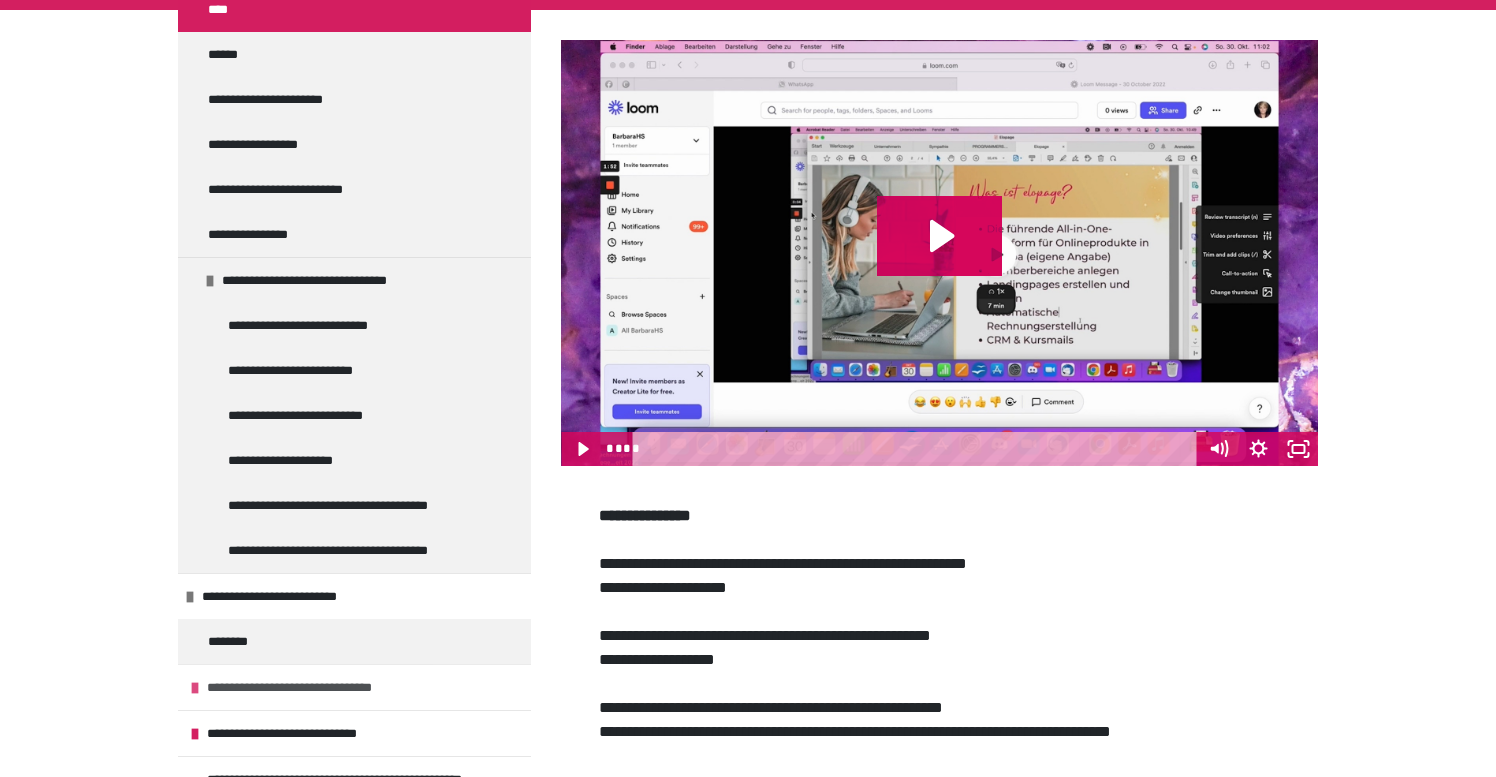 scroll, scrollTop: 513, scrollLeft: 0, axis: vertical 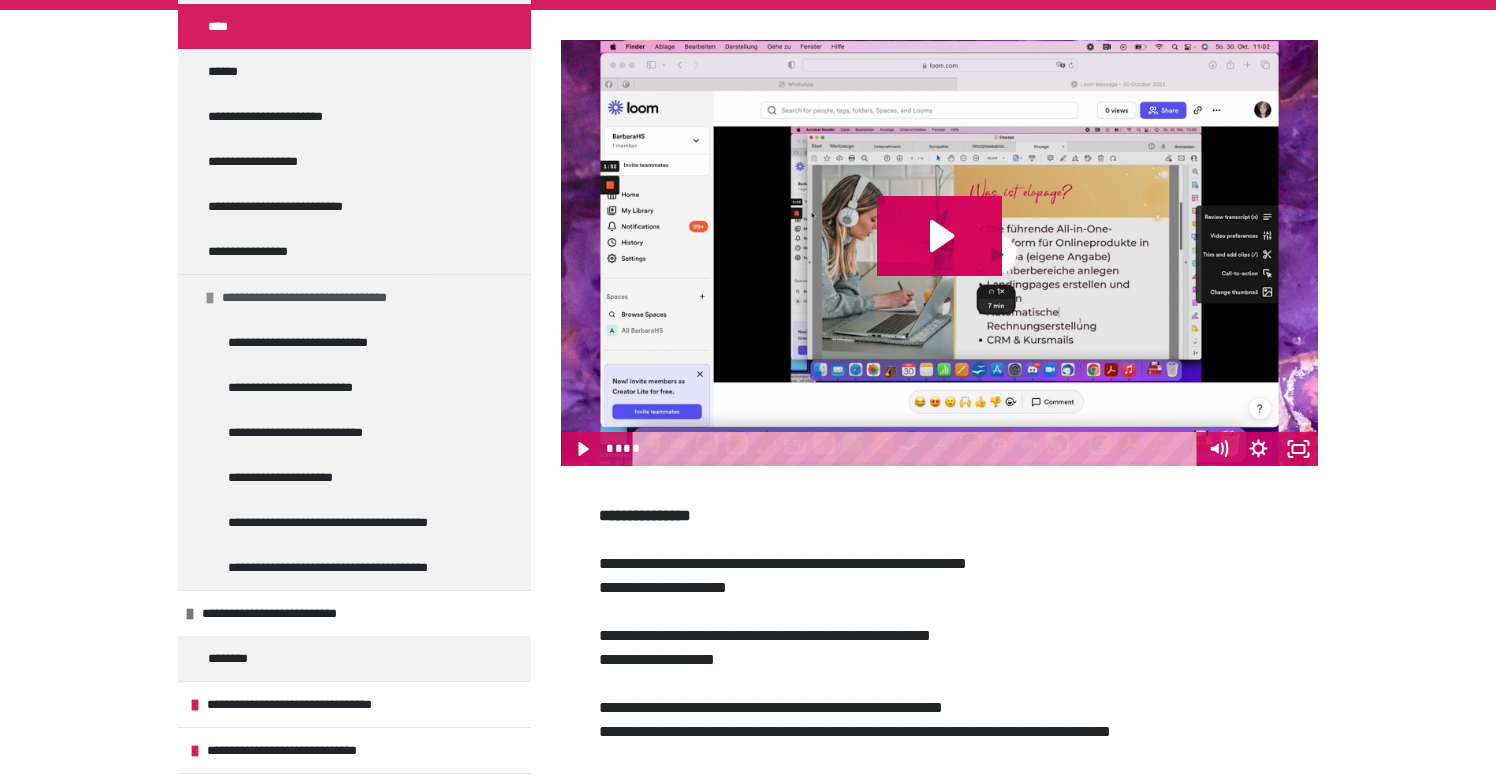 click at bounding box center [210, 298] 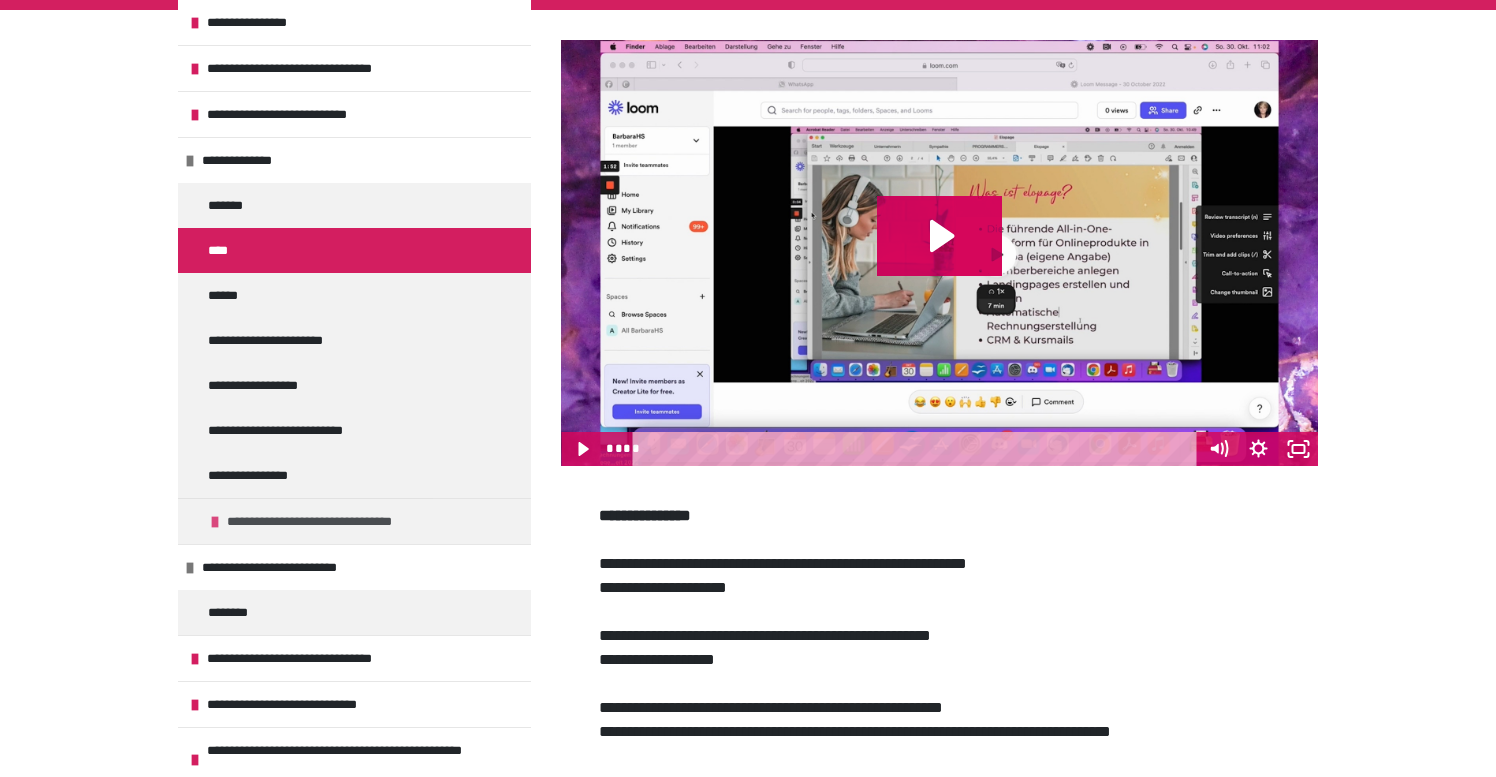 scroll, scrollTop: 275, scrollLeft: 0, axis: vertical 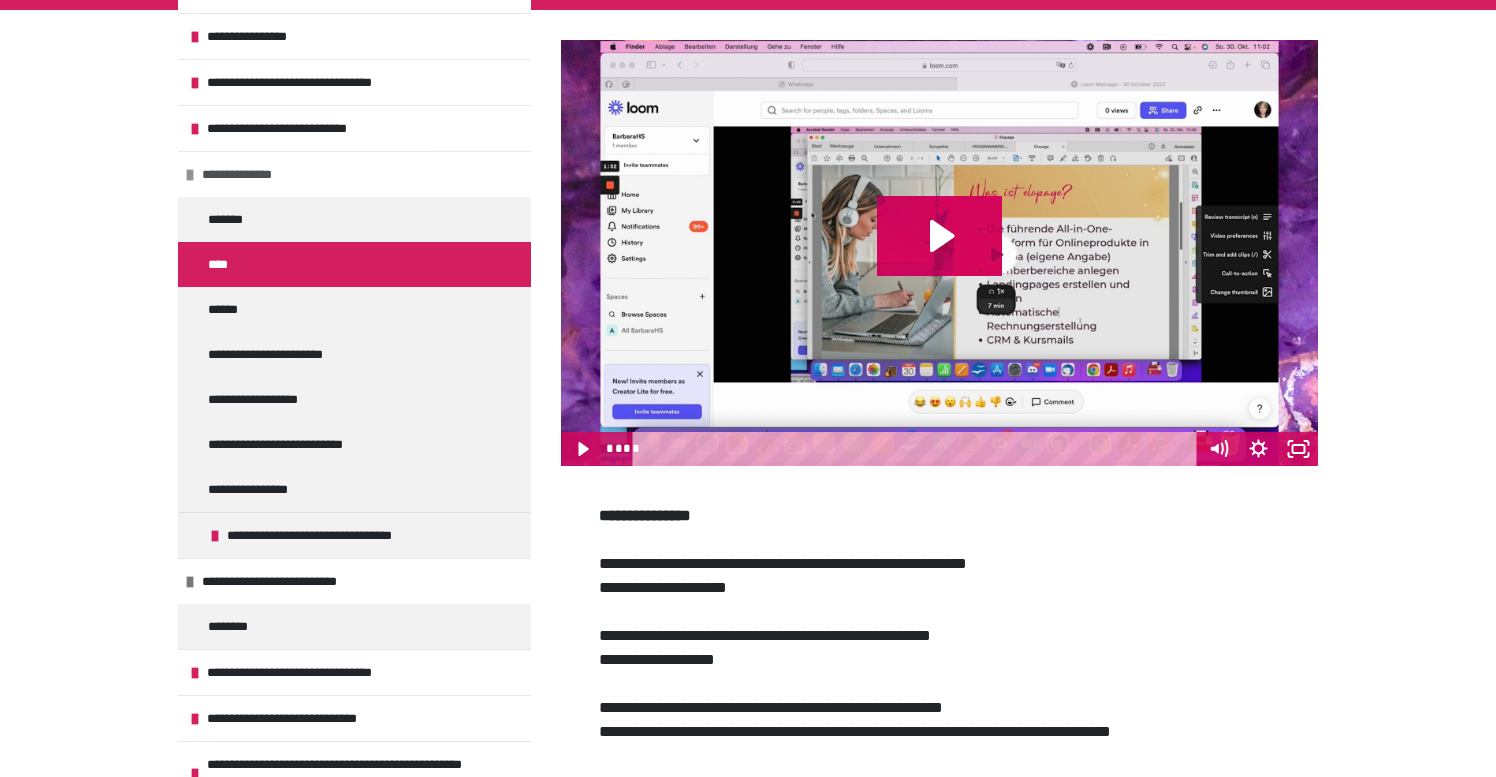 click on "**********" at bounding box center [354, 174] 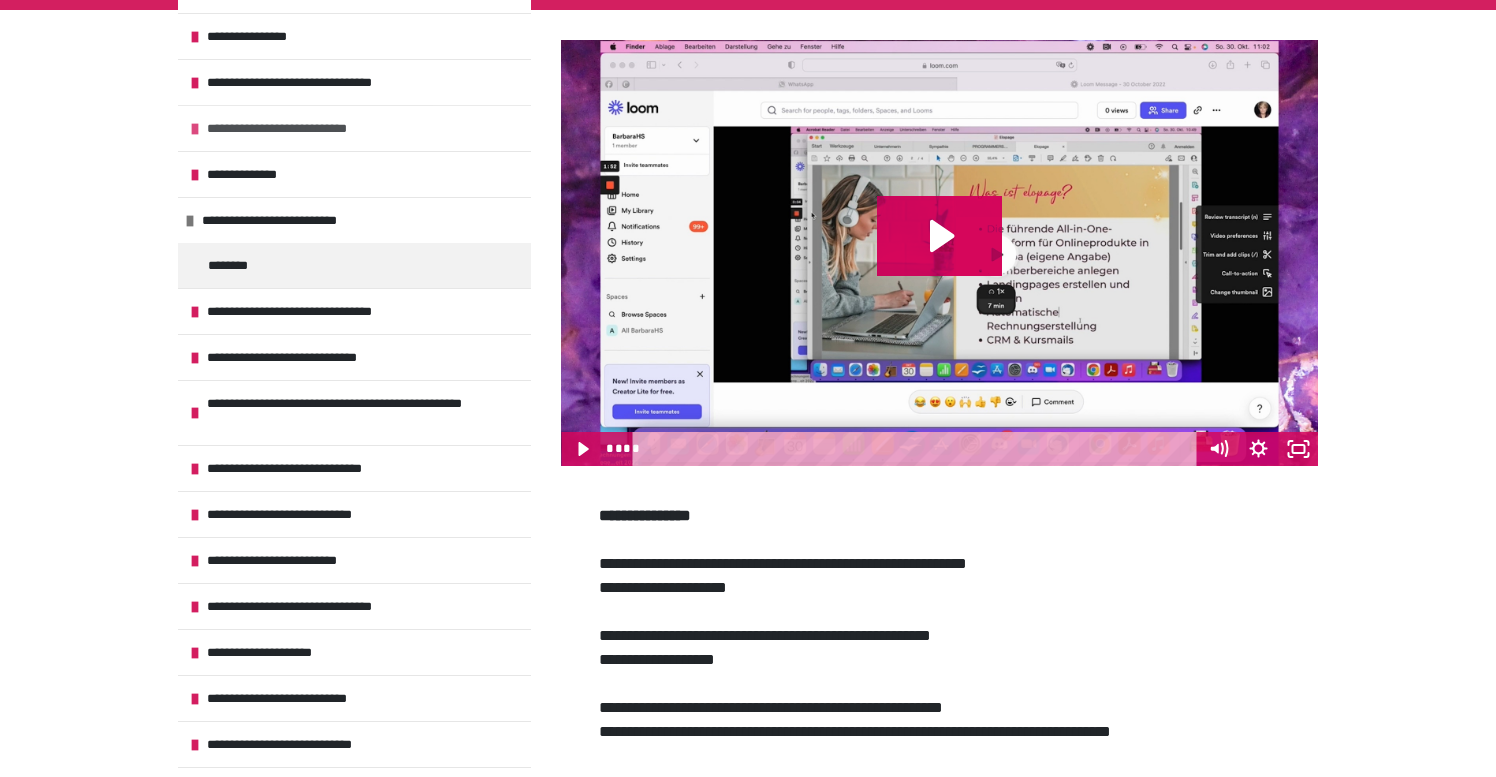click at bounding box center [195, 129] 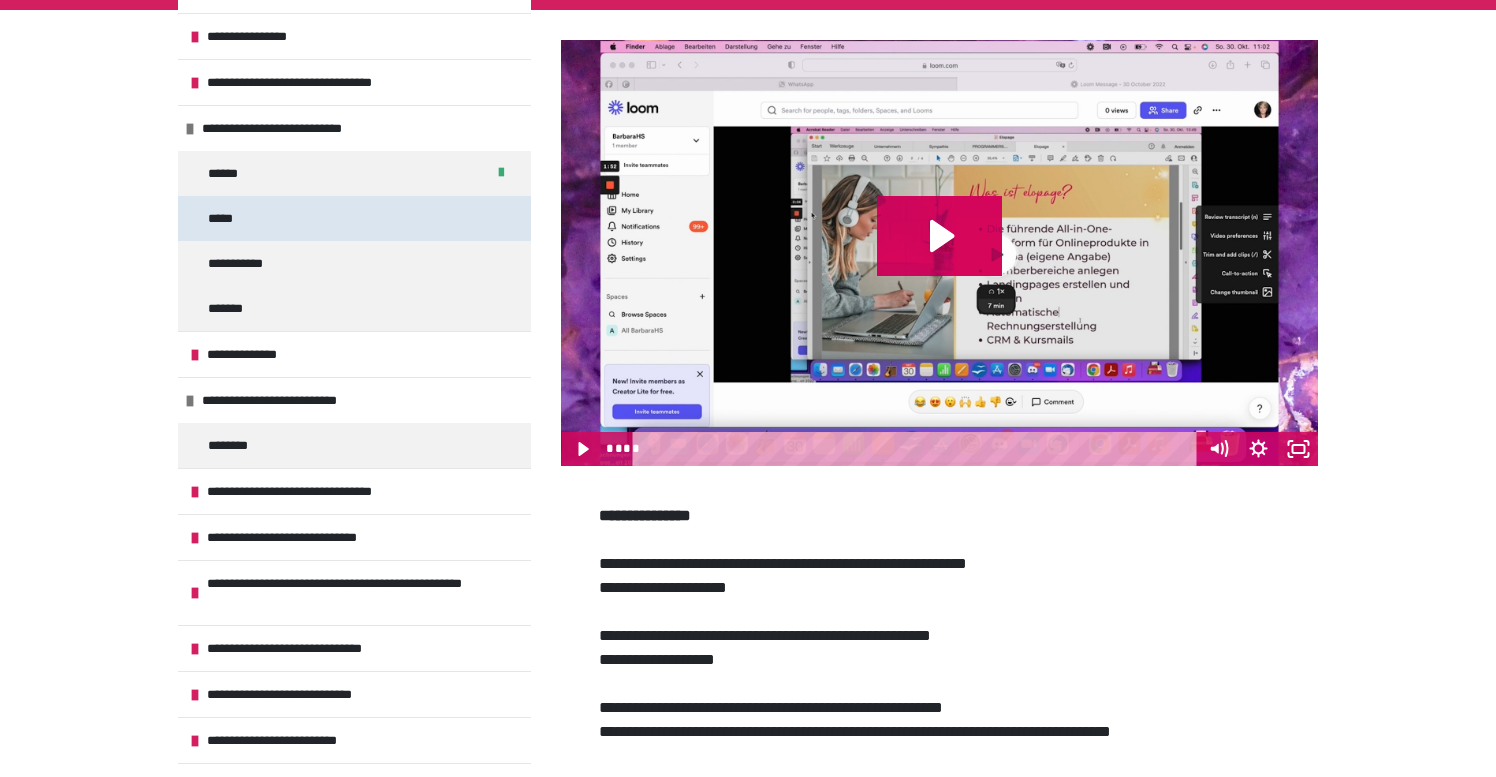 click on "*****" at bounding box center (228, 218) 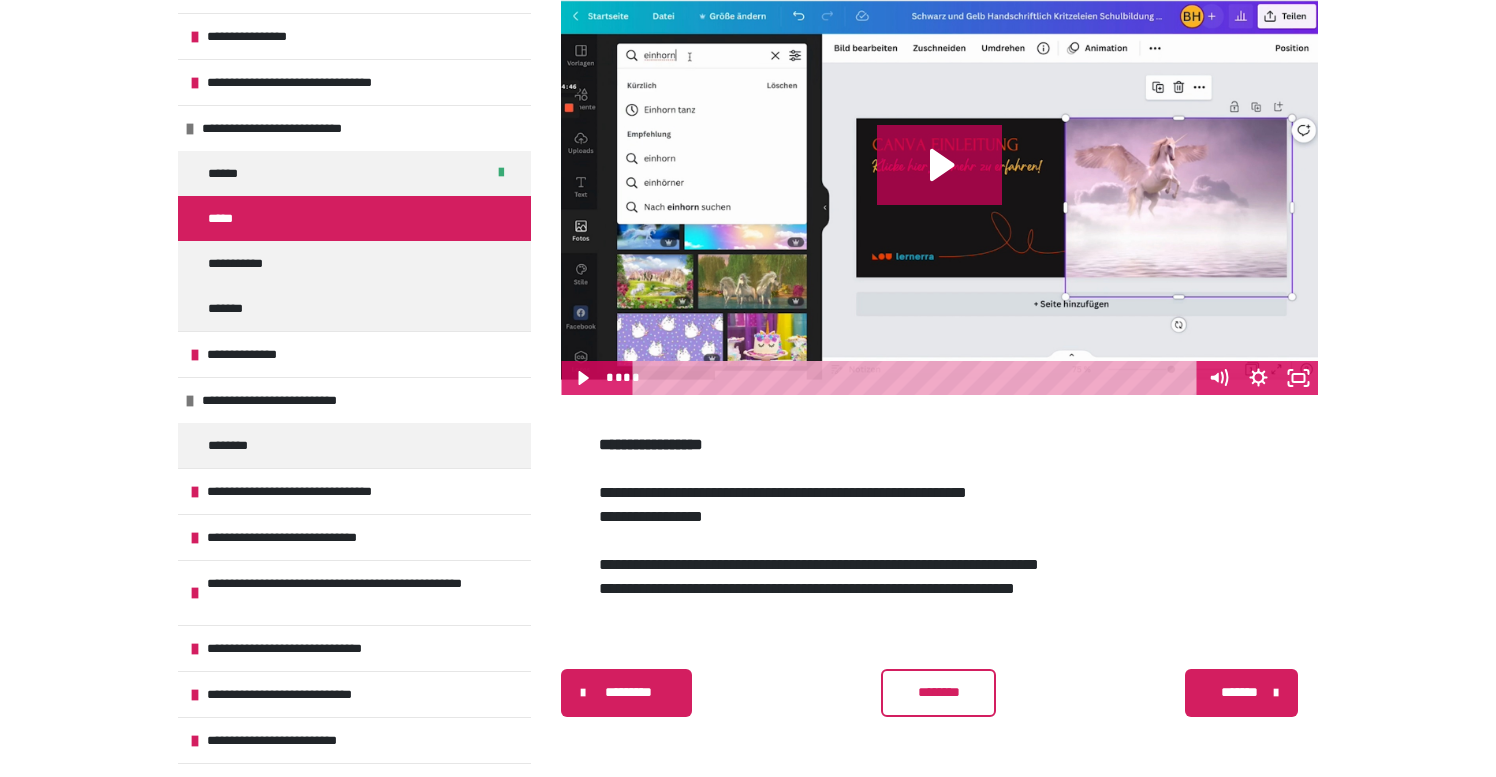 scroll, scrollTop: 432, scrollLeft: 0, axis: vertical 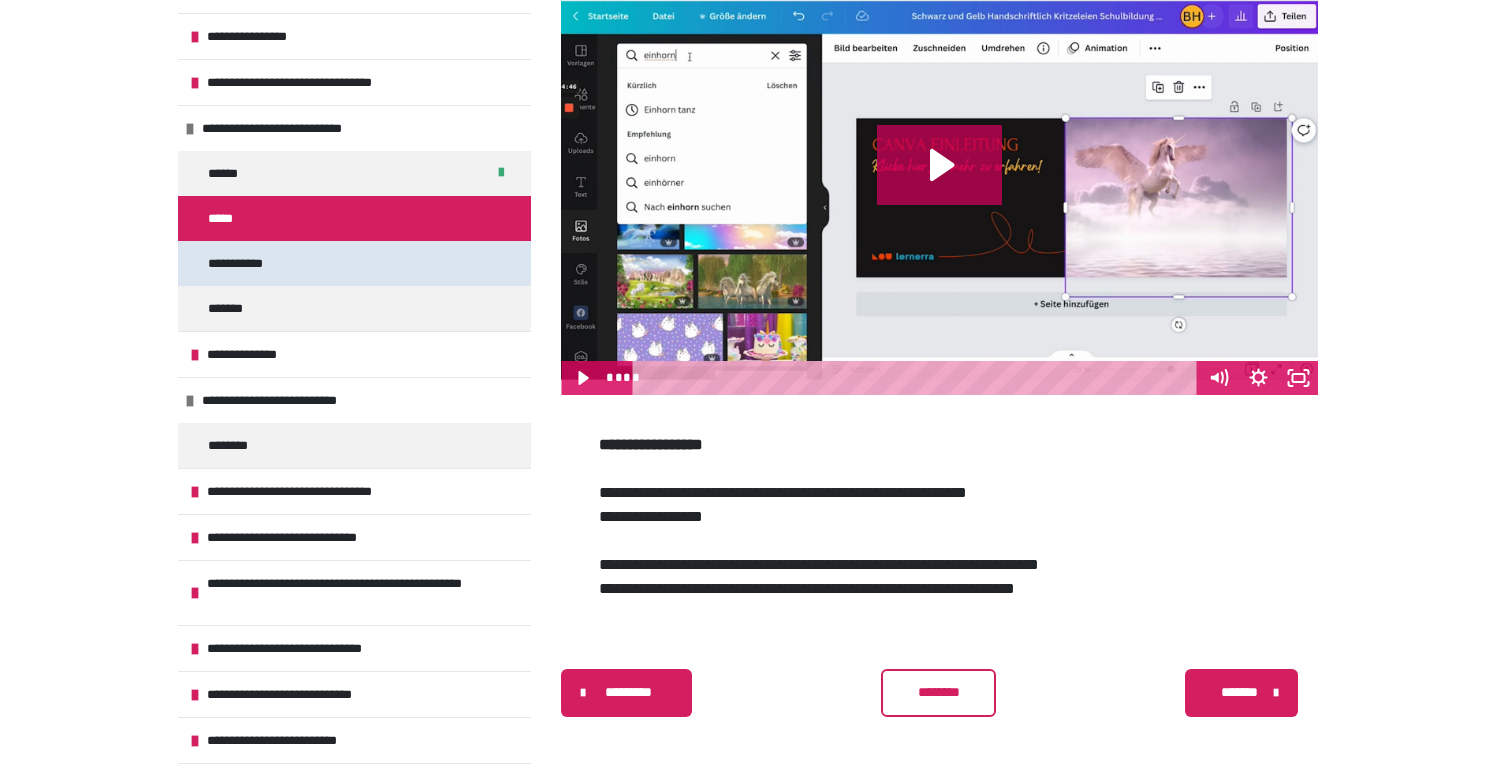 click on "**********" at bounding box center [354, 263] 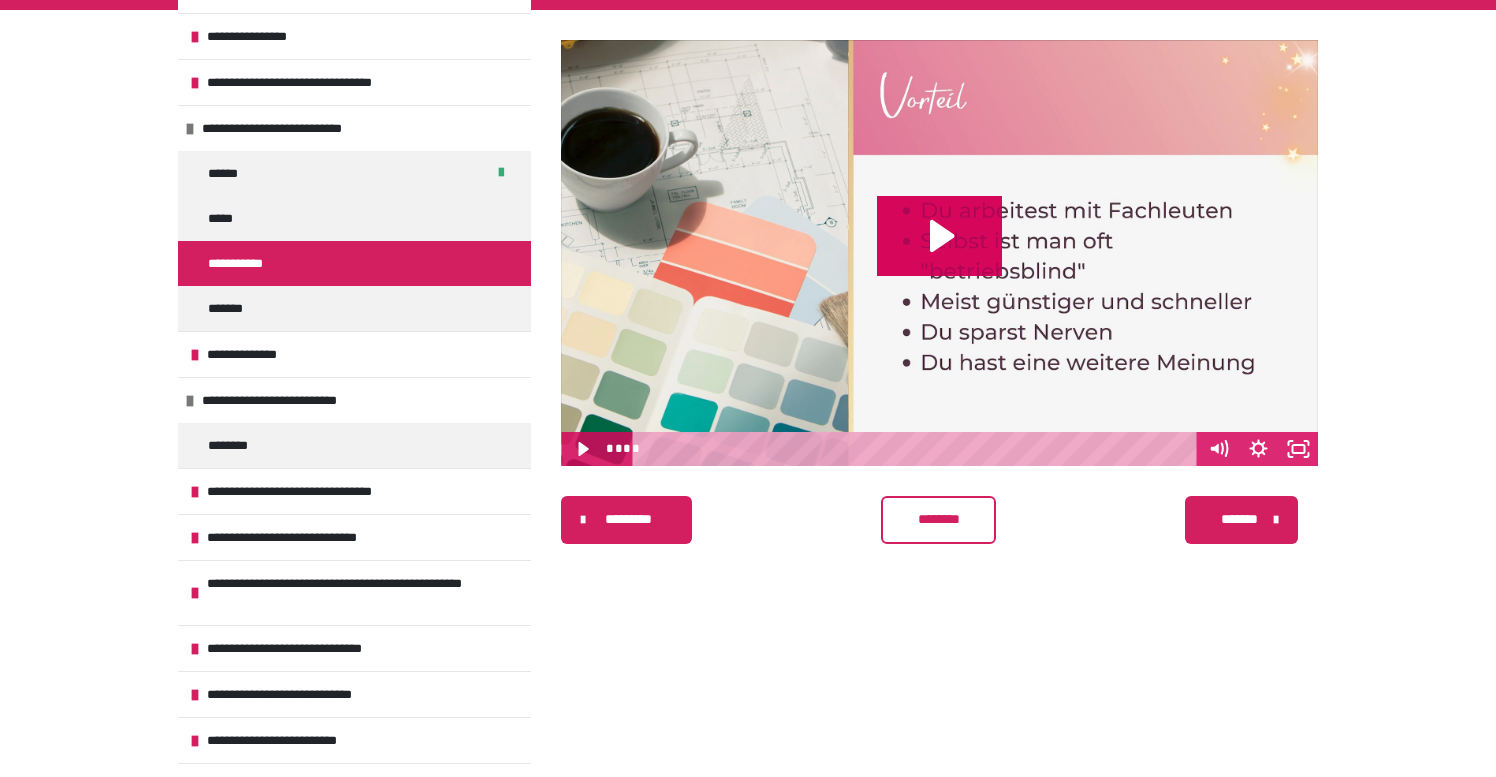 click on "********" at bounding box center [939, 519] 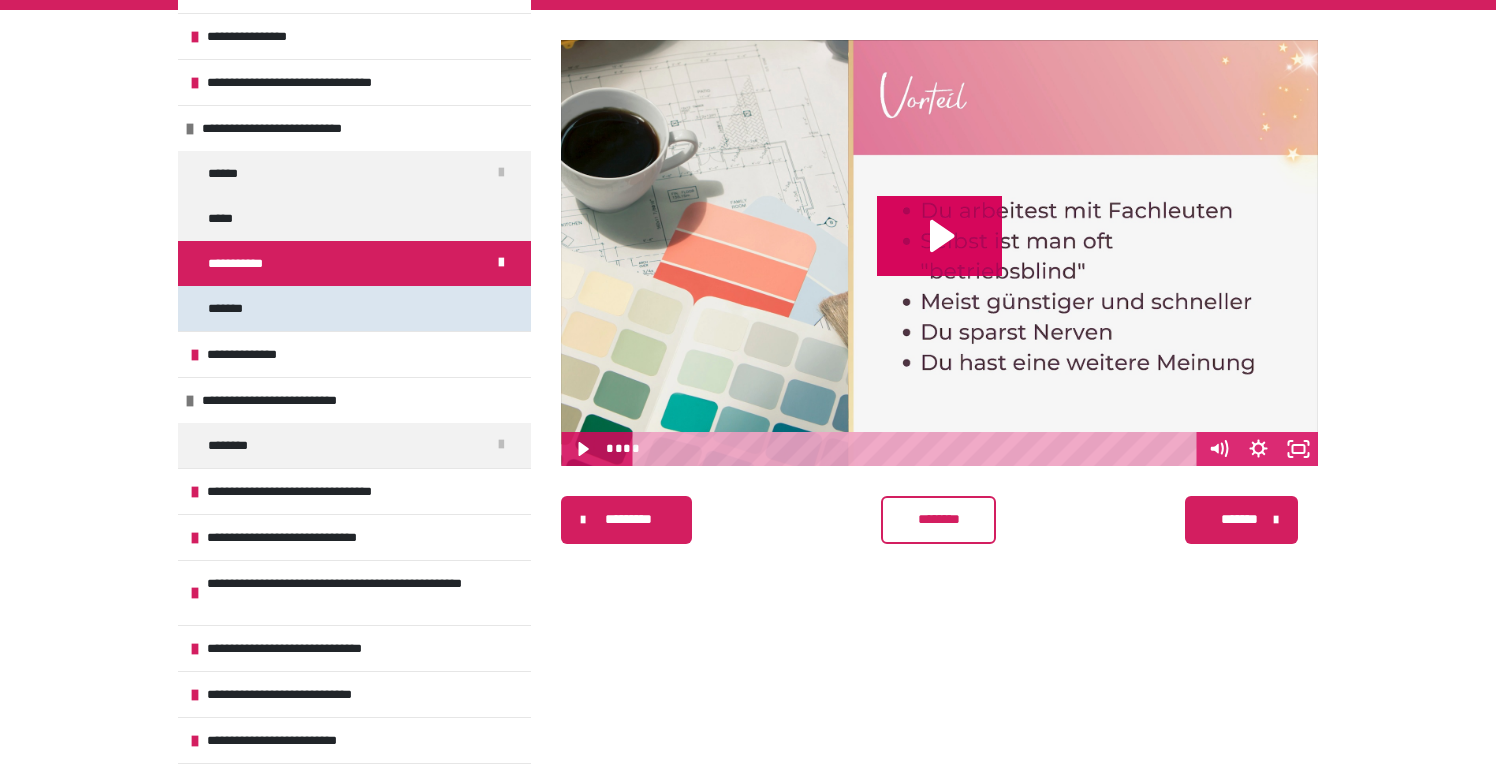 click on "*******" at bounding box center (354, 308) 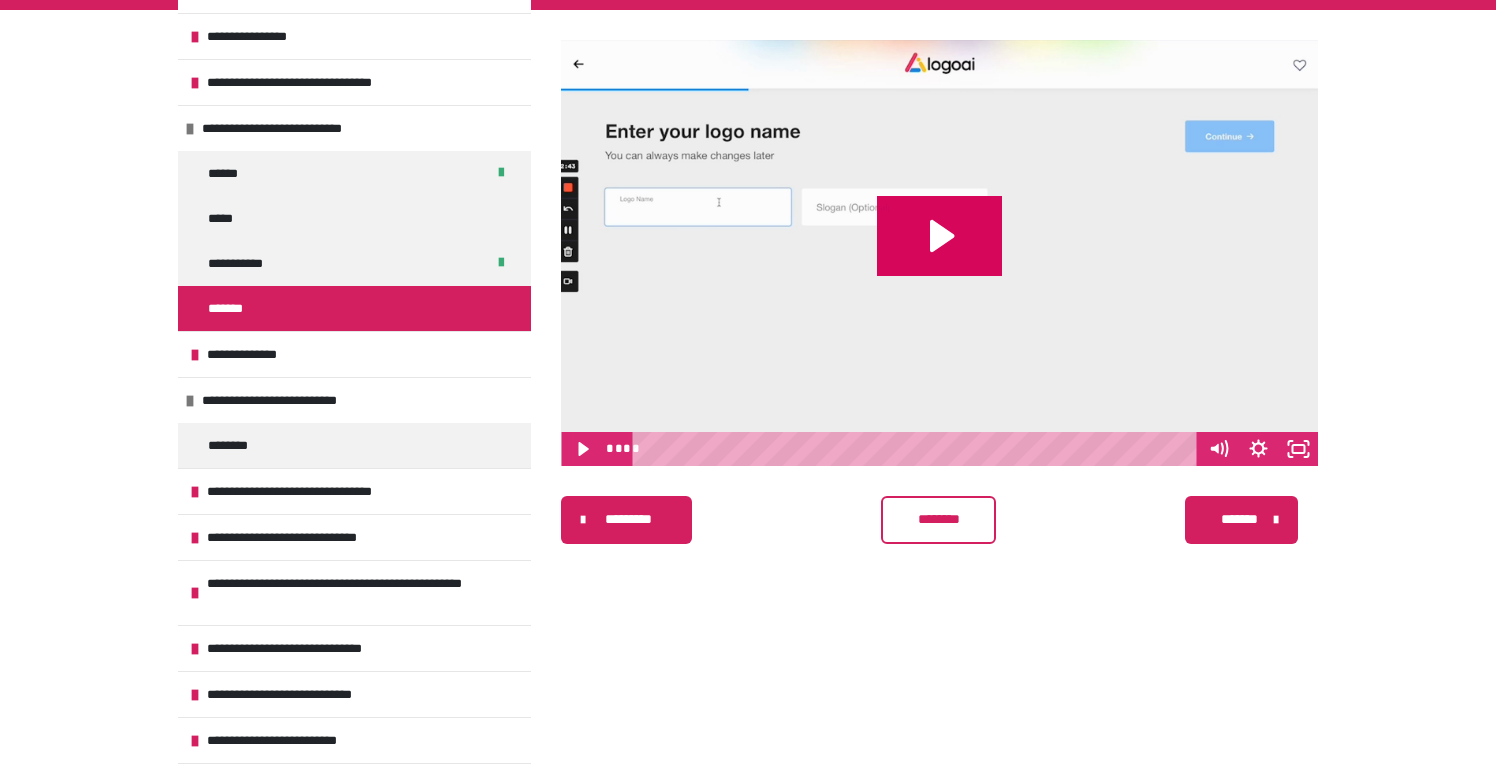 click on "********" at bounding box center (939, 519) 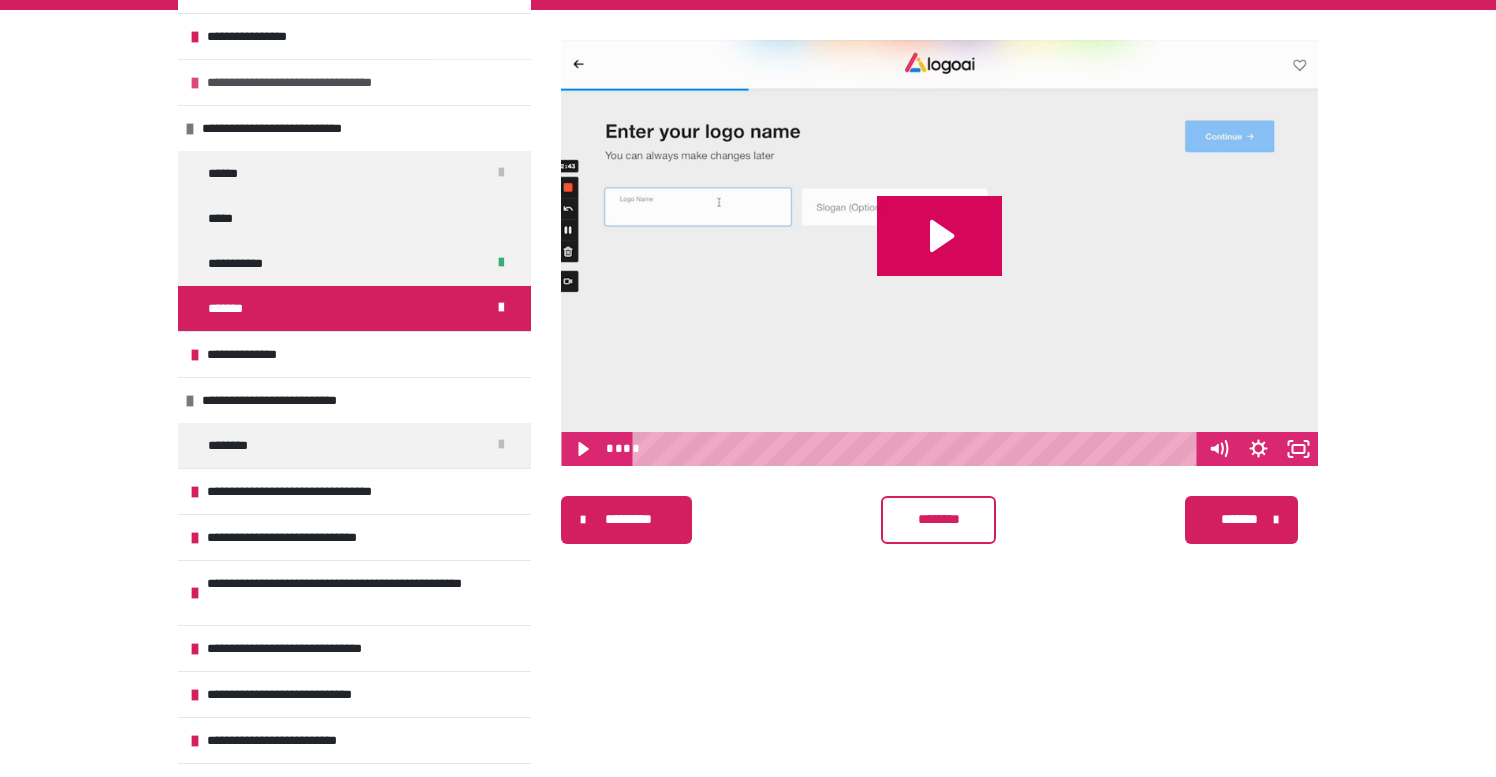 click on "**********" at bounding box center (341, 82) 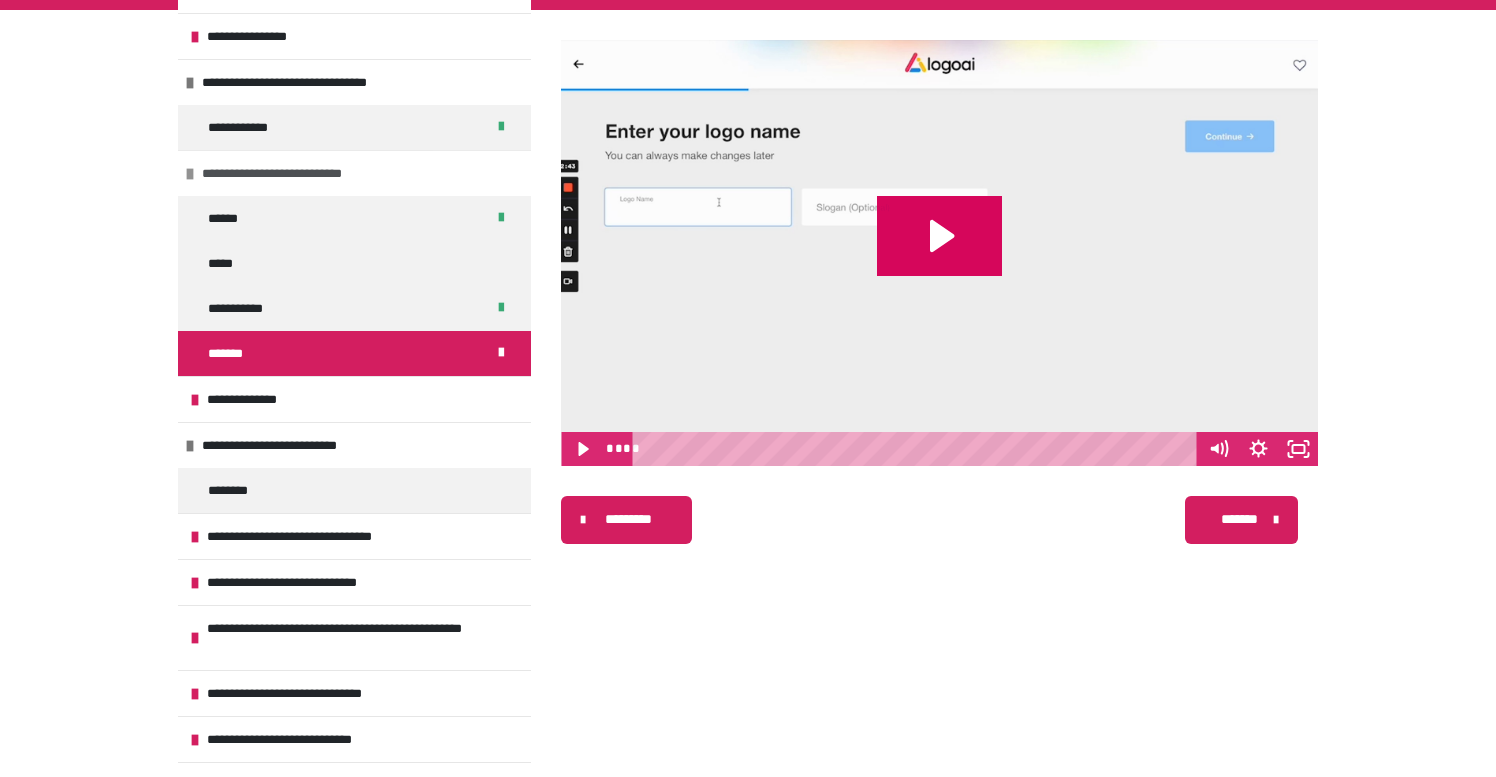click at bounding box center (190, 174) 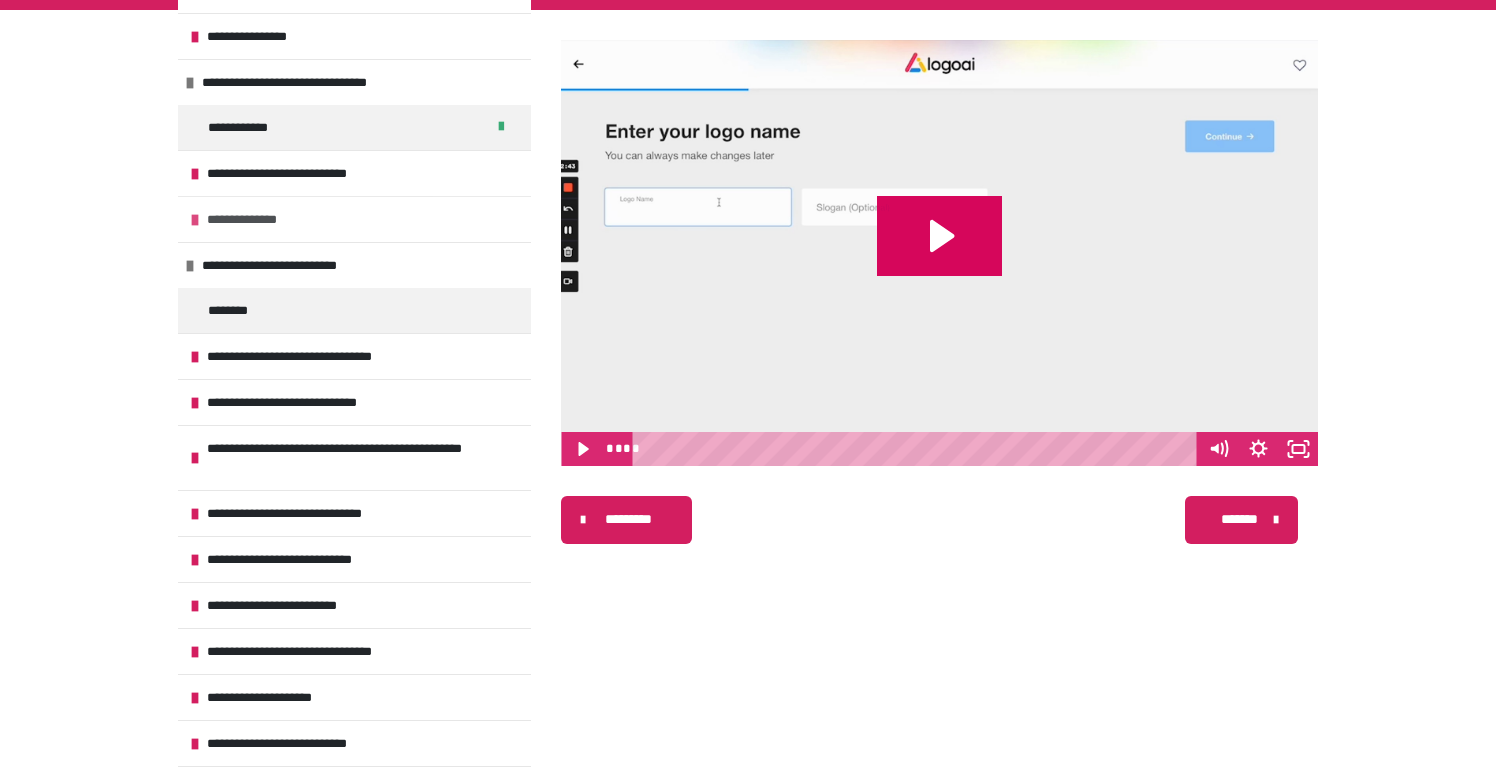 click at bounding box center (195, 220) 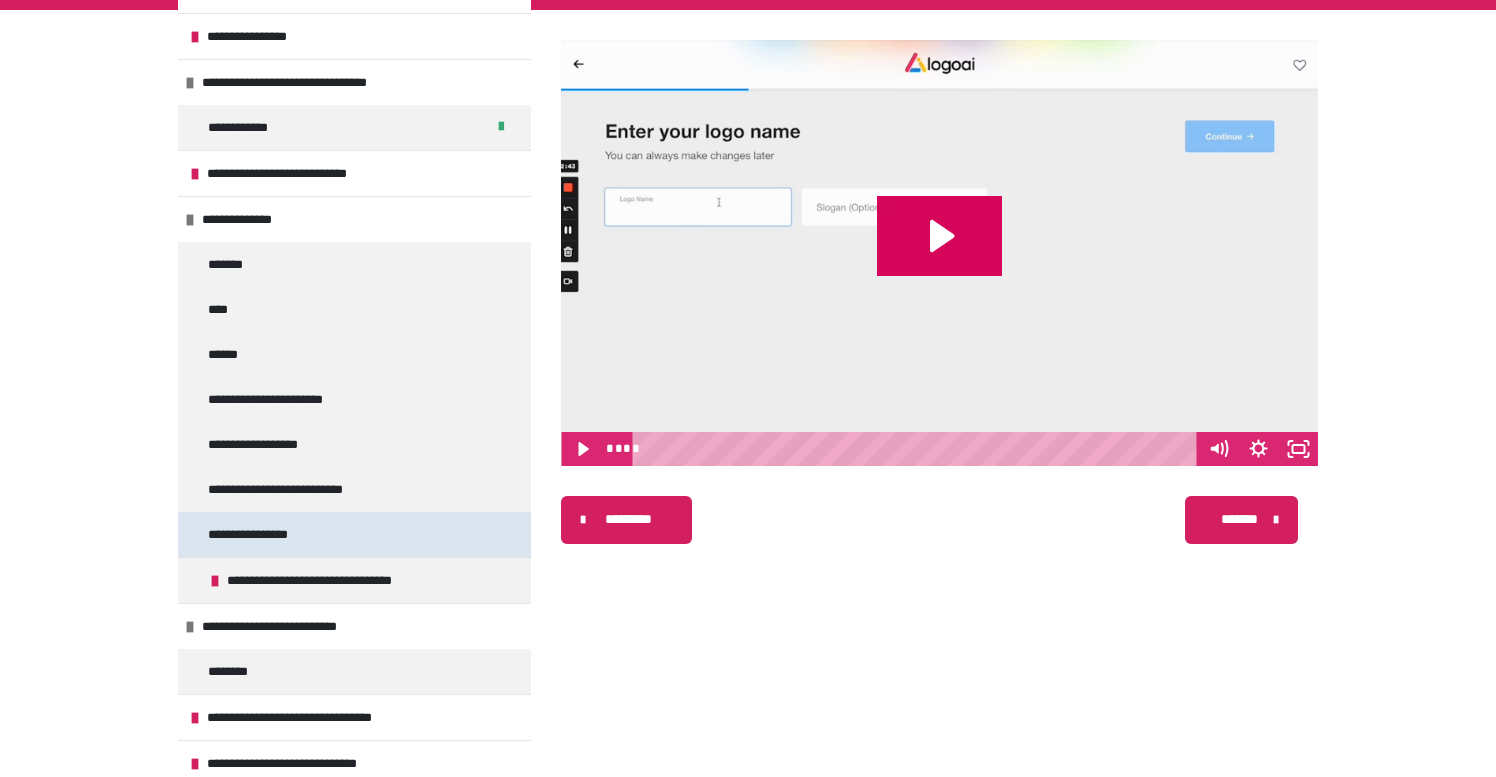 click on "**********" at bounding box center (269, 534) 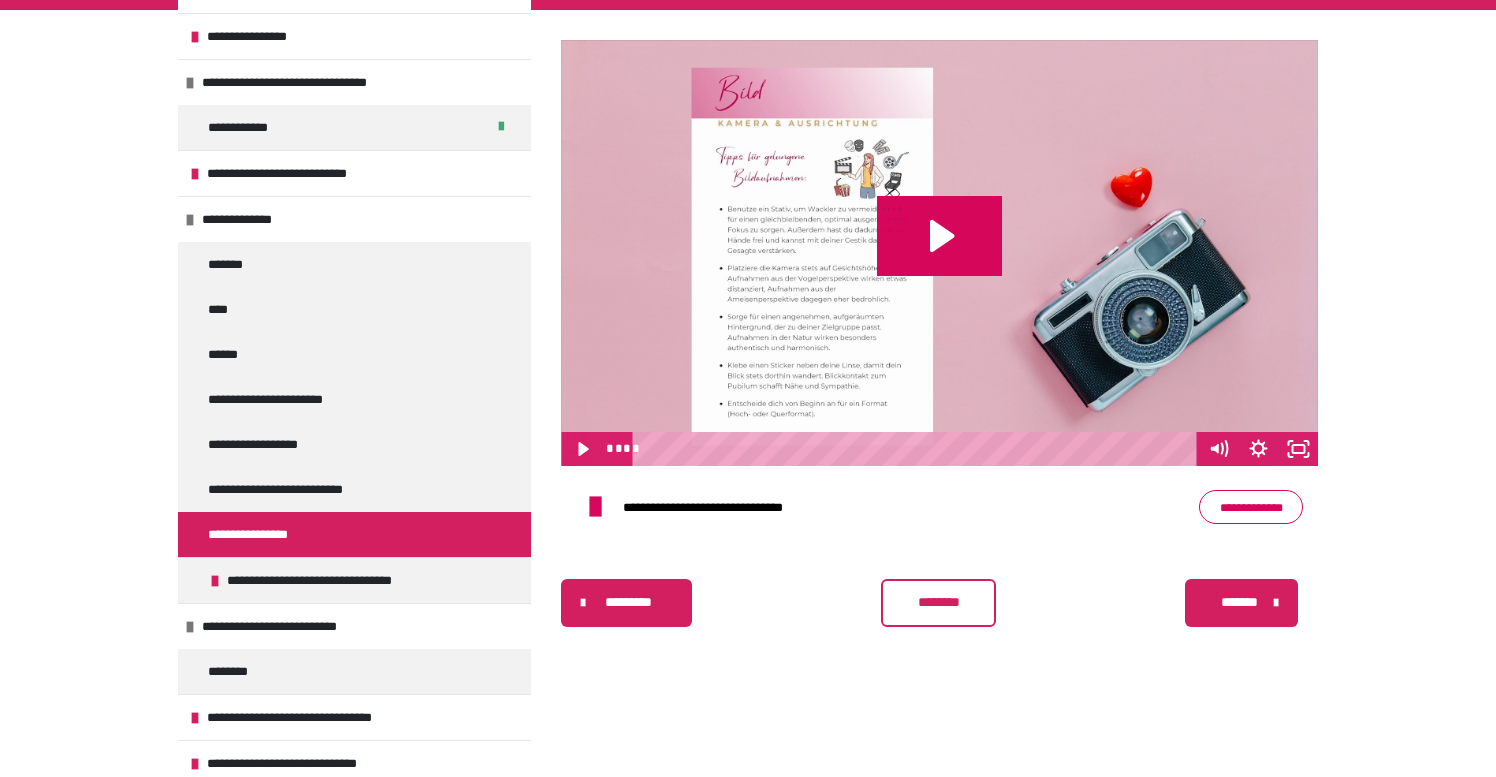 click on "**********" at bounding box center (1251, 507) 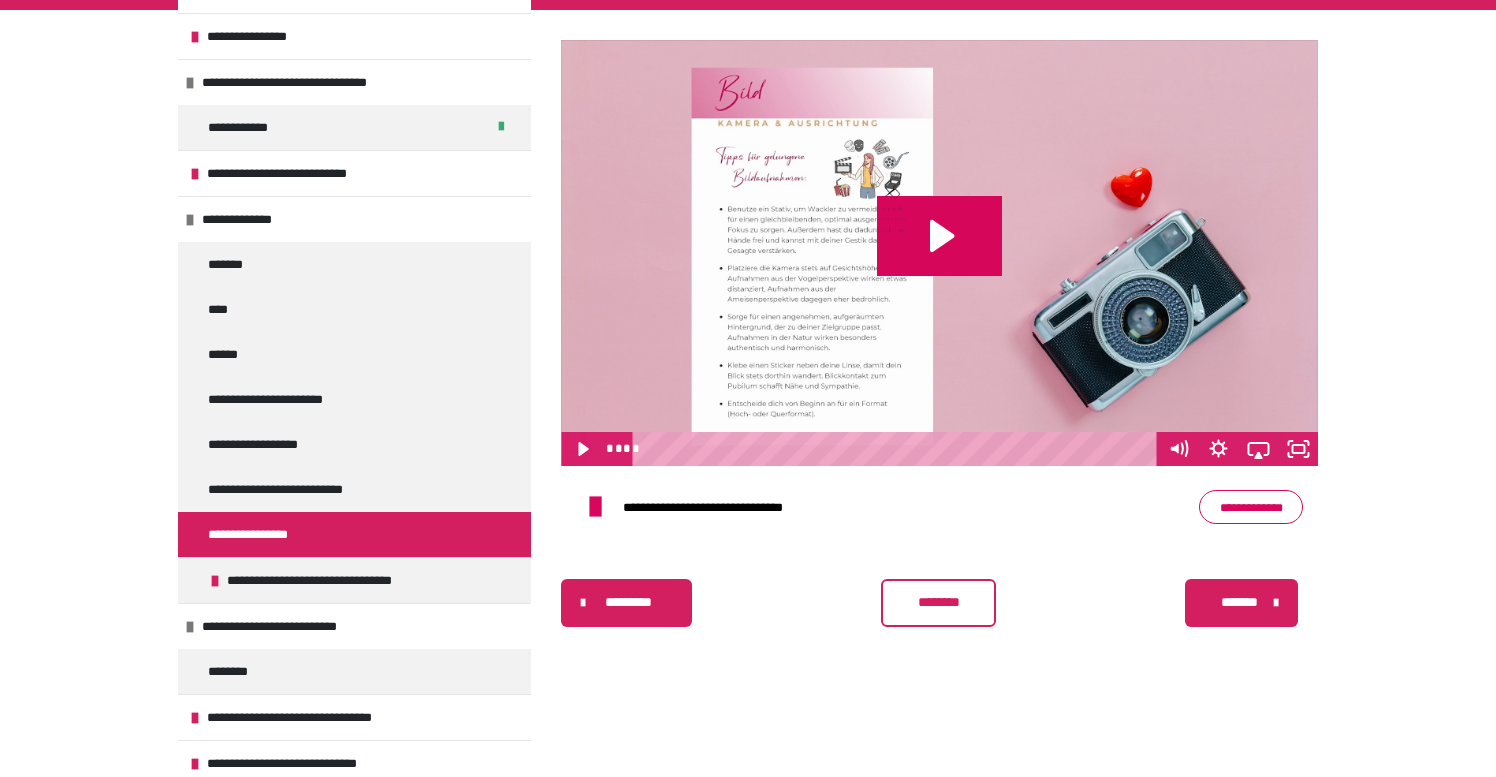 click on "********" at bounding box center [939, 602] 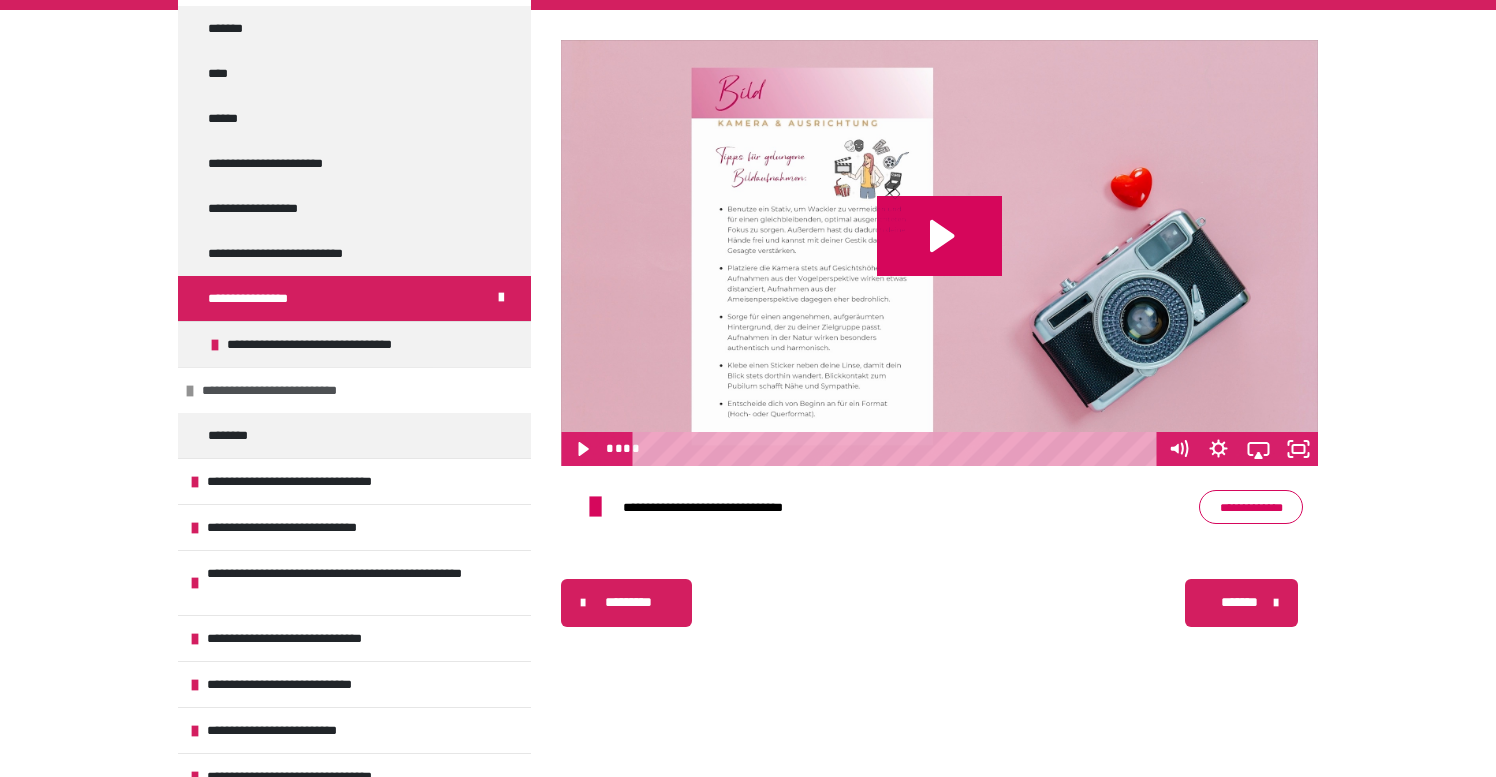 scroll, scrollTop: 512, scrollLeft: 0, axis: vertical 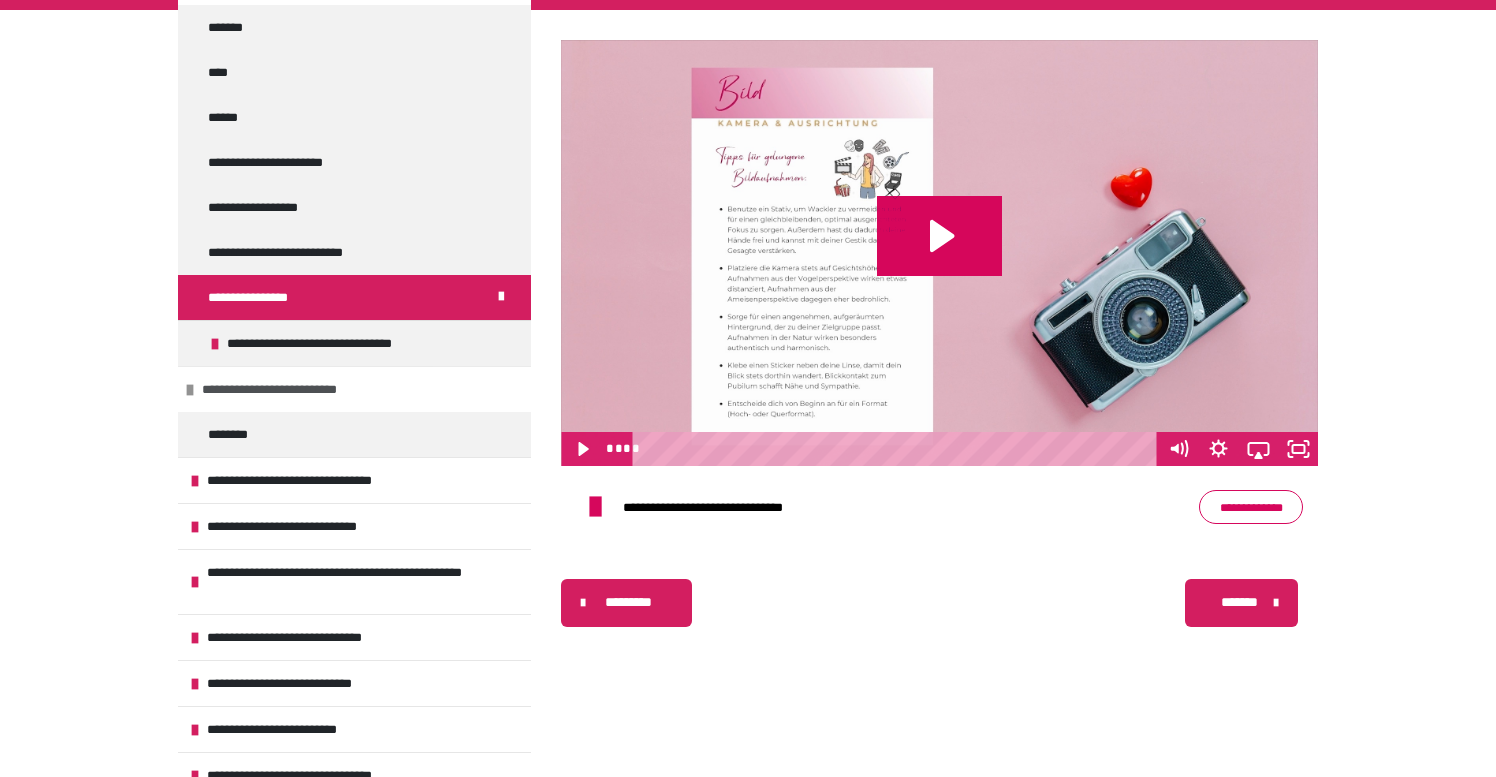click on "**********" at bounding box center [318, 389] 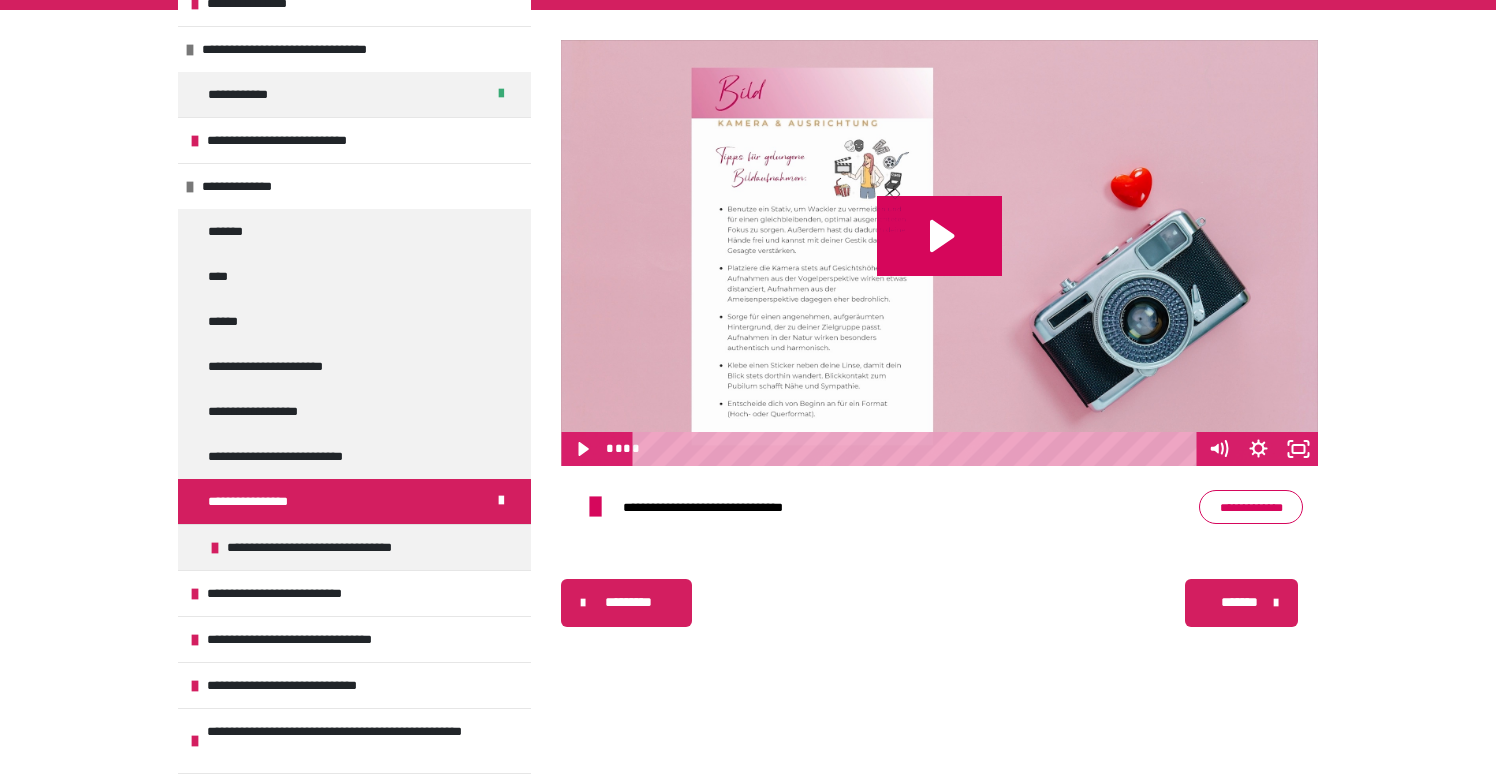scroll, scrollTop: 300, scrollLeft: 0, axis: vertical 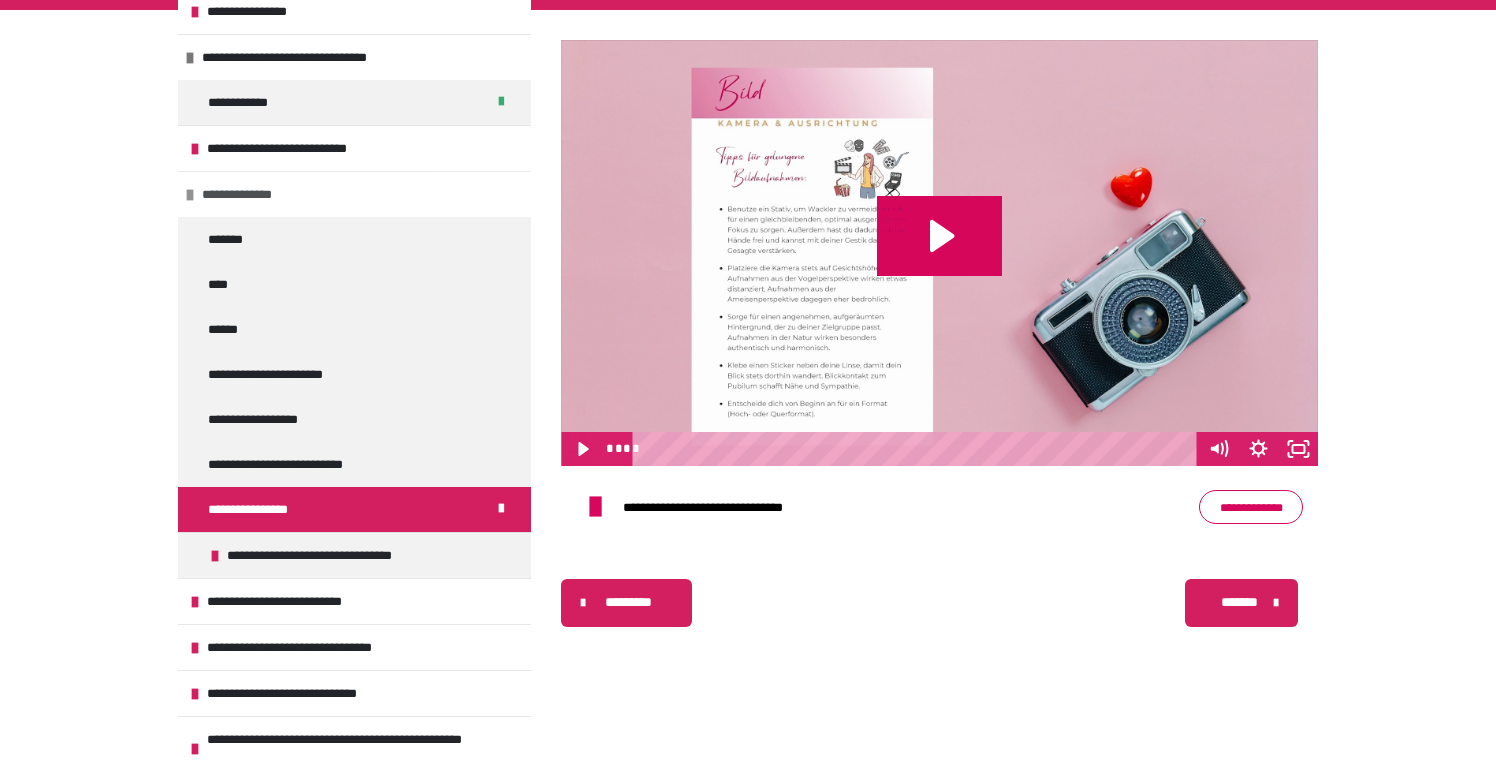 click at bounding box center (190, 195) 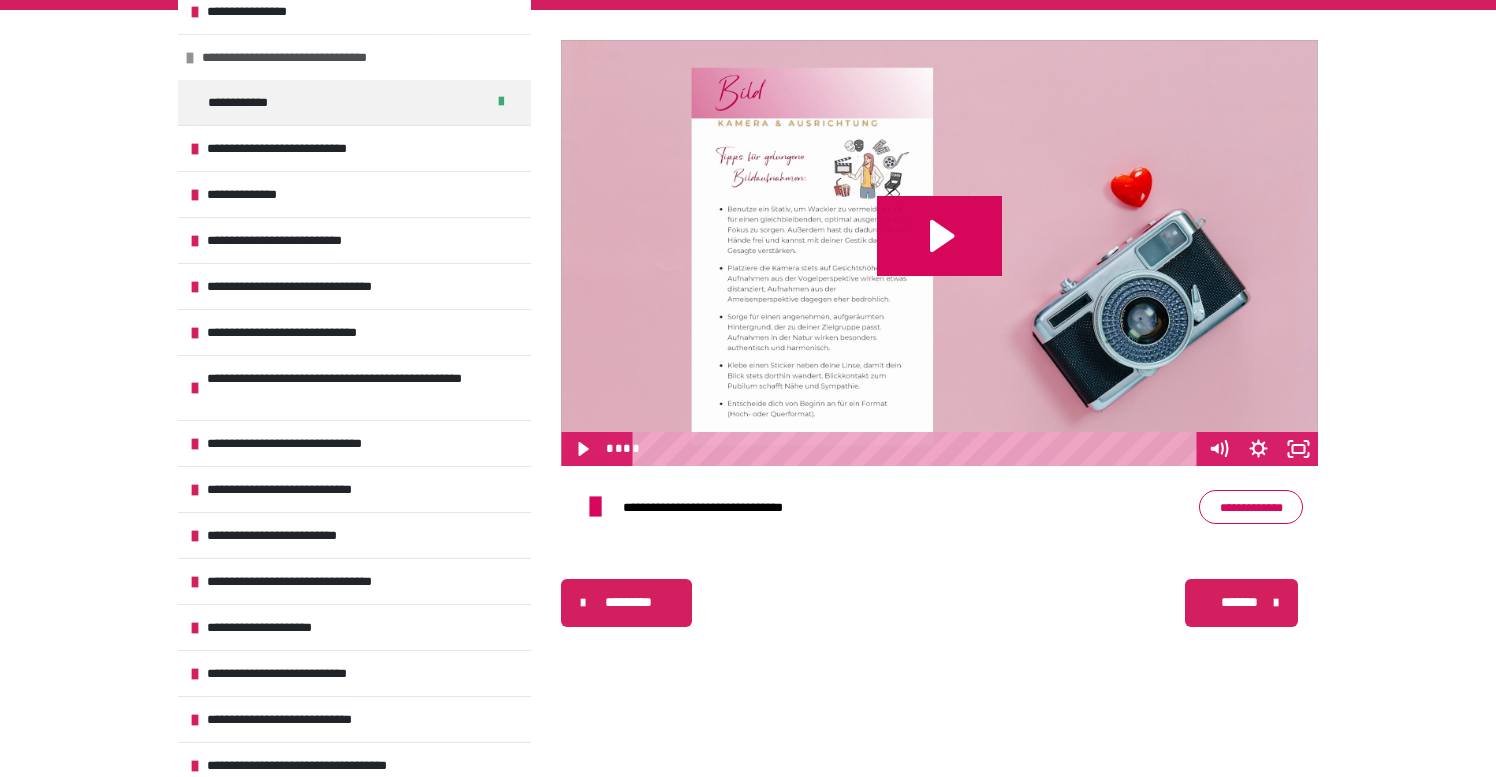 click at bounding box center [190, 58] 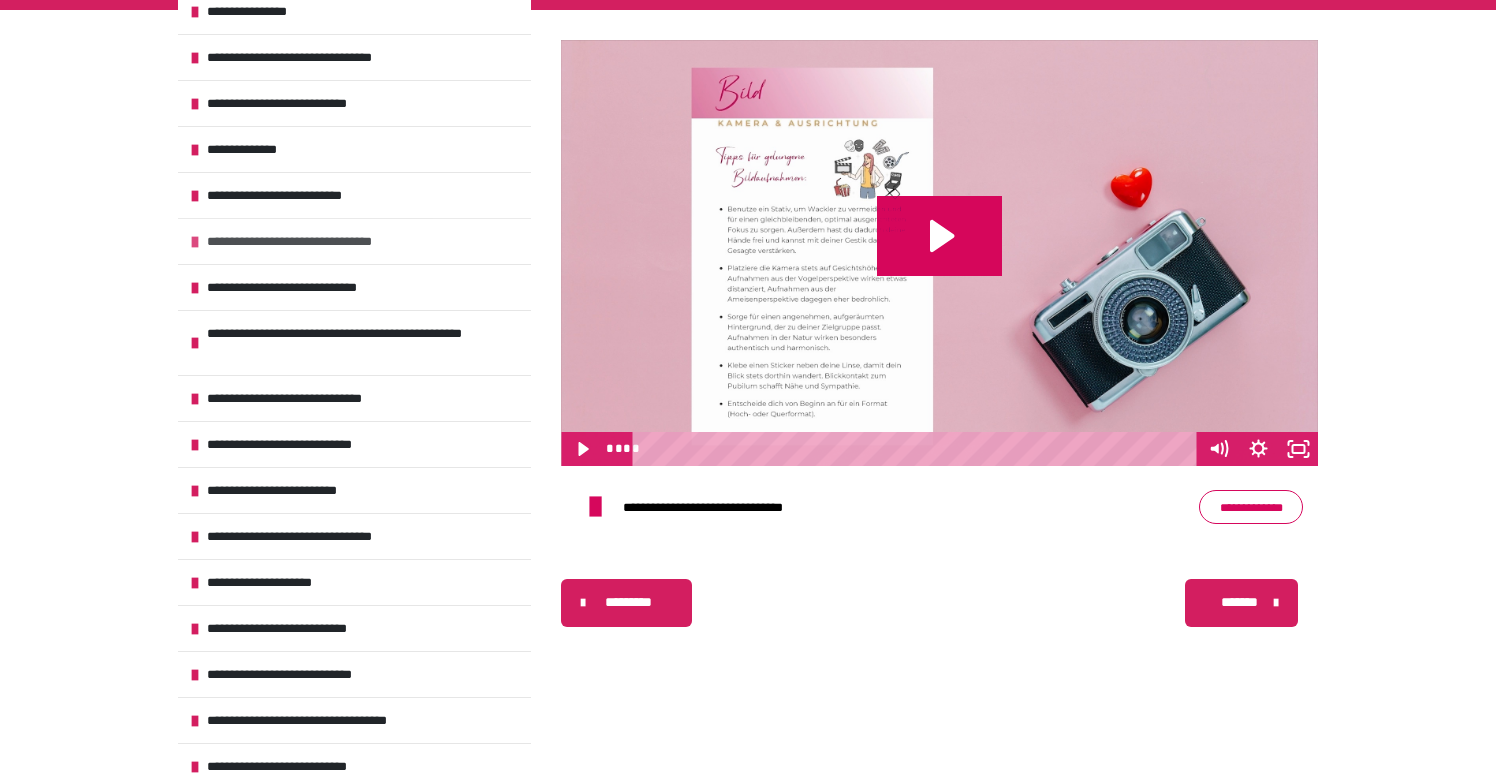 click at bounding box center [195, 242] 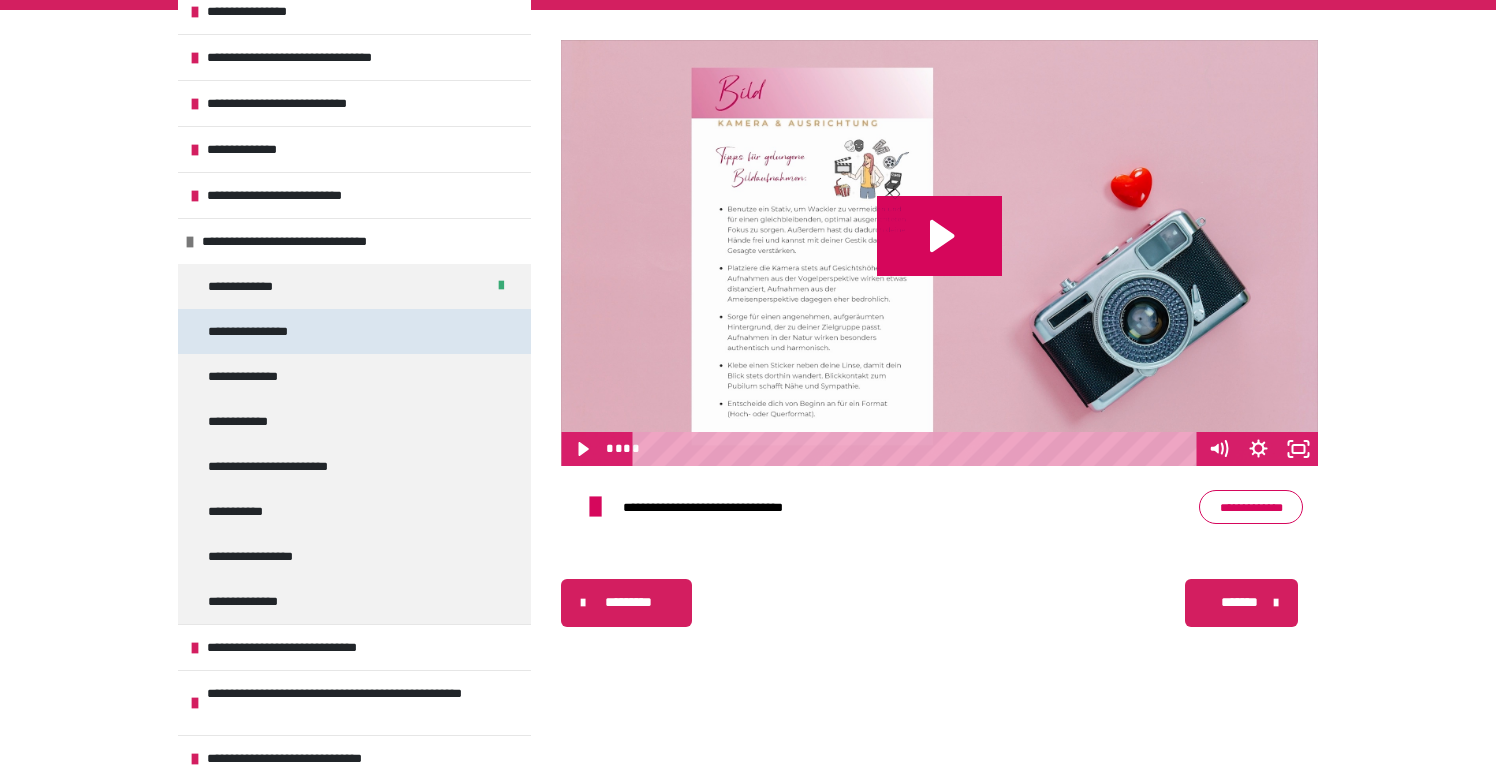 click on "**********" at bounding box center (262, 331) 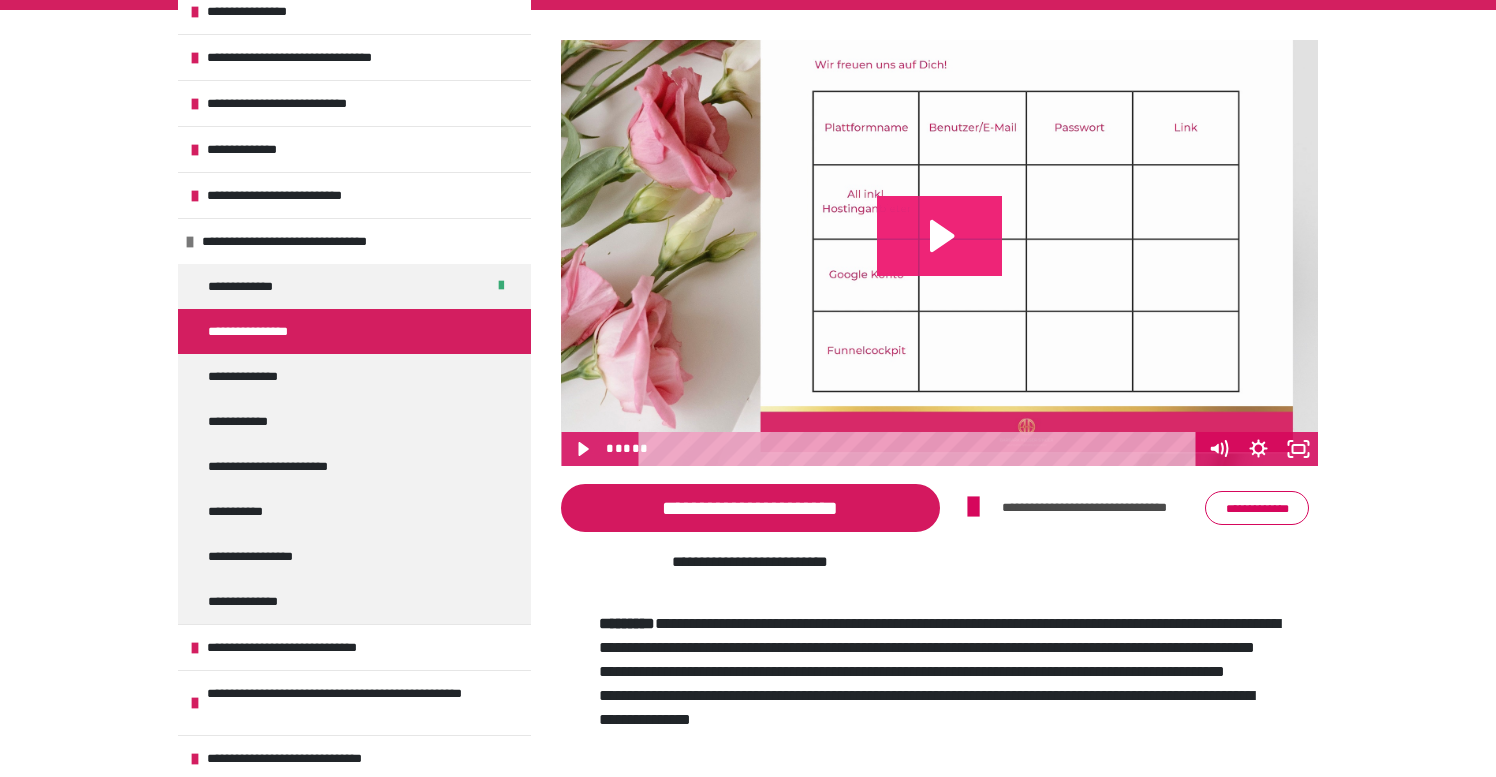 click 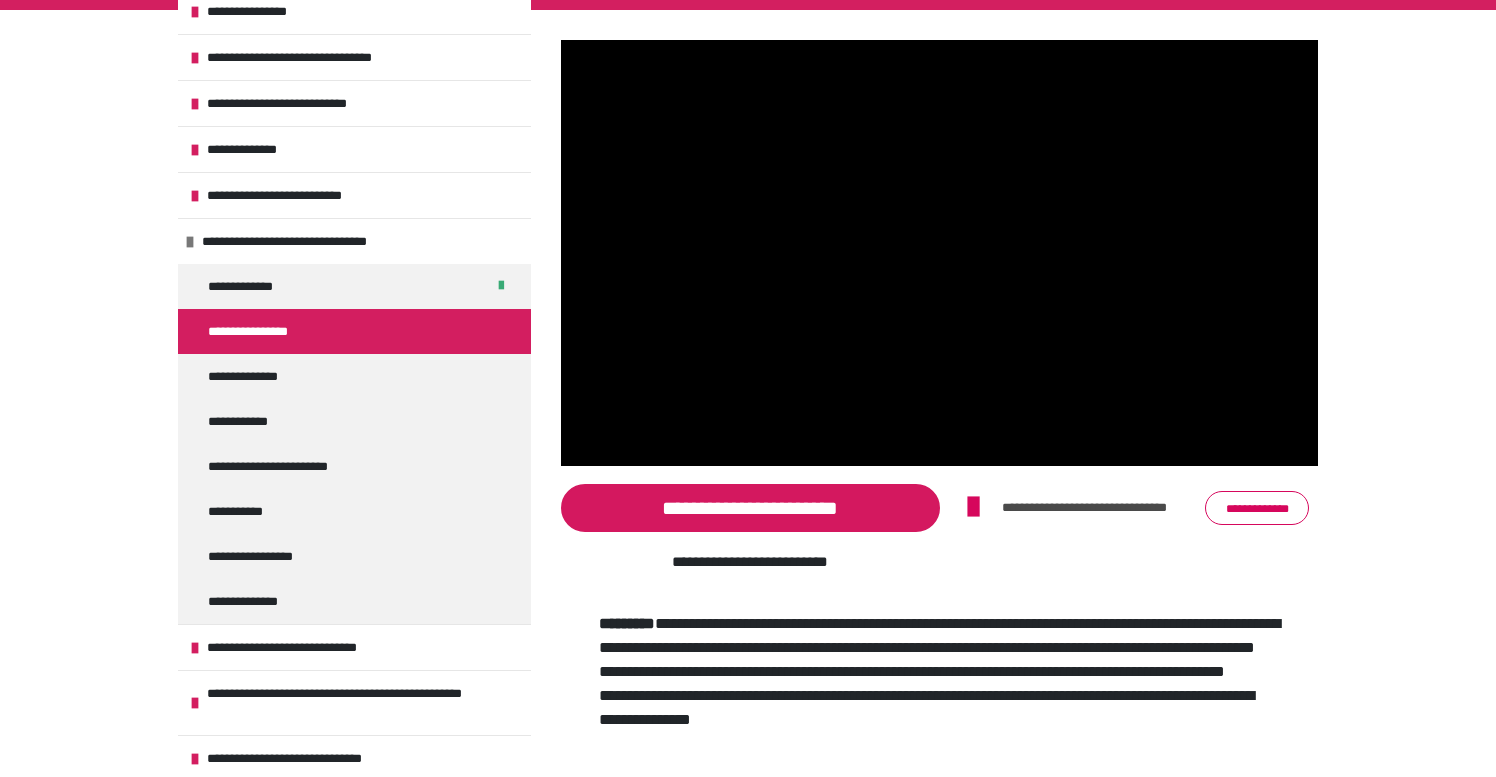 click on "**********" at bounding box center (1257, 508) 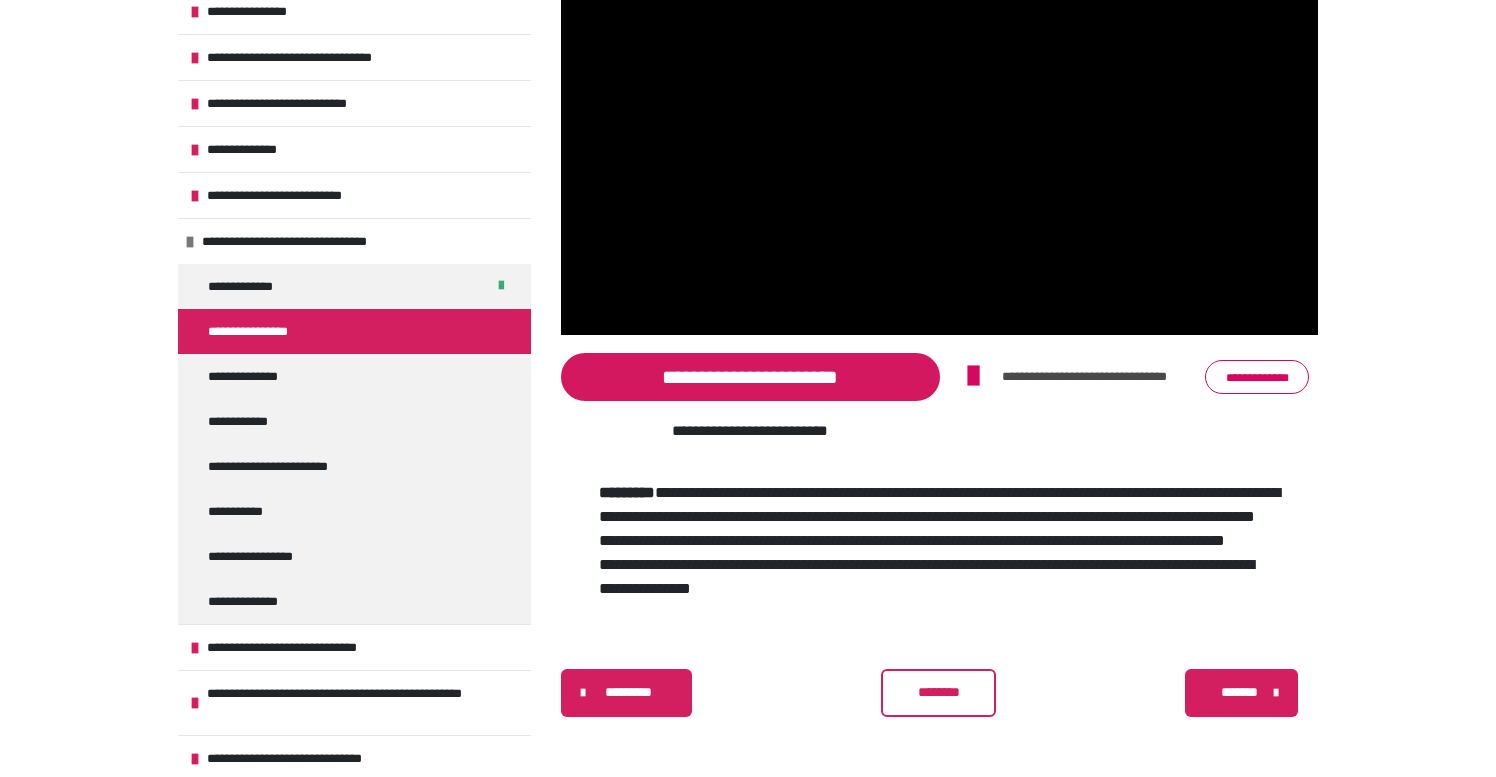 scroll, scrollTop: 540, scrollLeft: 0, axis: vertical 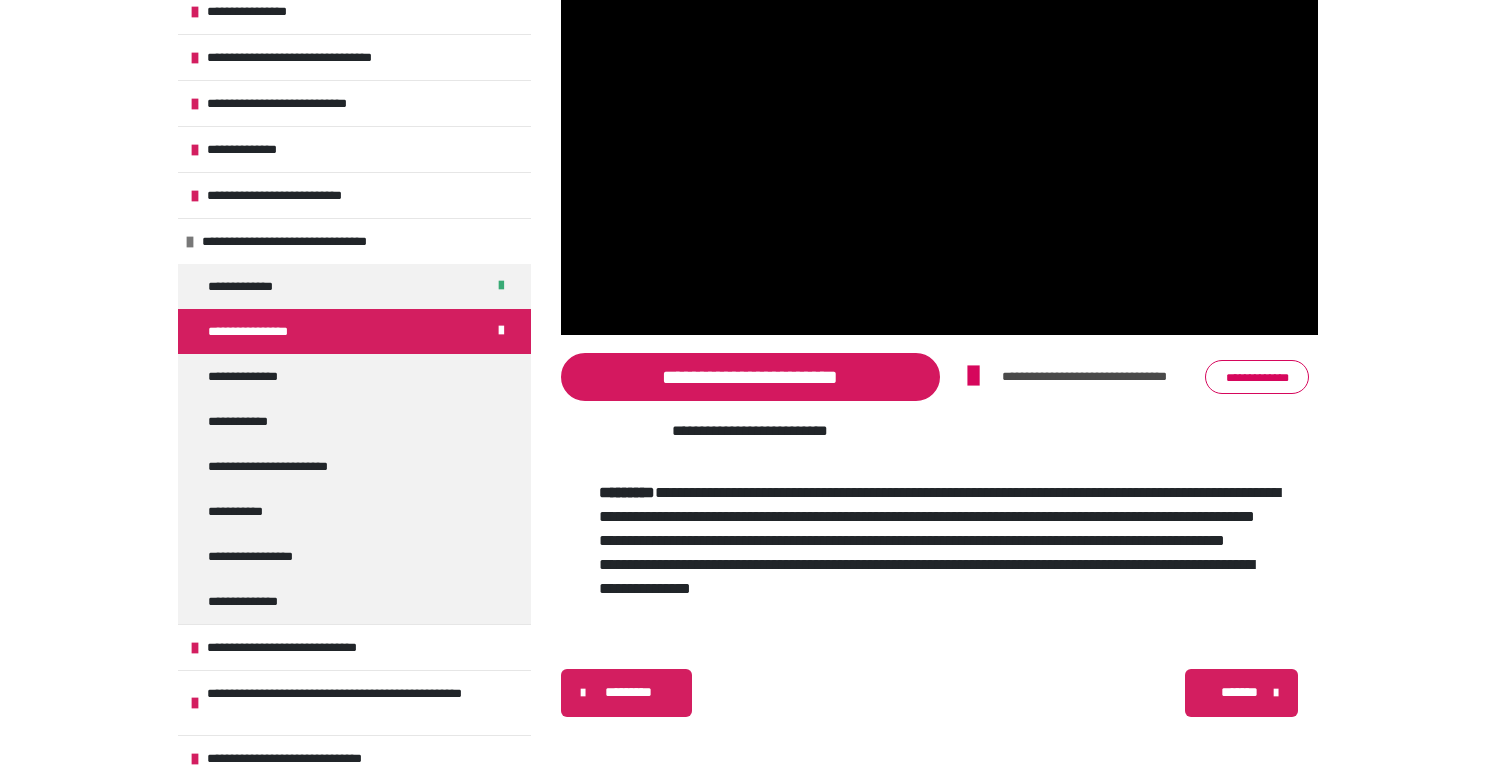 click on "*******" at bounding box center (1239, 692) 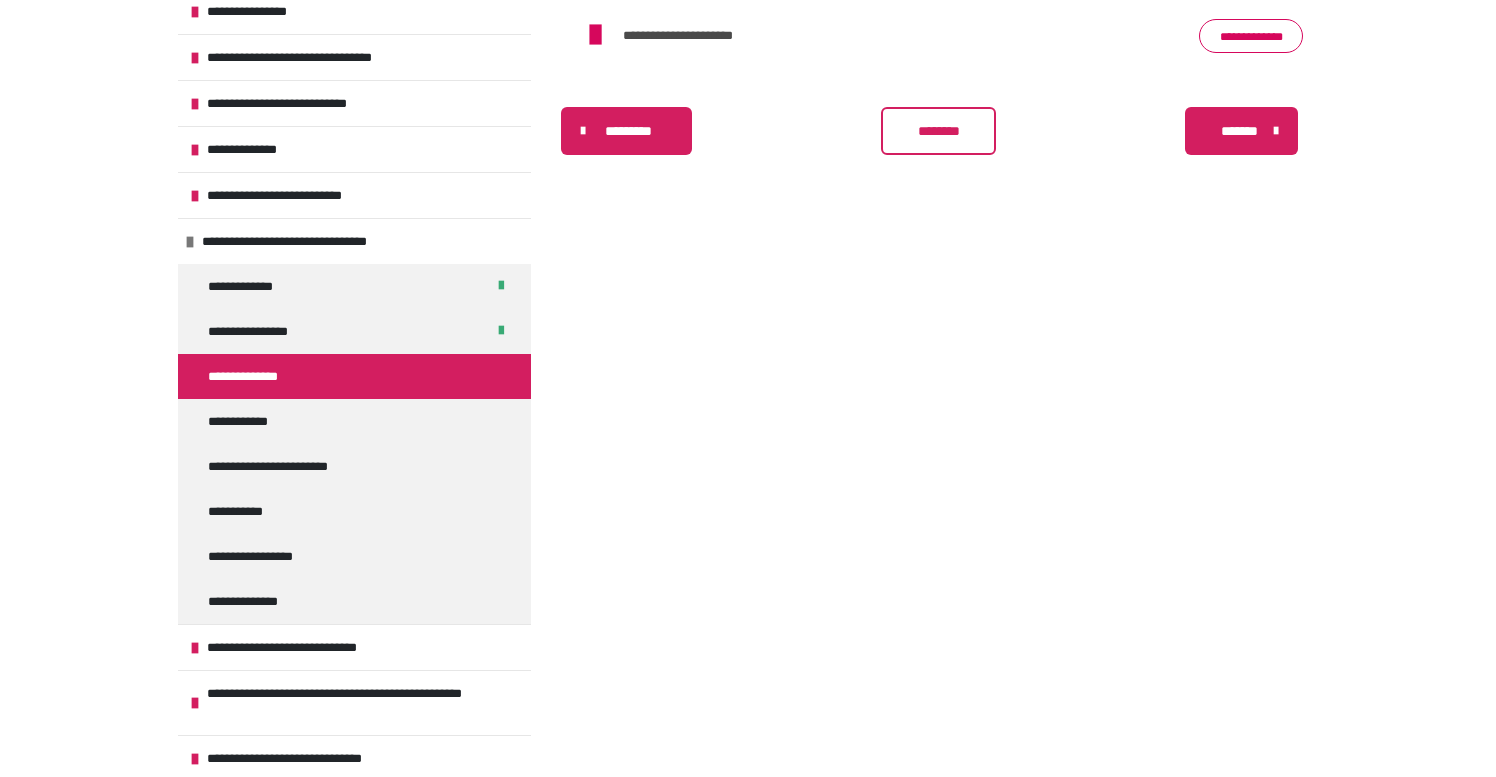 scroll, scrollTop: 431, scrollLeft: 0, axis: vertical 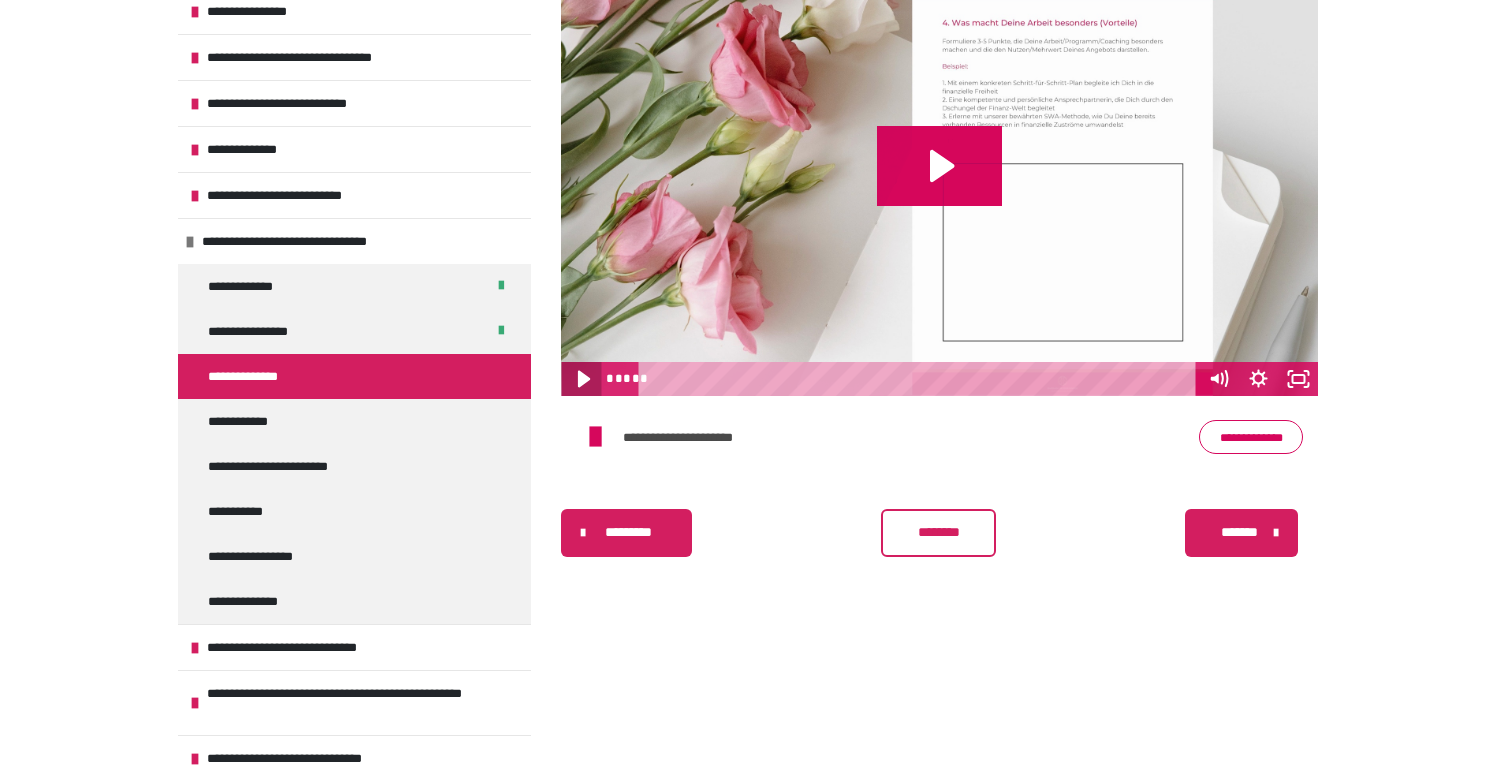 click 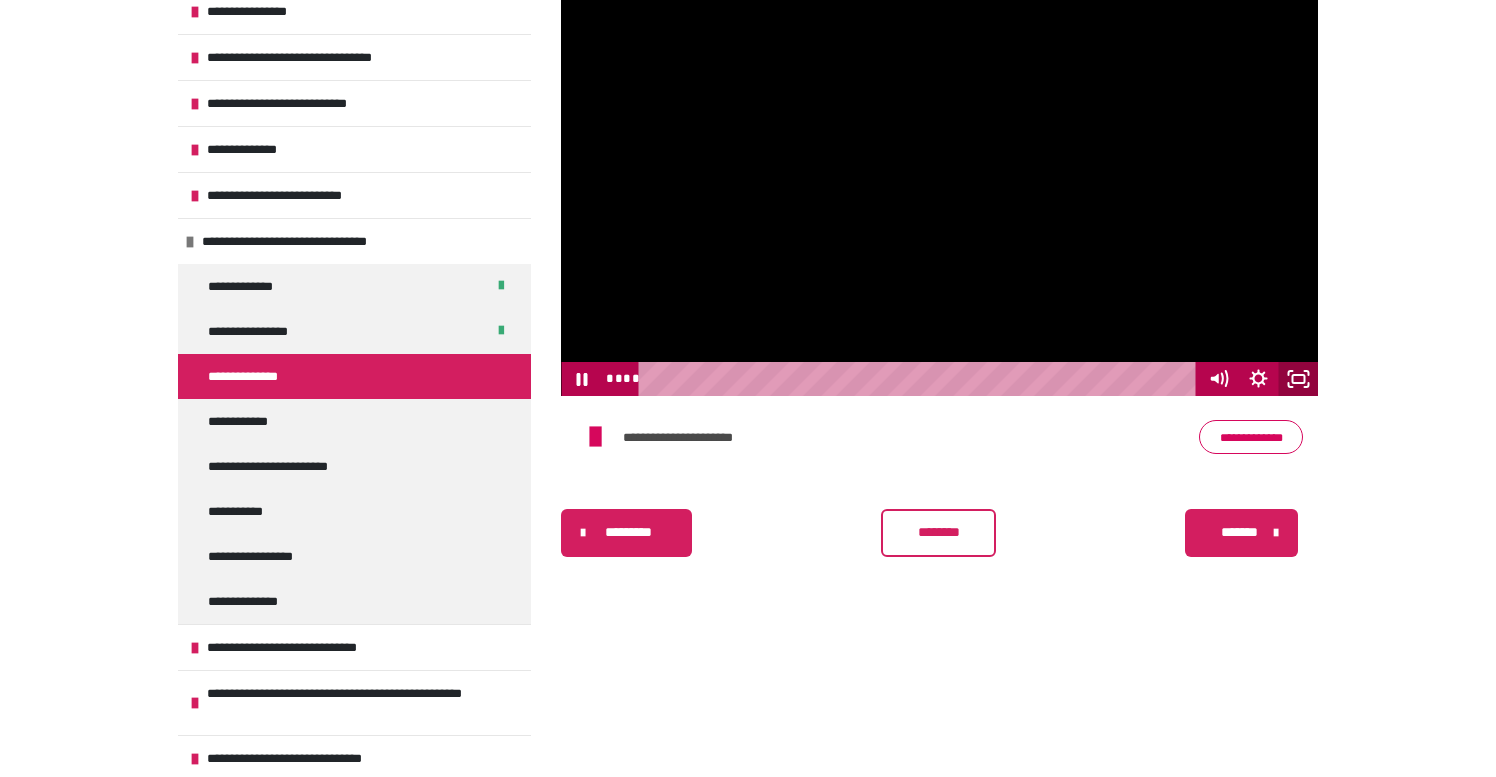 click 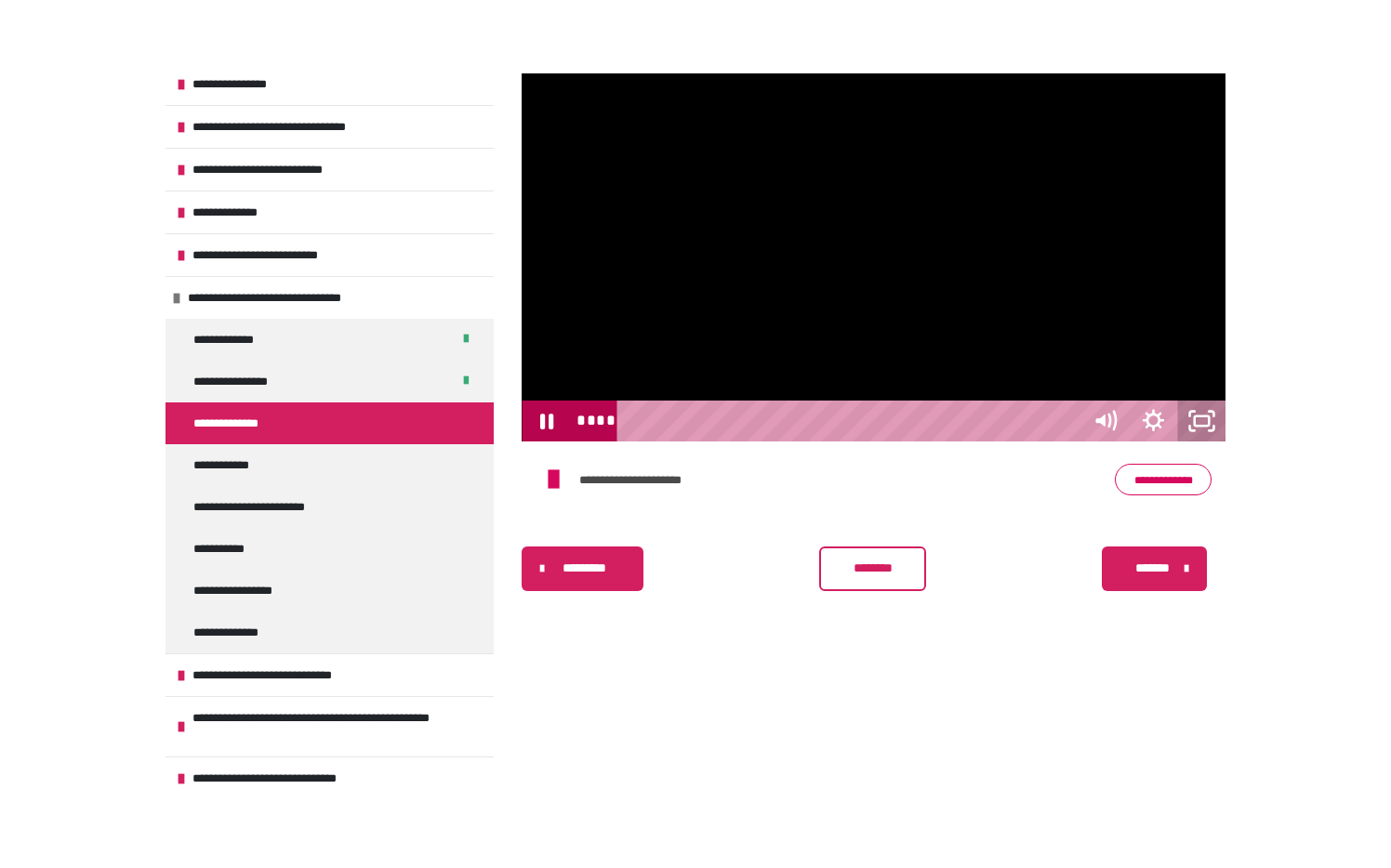 scroll, scrollTop: 324, scrollLeft: 0, axis: vertical 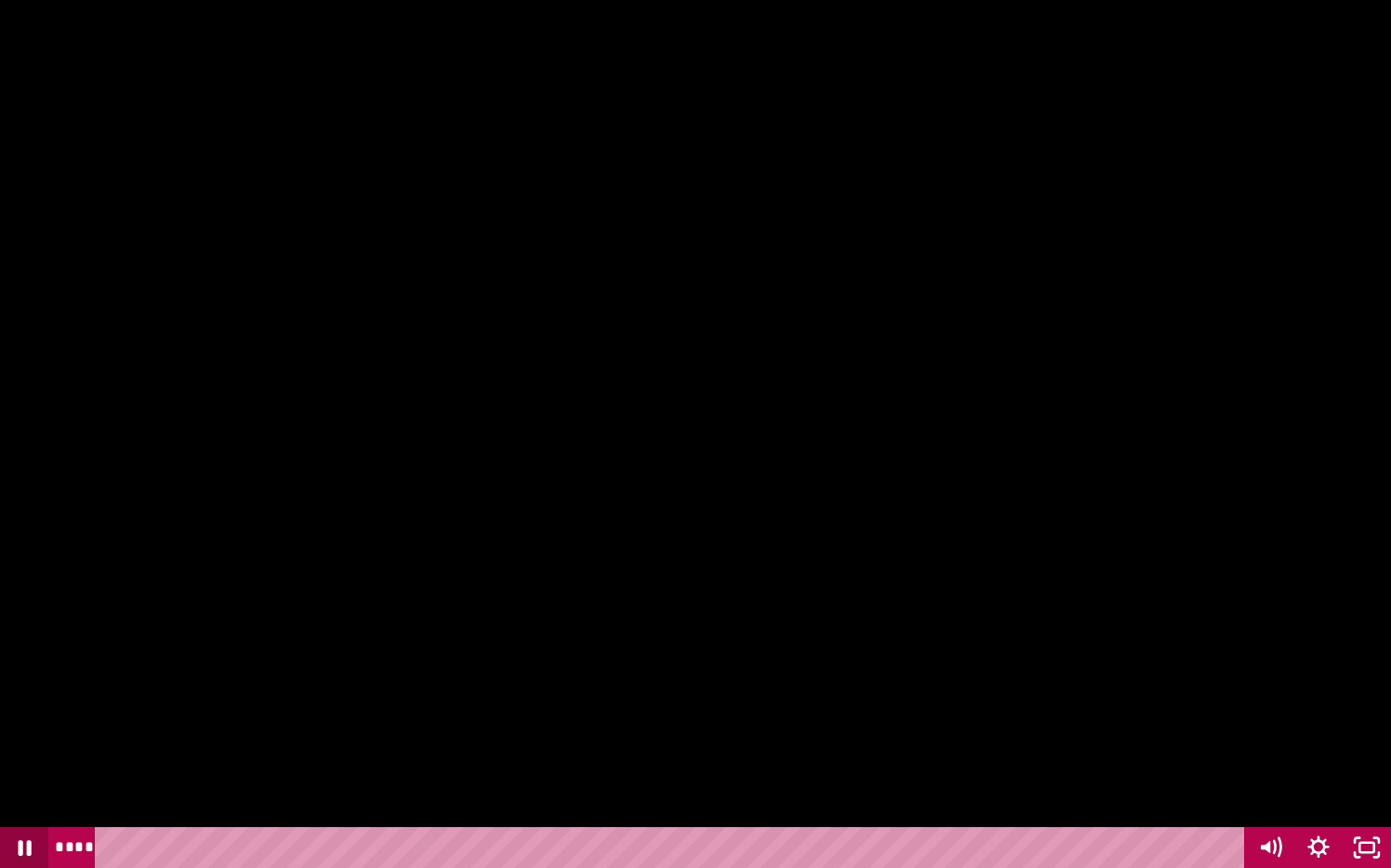 click 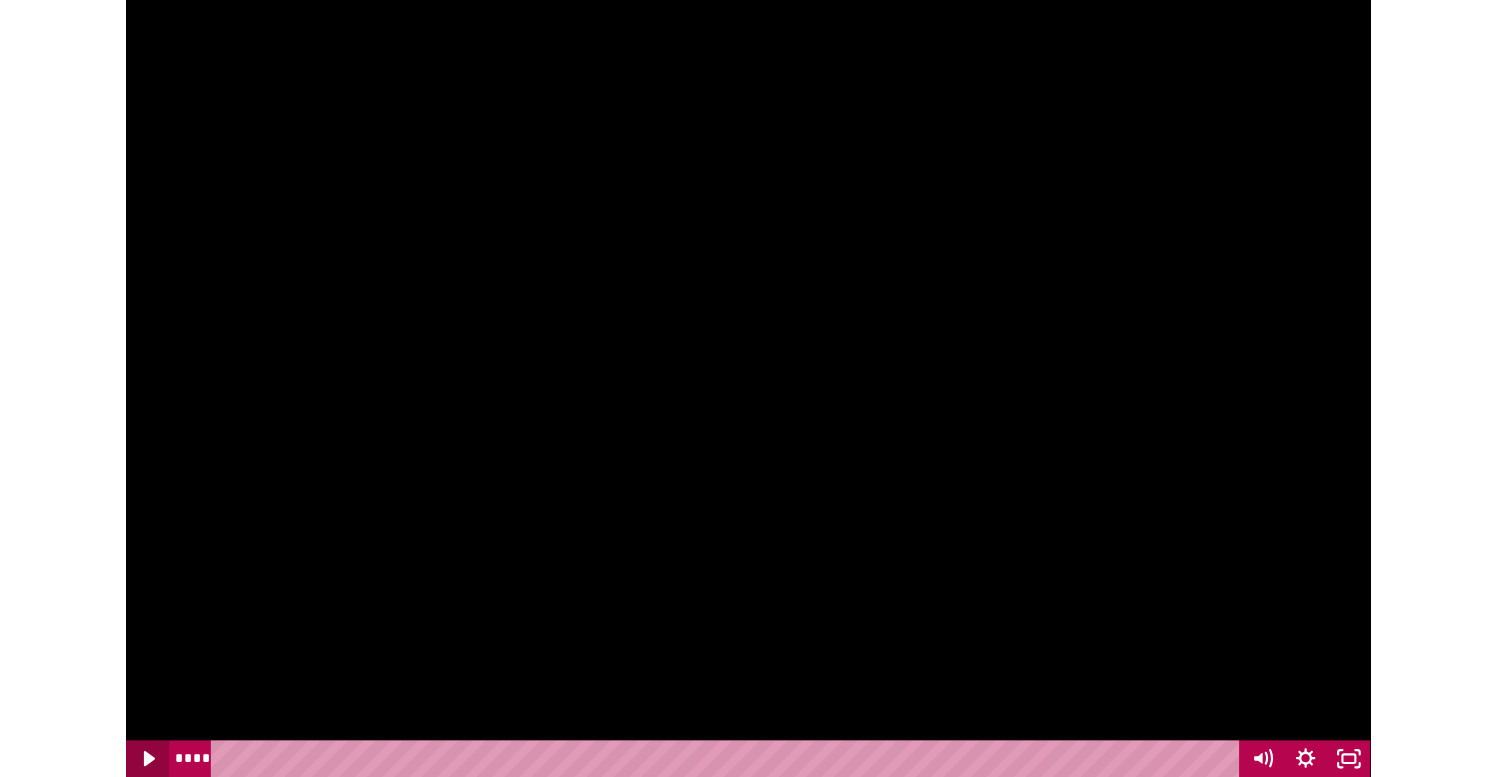 scroll, scrollTop: 431, scrollLeft: 0, axis: vertical 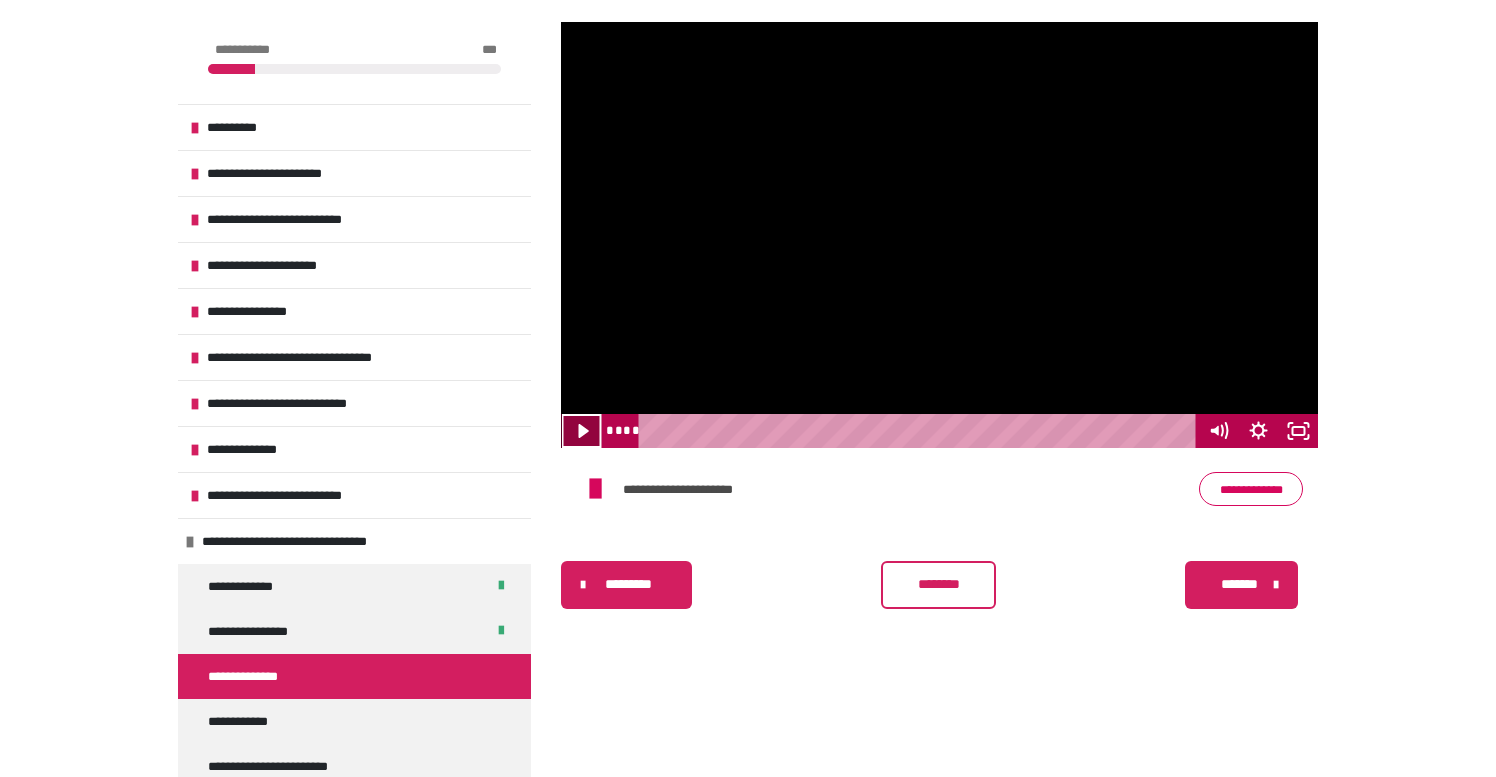 click 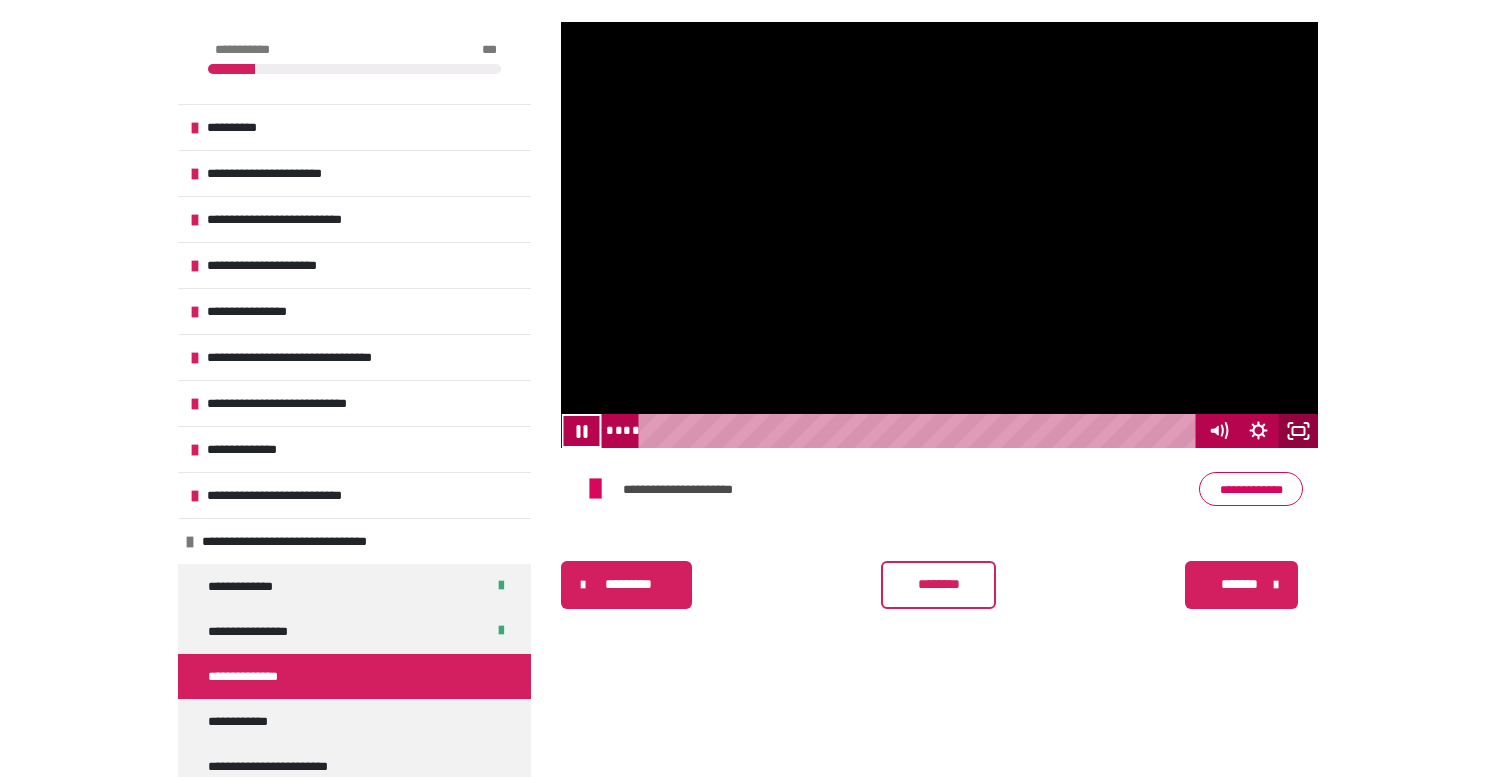 click 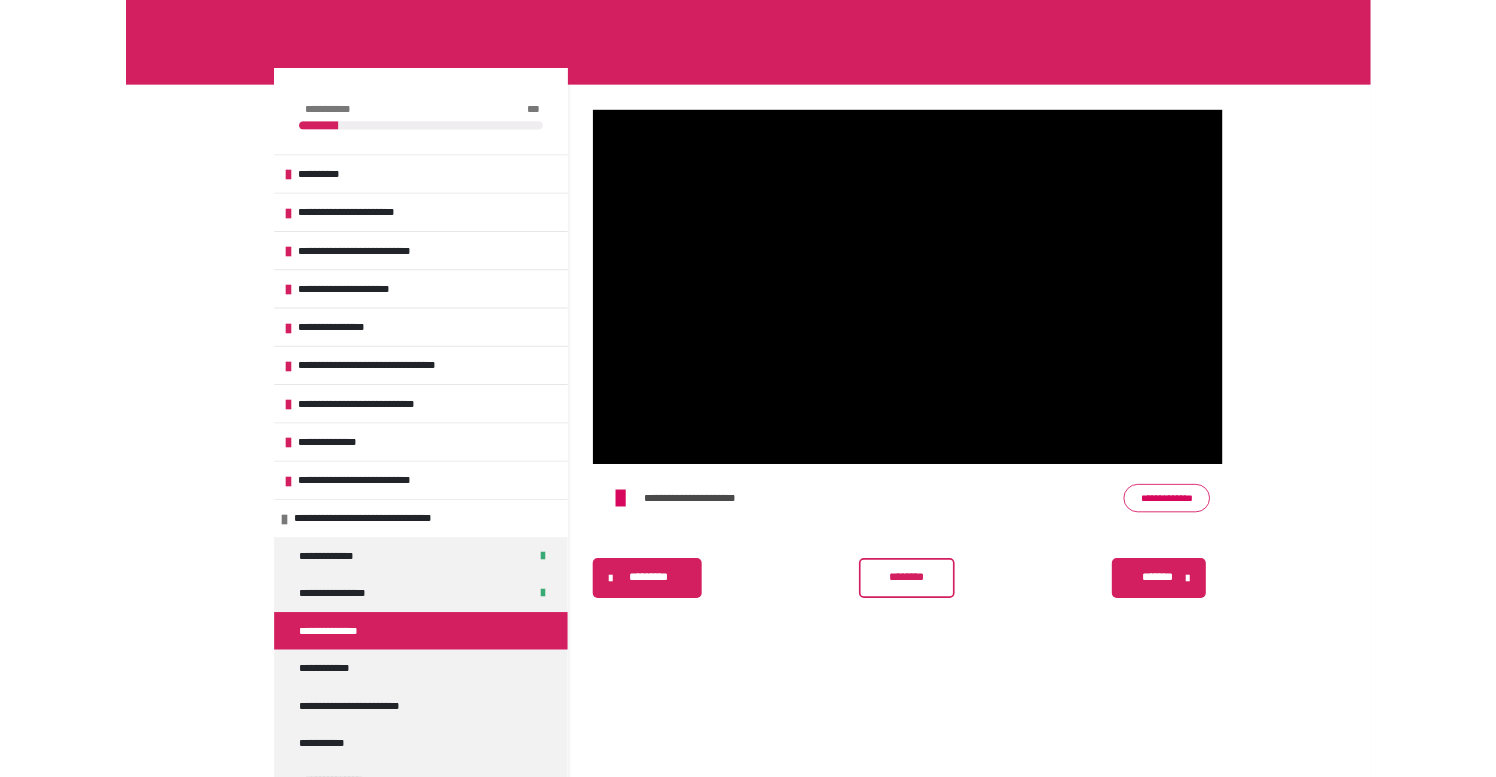 scroll, scrollTop: 379, scrollLeft: 0, axis: vertical 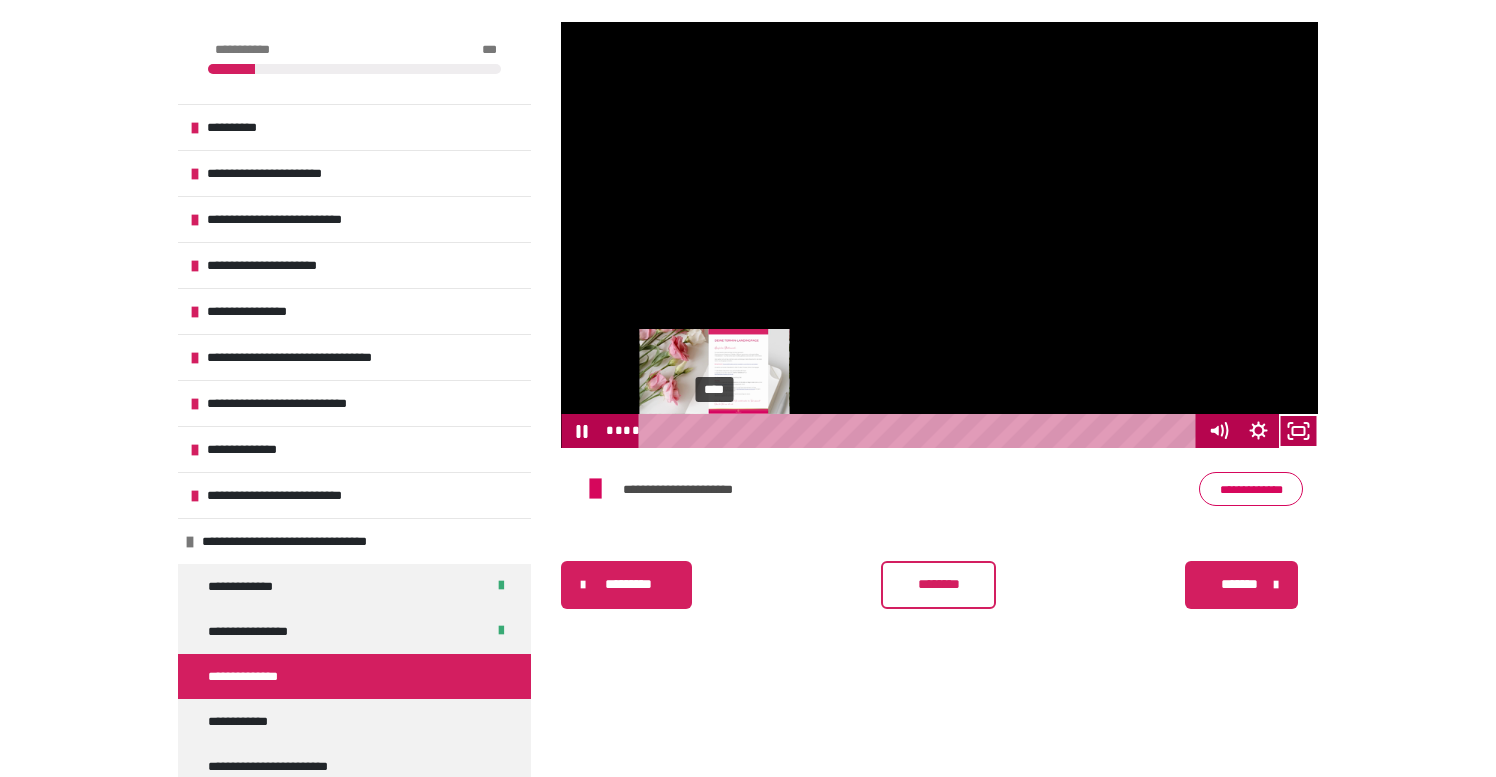 click on "****" at bounding box center [921, 431] 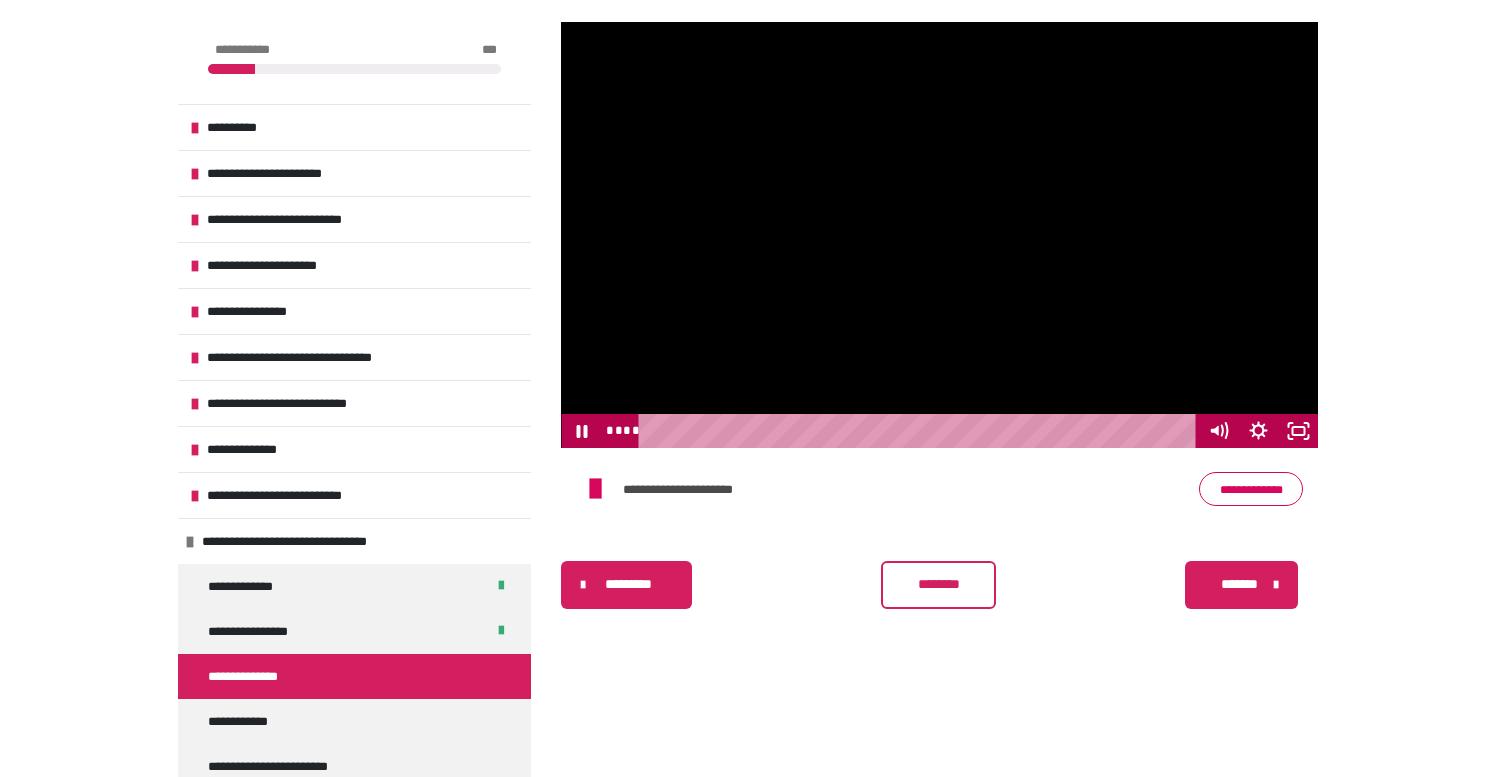 click at bounding box center [939, 235] 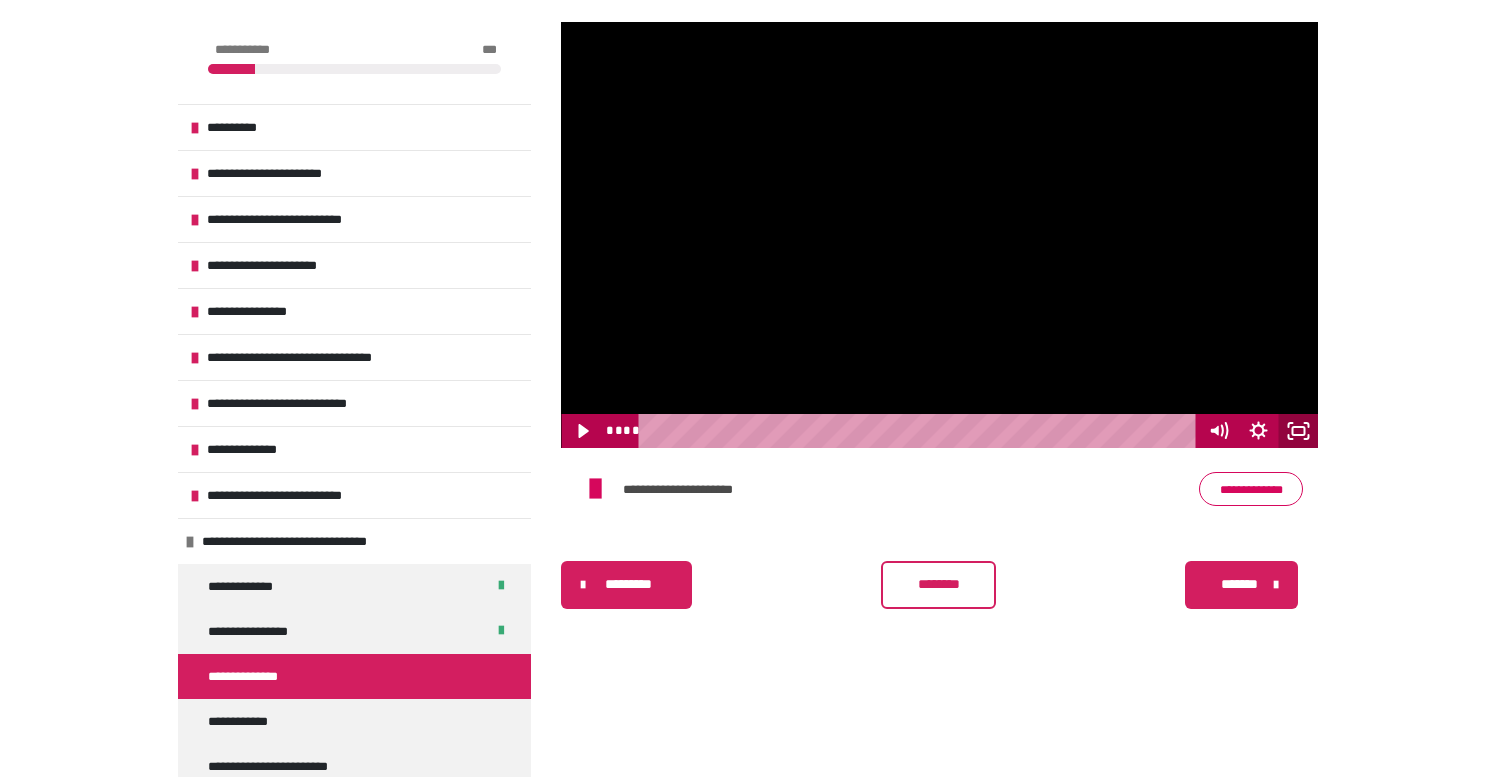 click 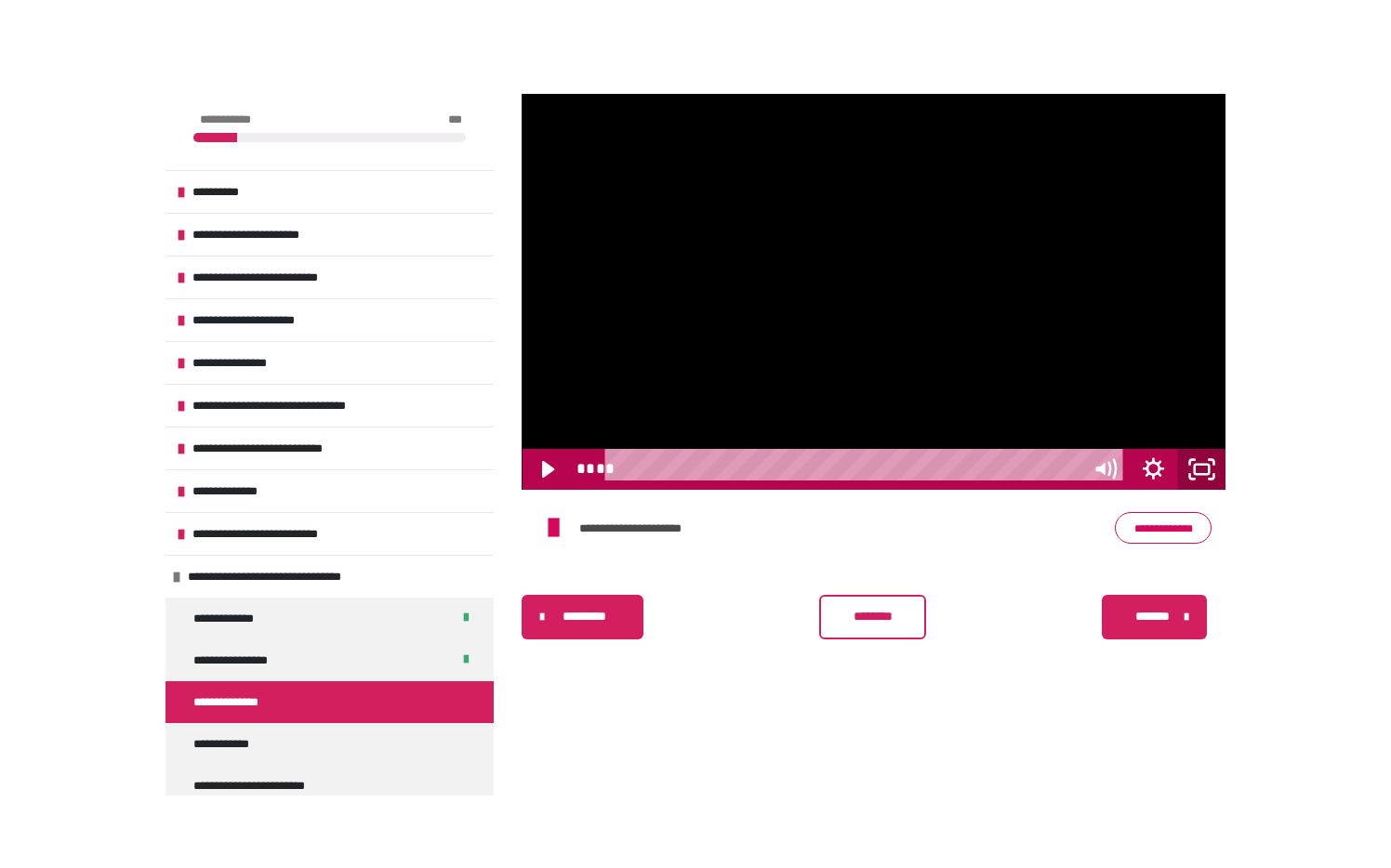 scroll, scrollTop: 324, scrollLeft: 0, axis: vertical 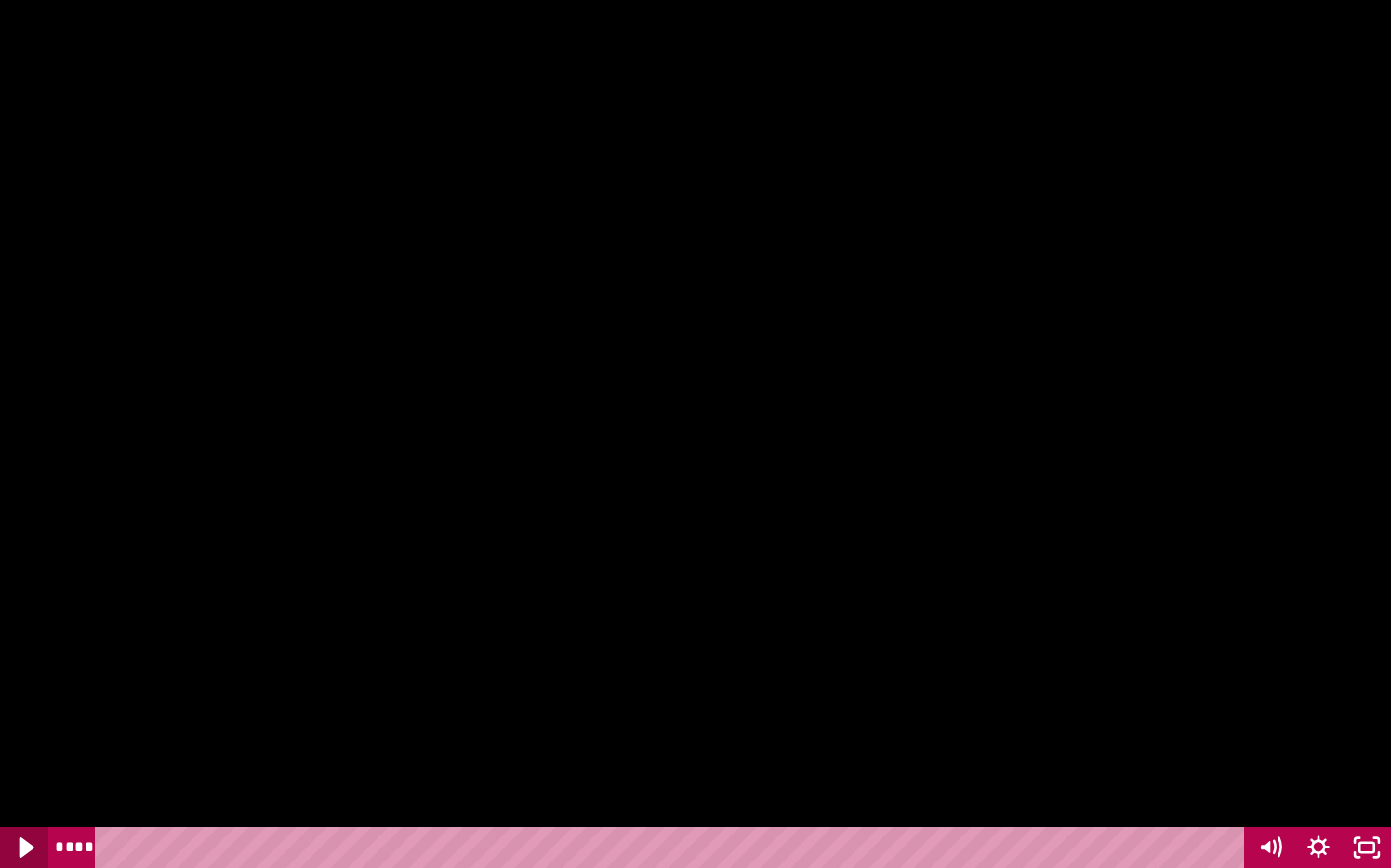 click 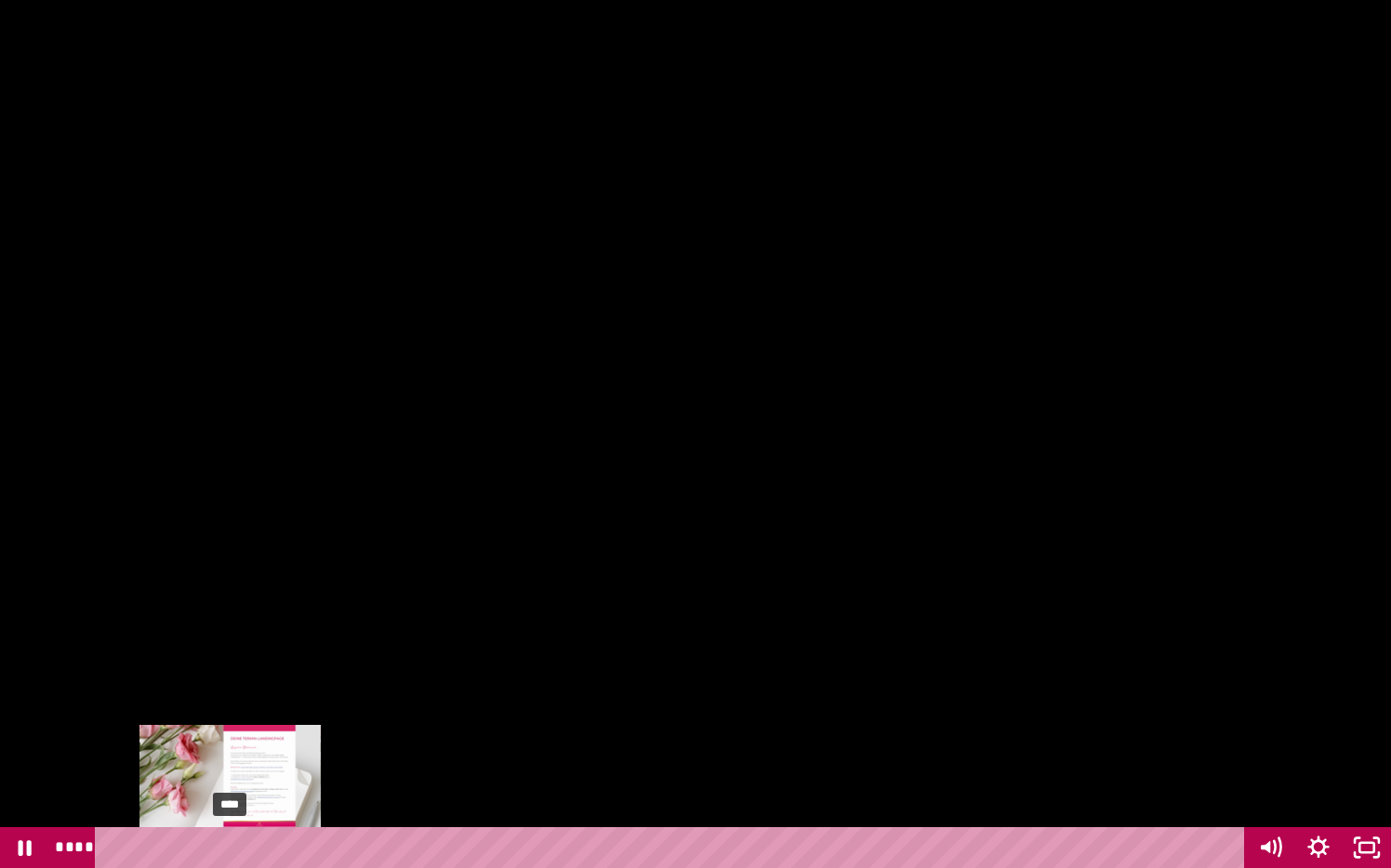 drag, startPoint x: 251, startPoint y: 848, endPoint x: 227, endPoint y: 848, distance: 24 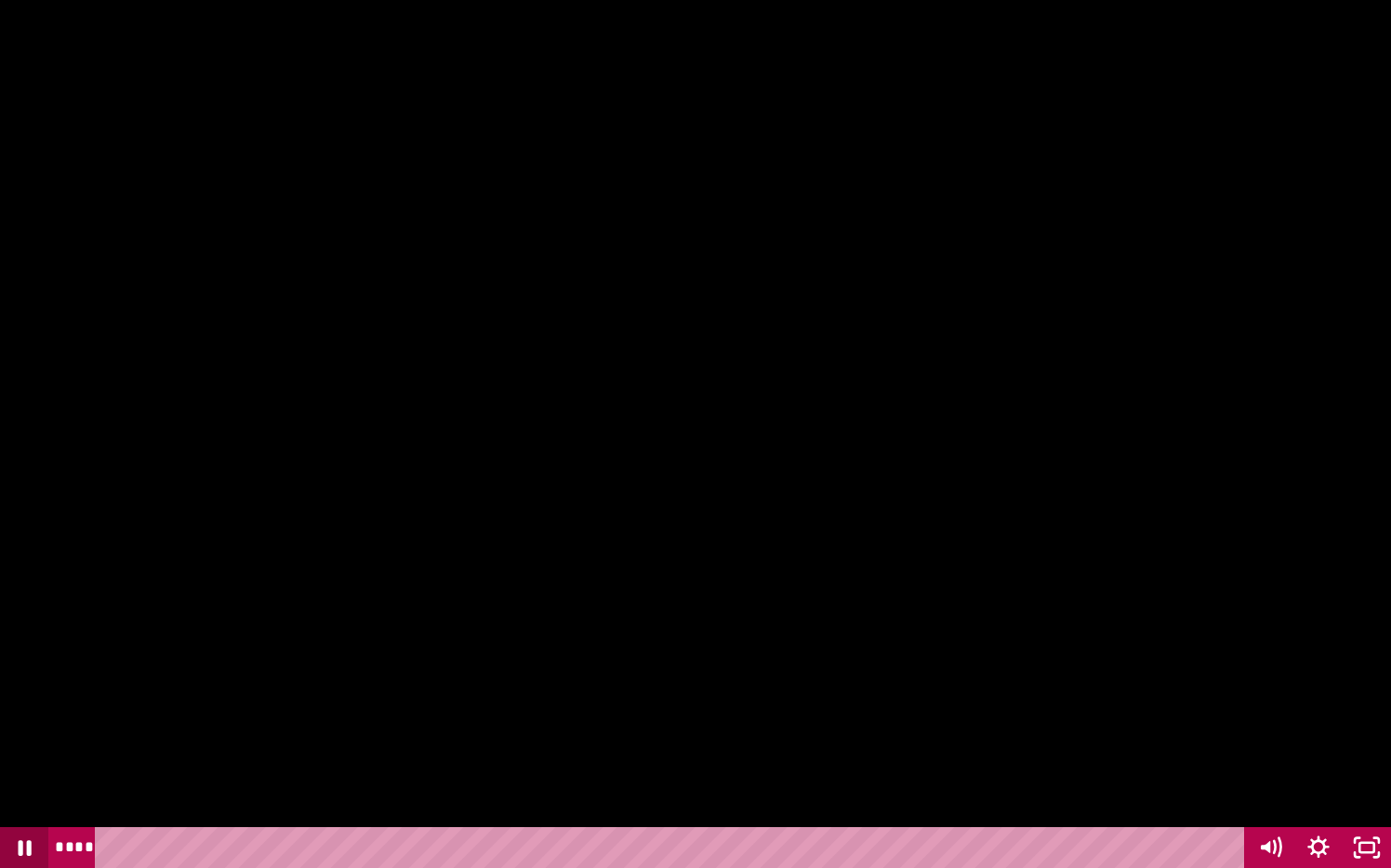 click 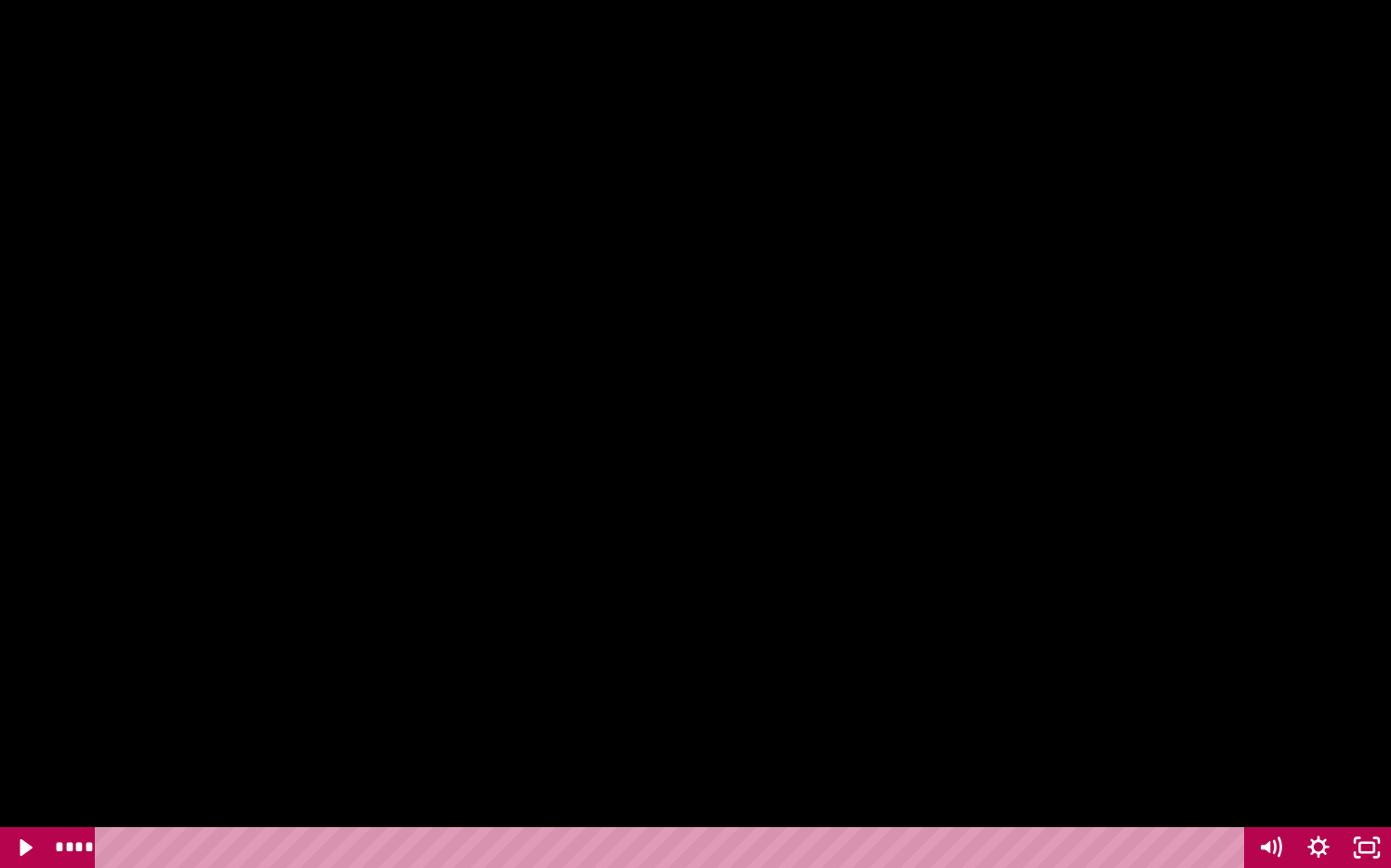 click at bounding box center [696, 434] 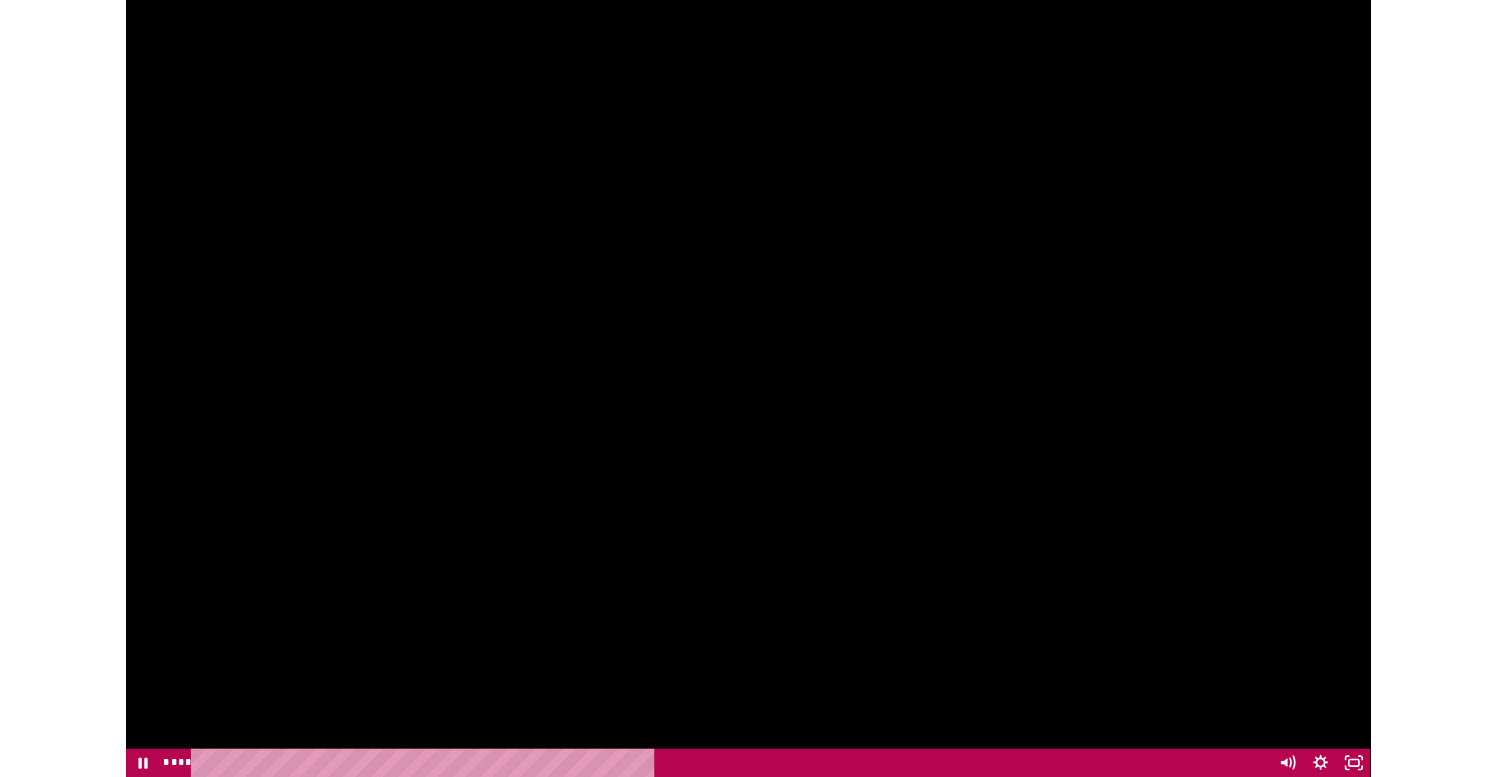 scroll, scrollTop: 379, scrollLeft: 0, axis: vertical 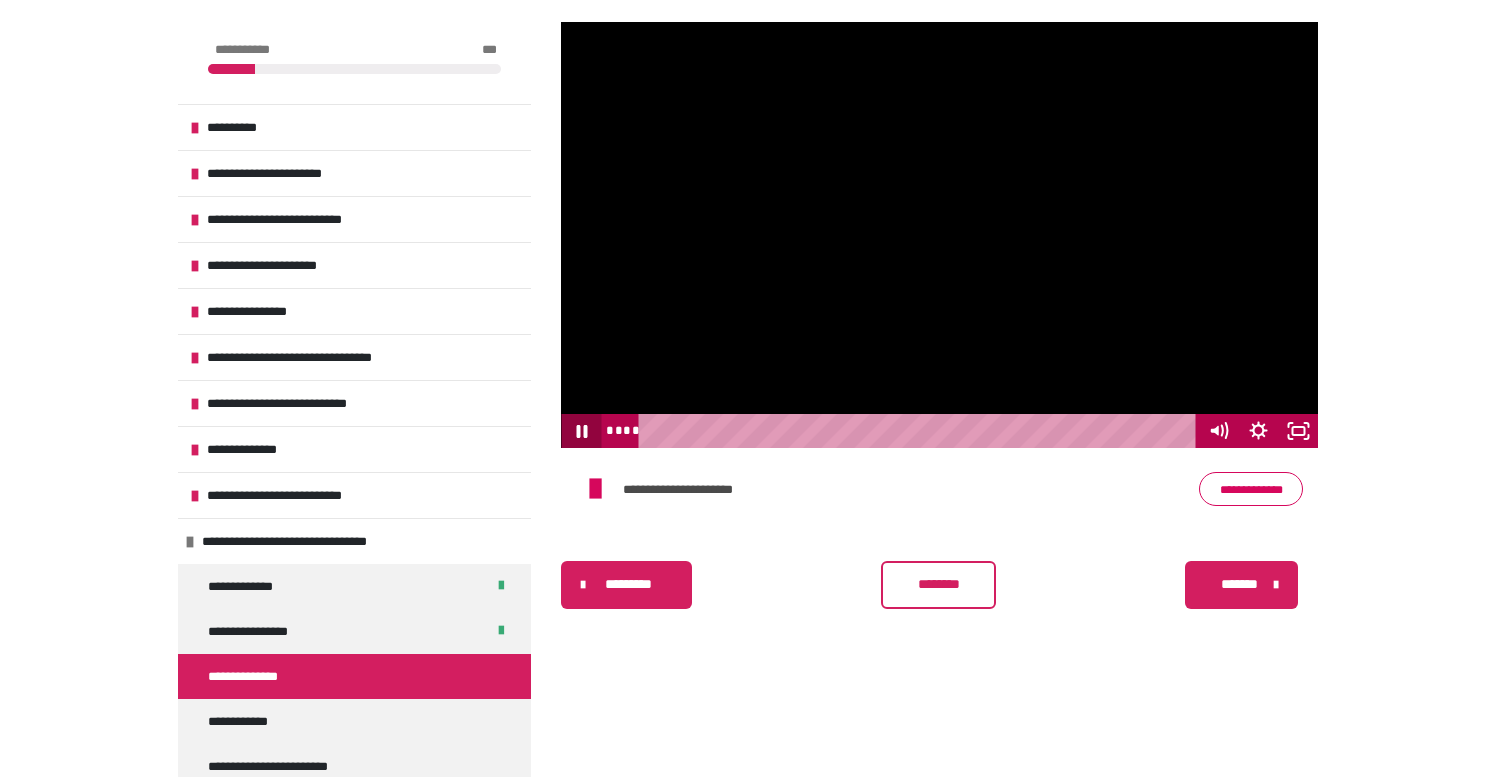 click 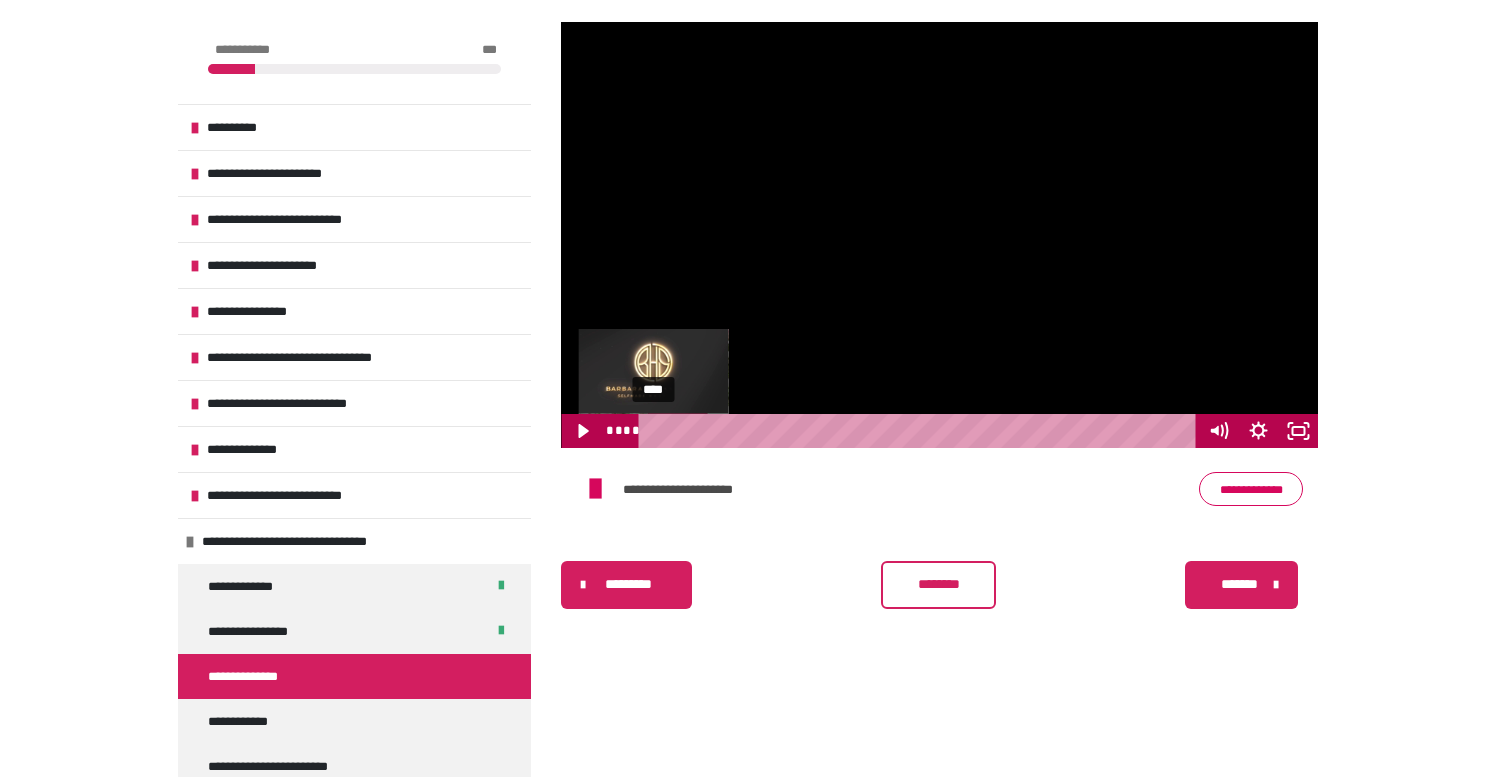 click on "****" at bounding box center [921, 431] 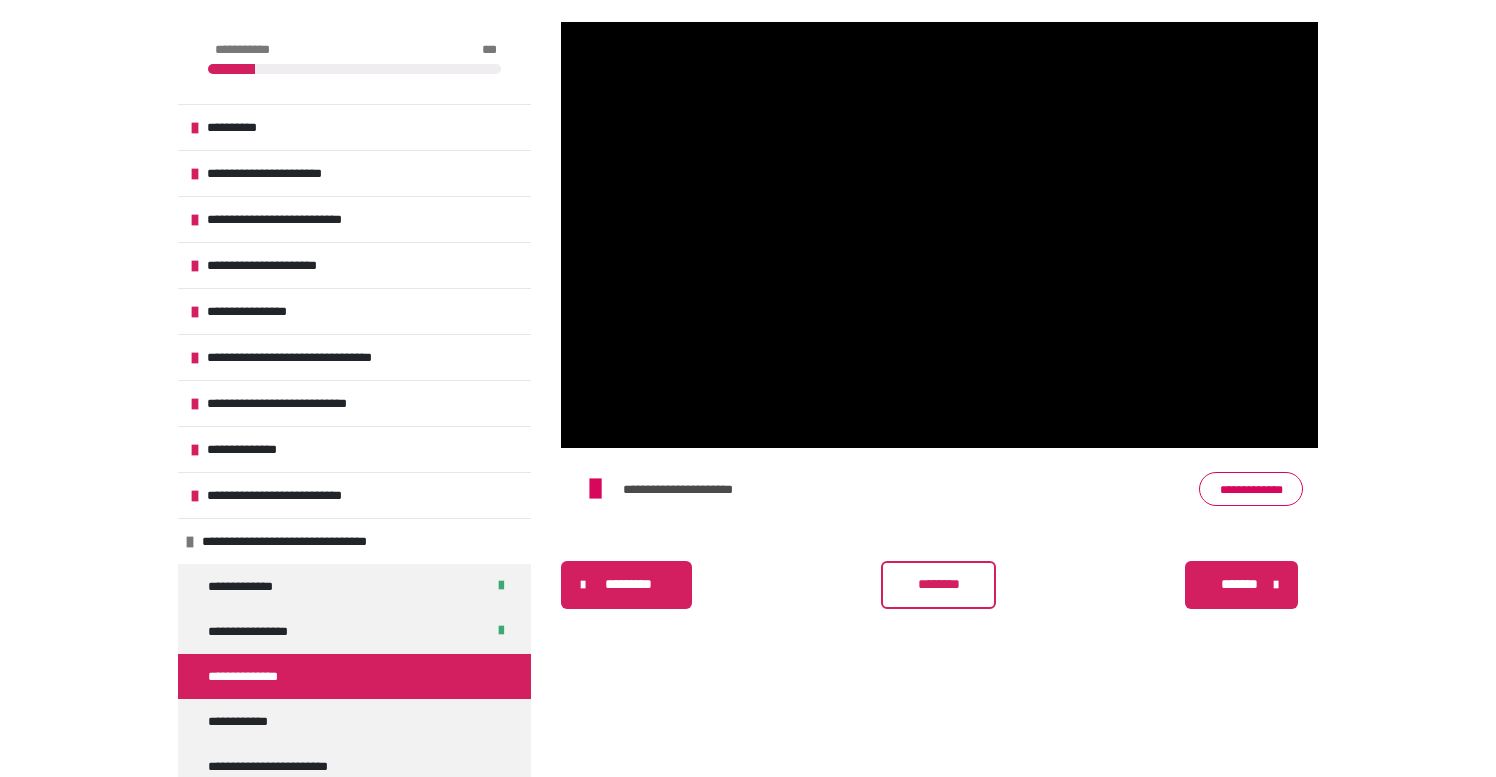 click on "**********" at bounding box center (354, 676) 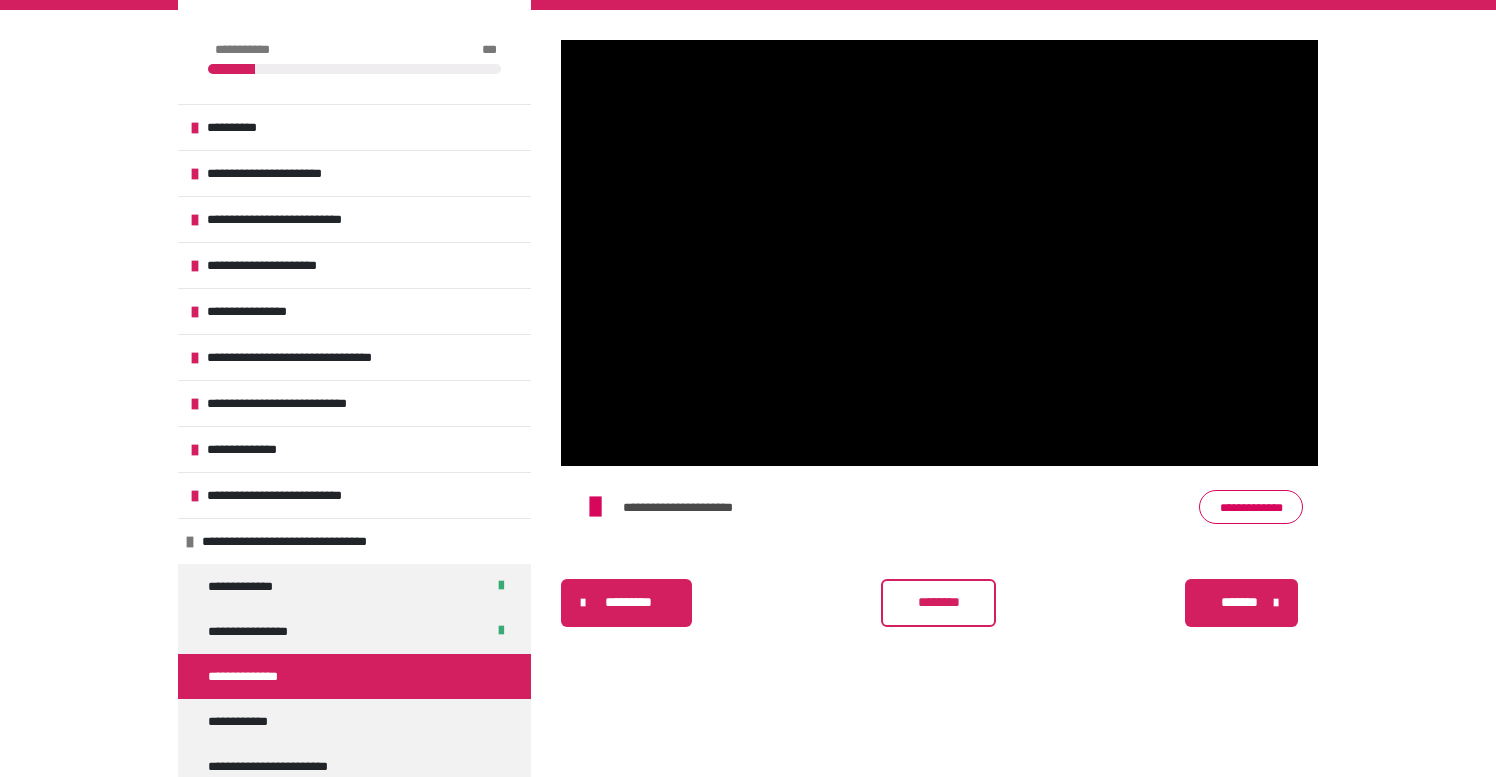 click on "**********" at bounding box center (1251, 507) 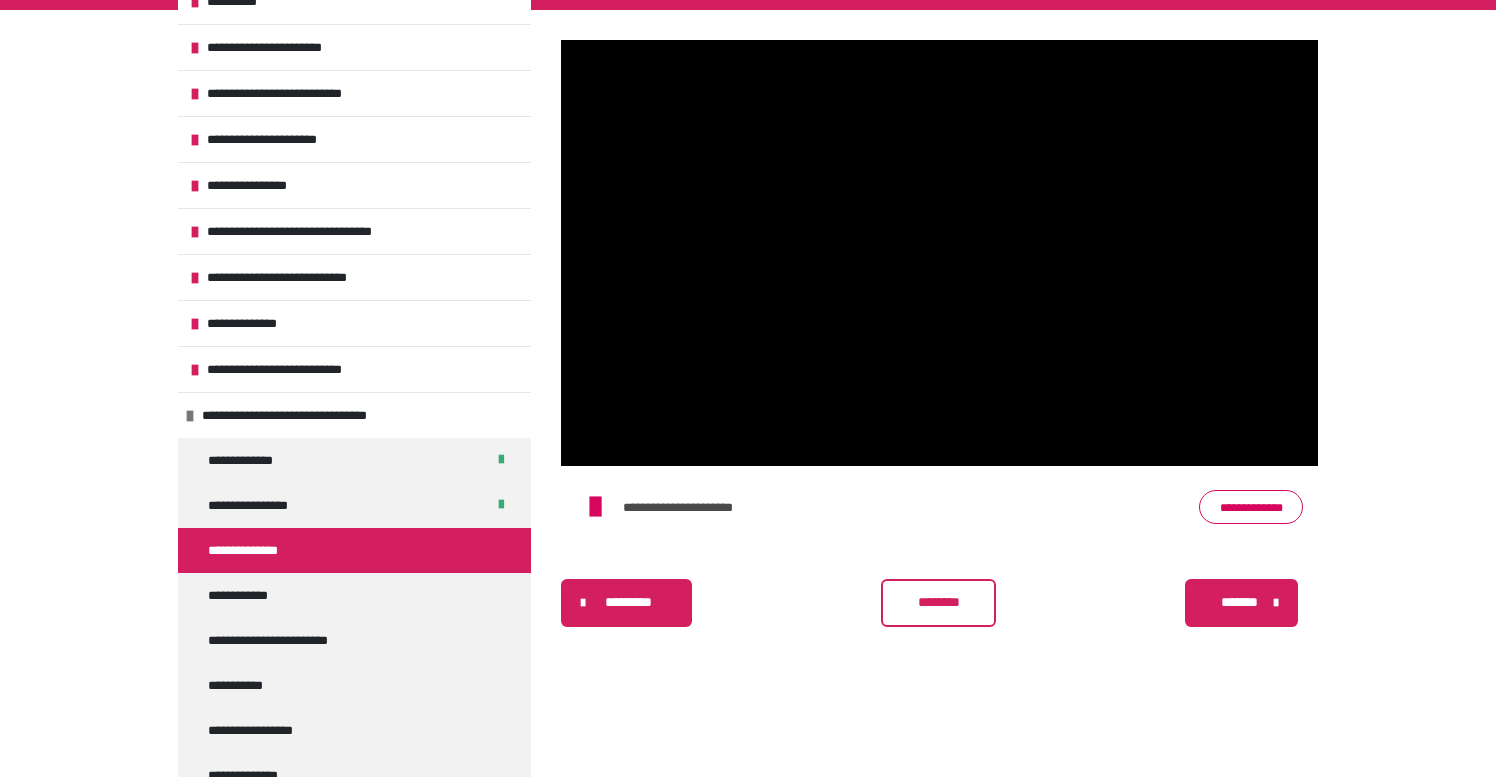 scroll, scrollTop: 125, scrollLeft: 0, axis: vertical 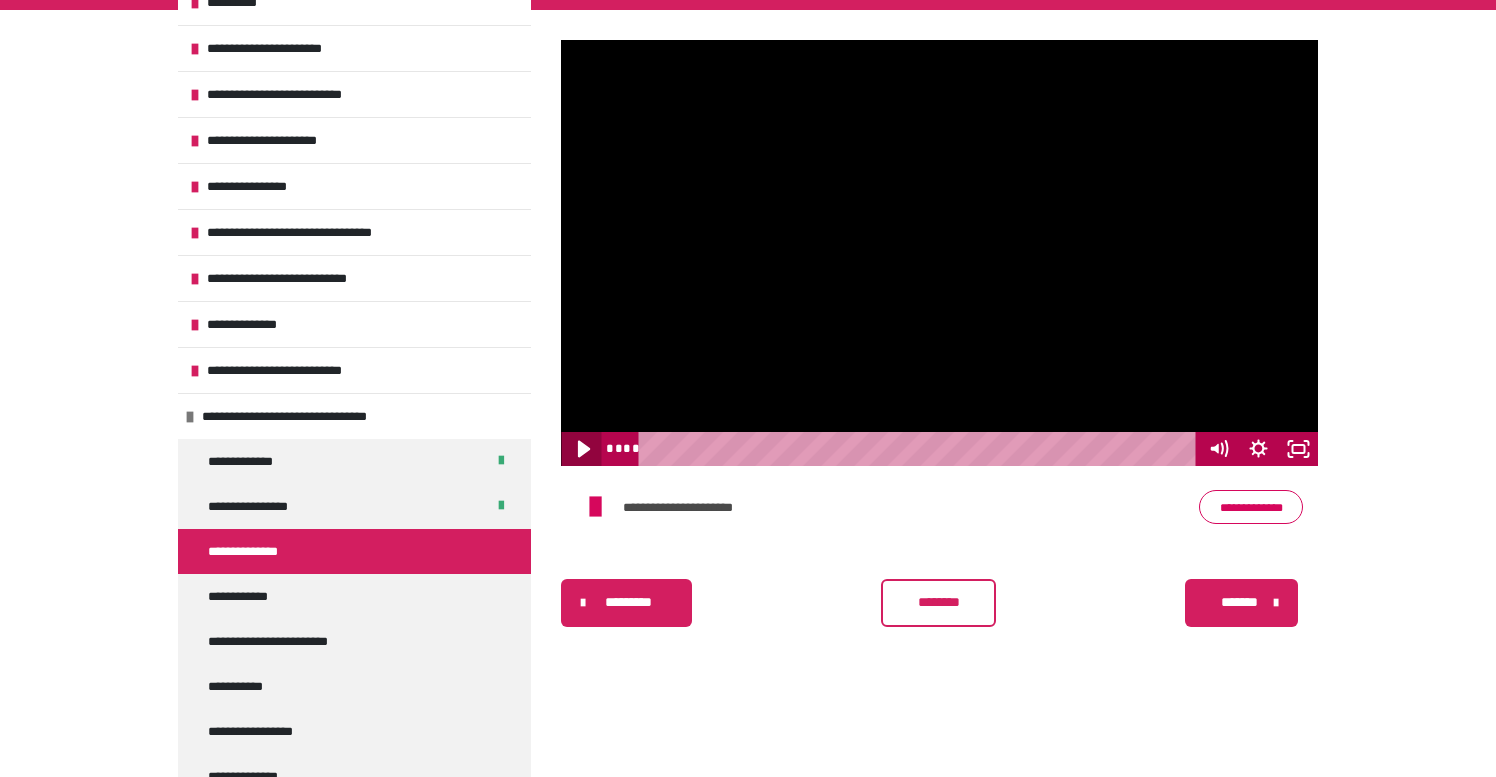 click 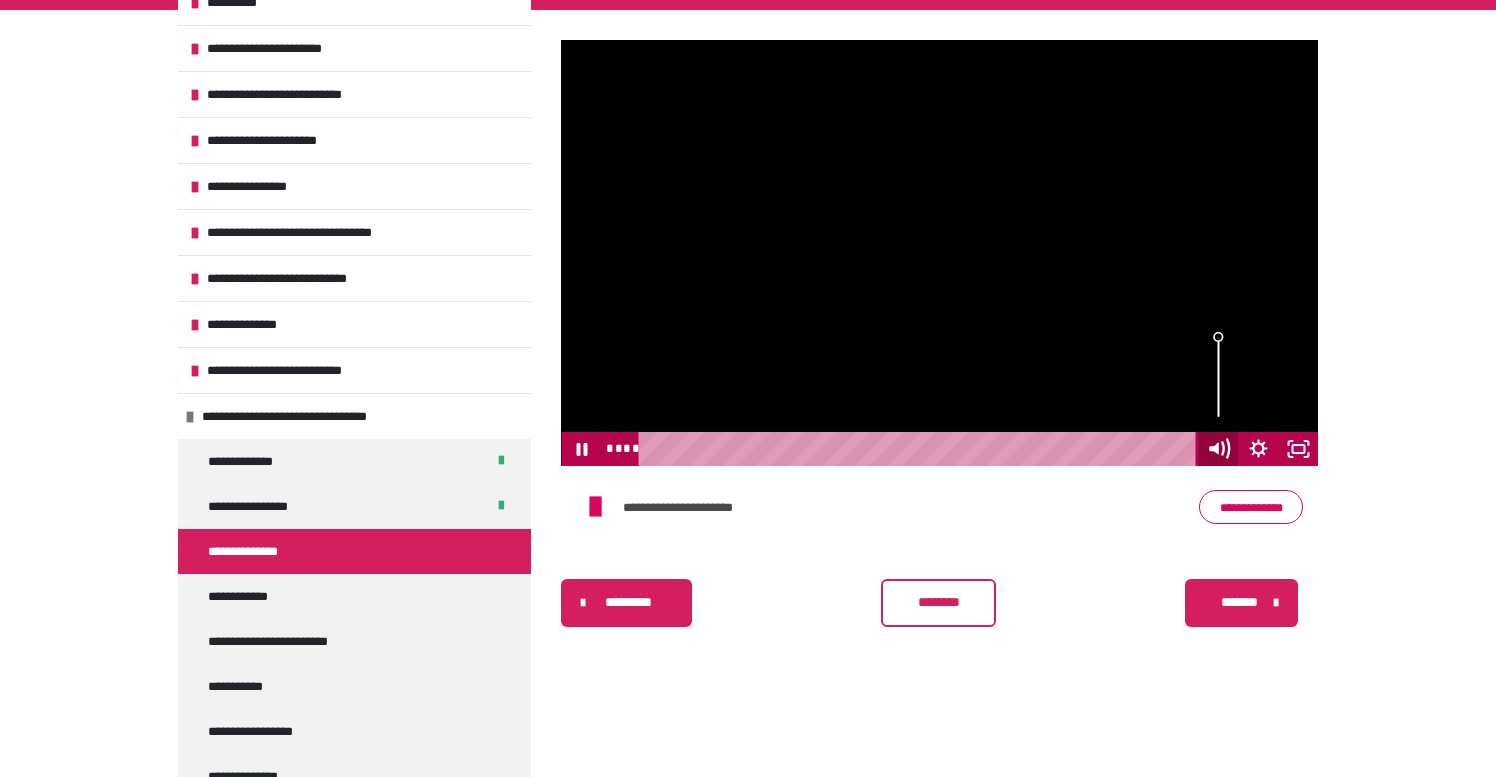 click 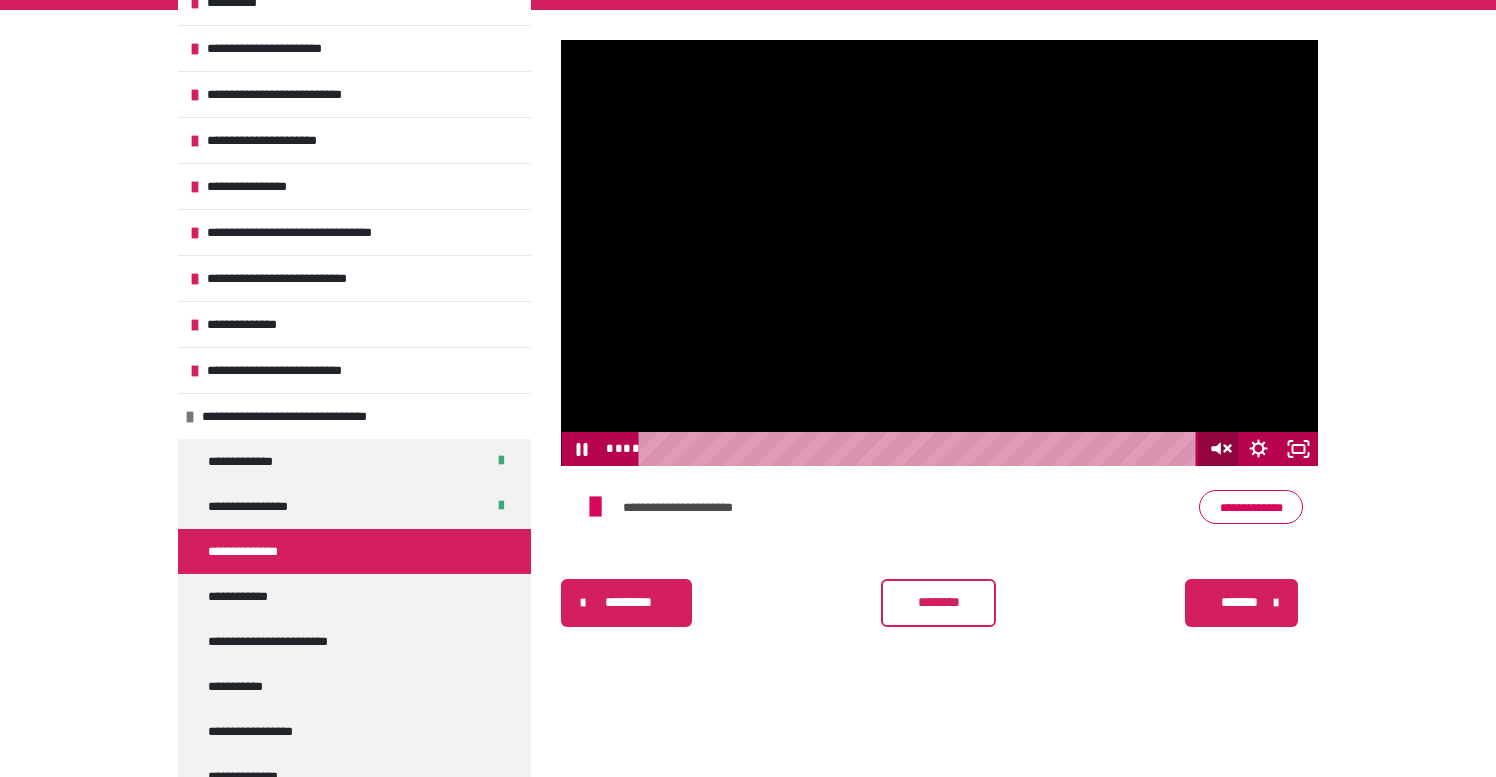 click 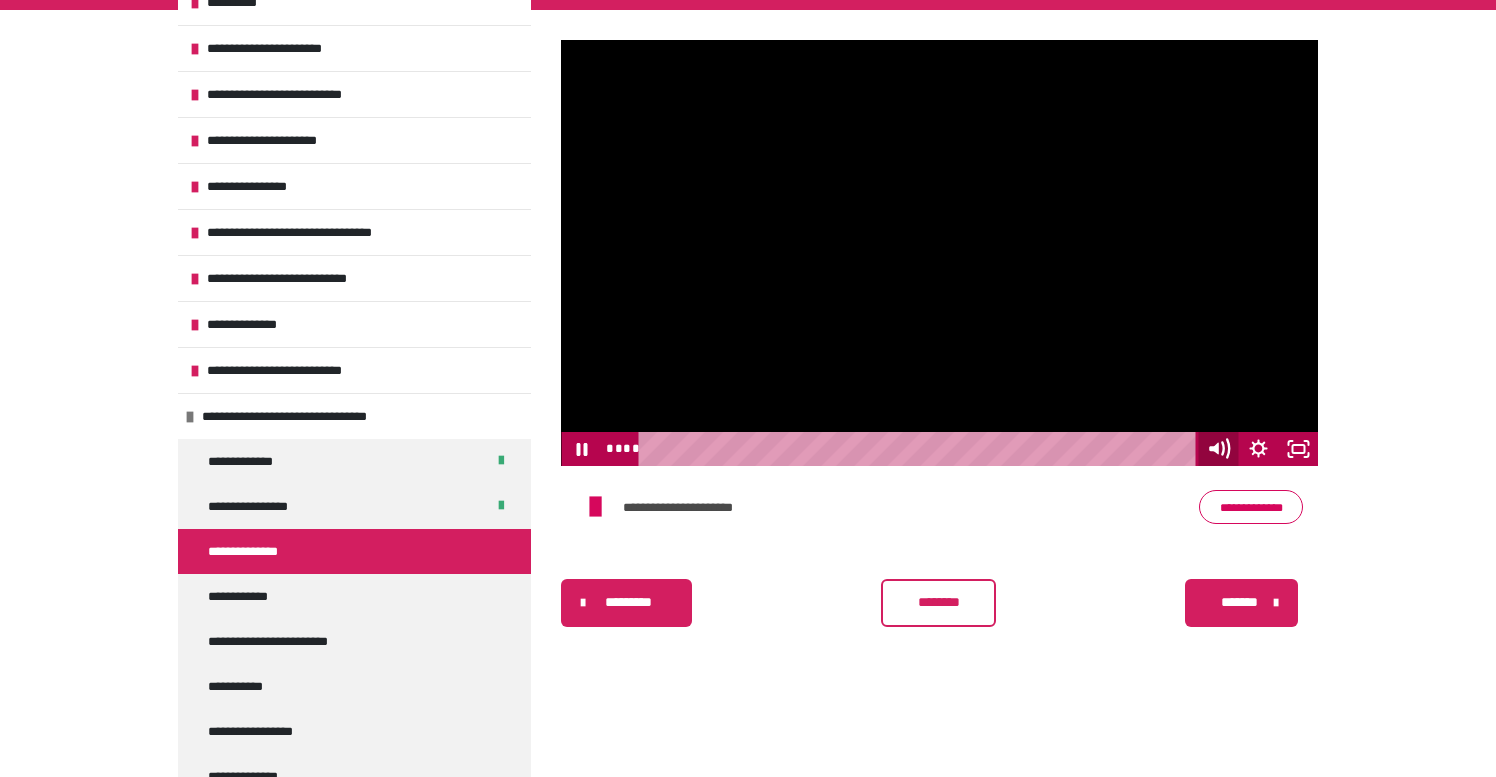 click 